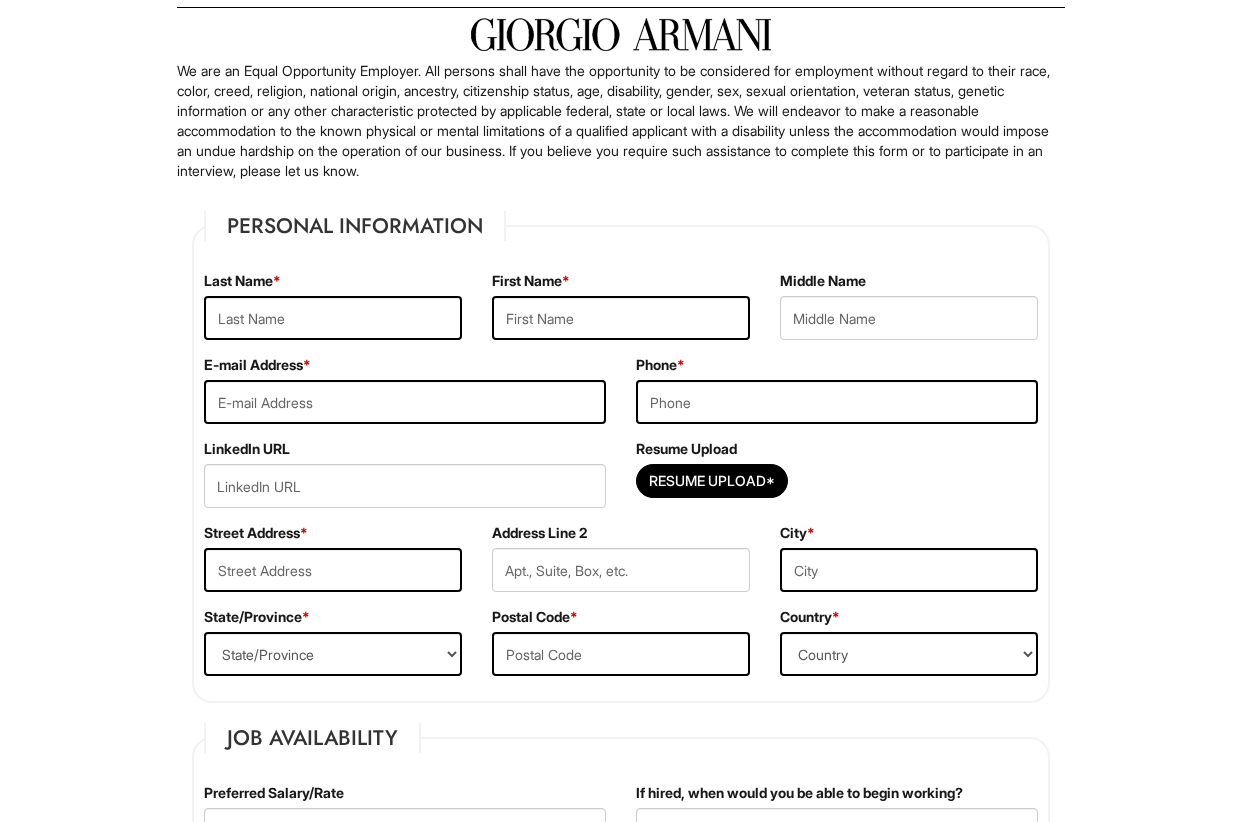 scroll, scrollTop: 190, scrollLeft: 0, axis: vertical 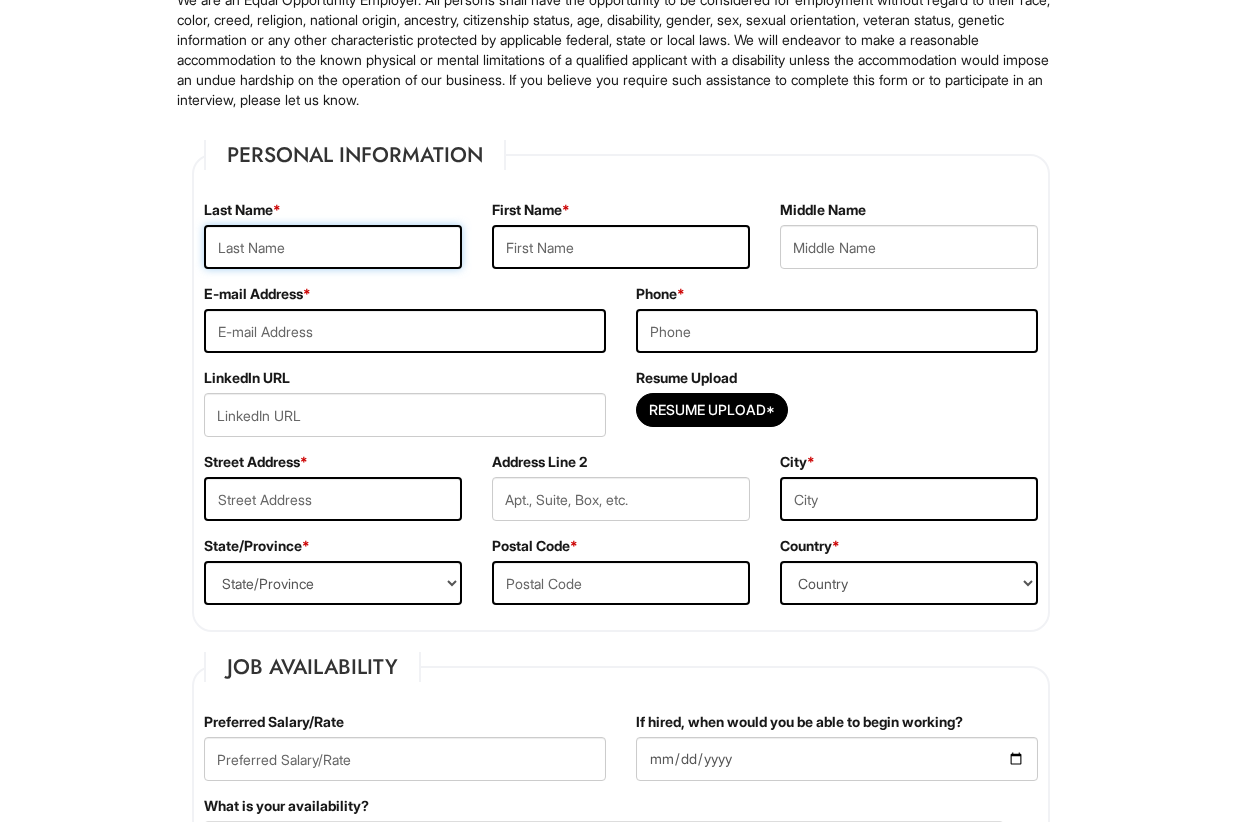 click at bounding box center (333, 247) 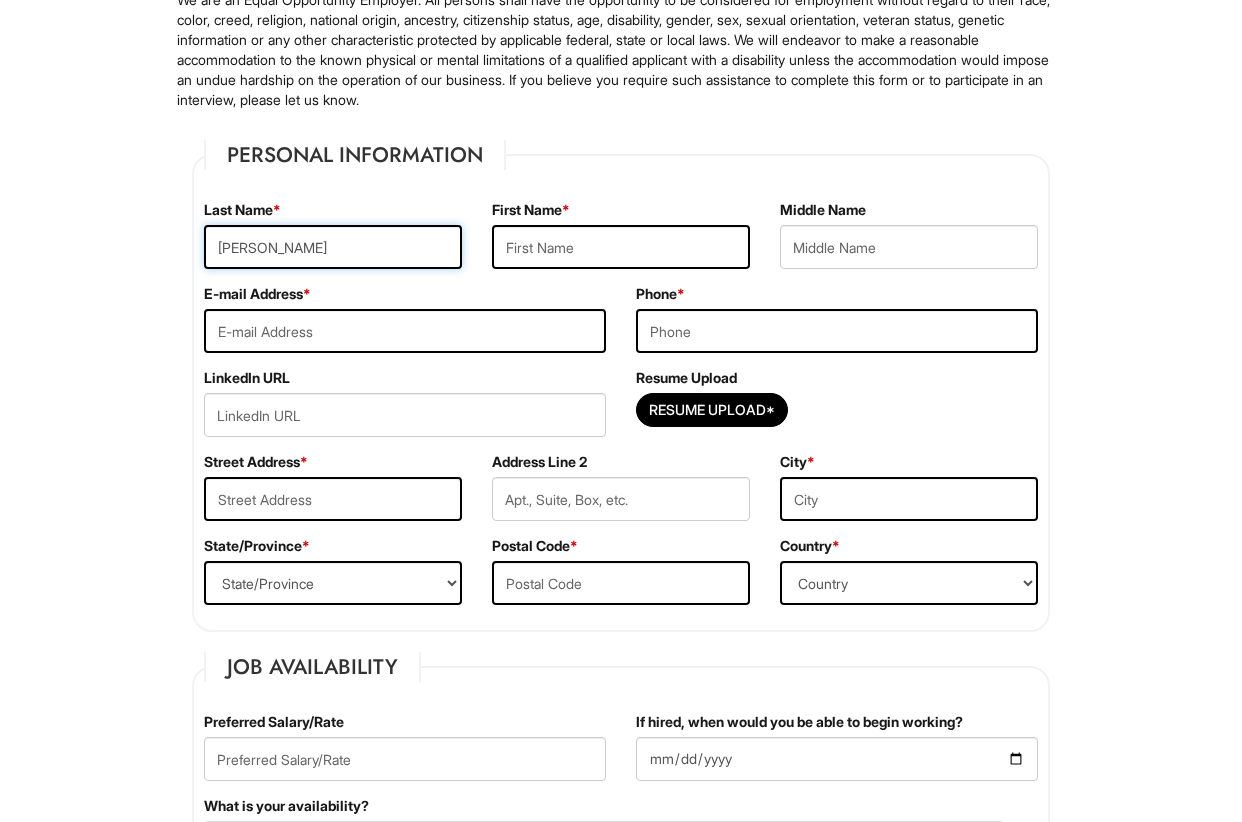 type on "Johnson" 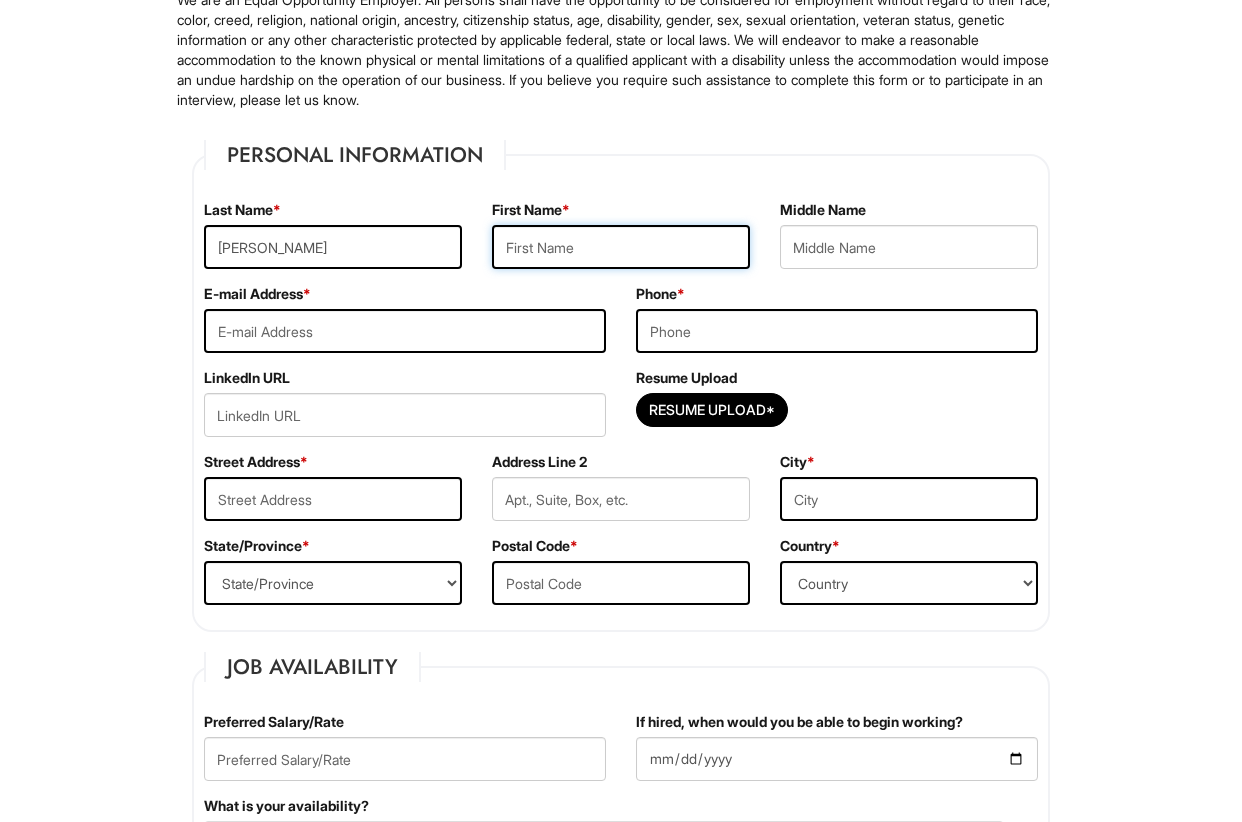 click at bounding box center (621, 247) 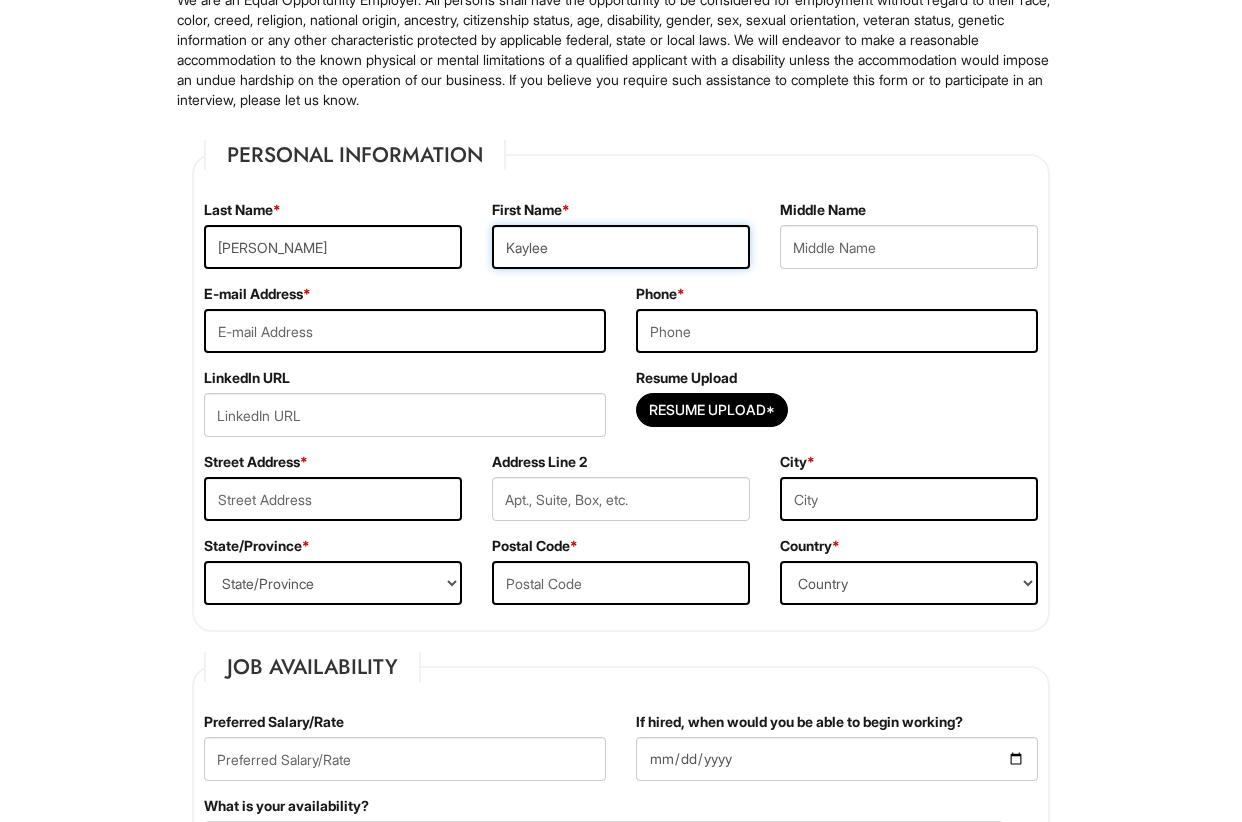 type on "Kaylee" 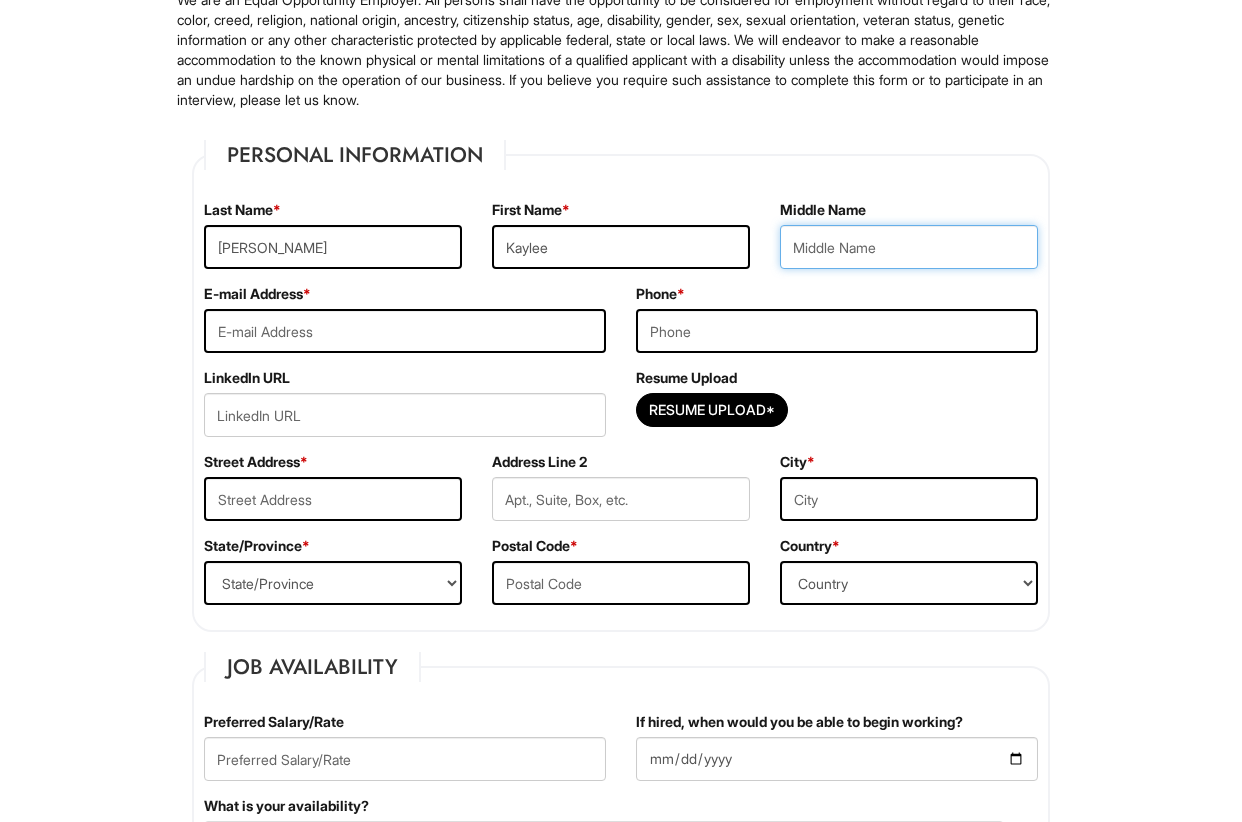 click at bounding box center (909, 247) 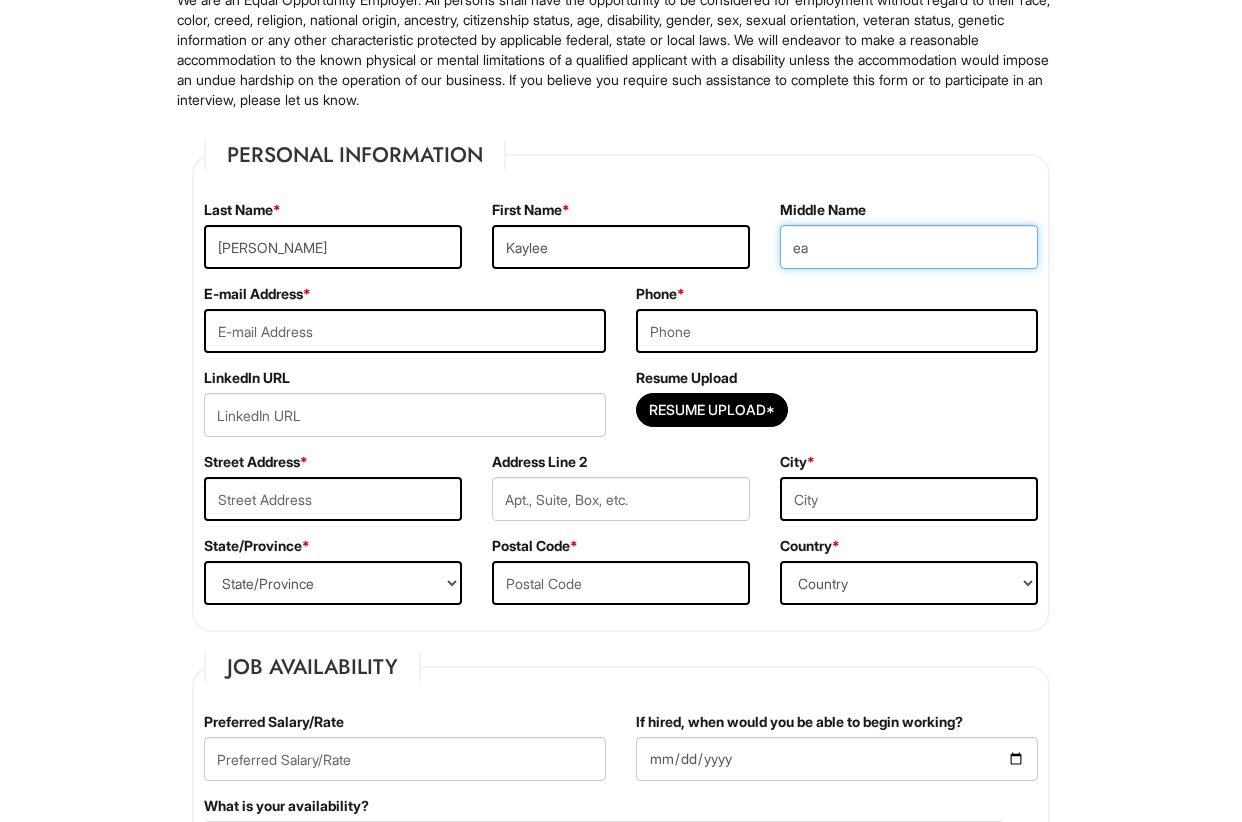 type on "e" 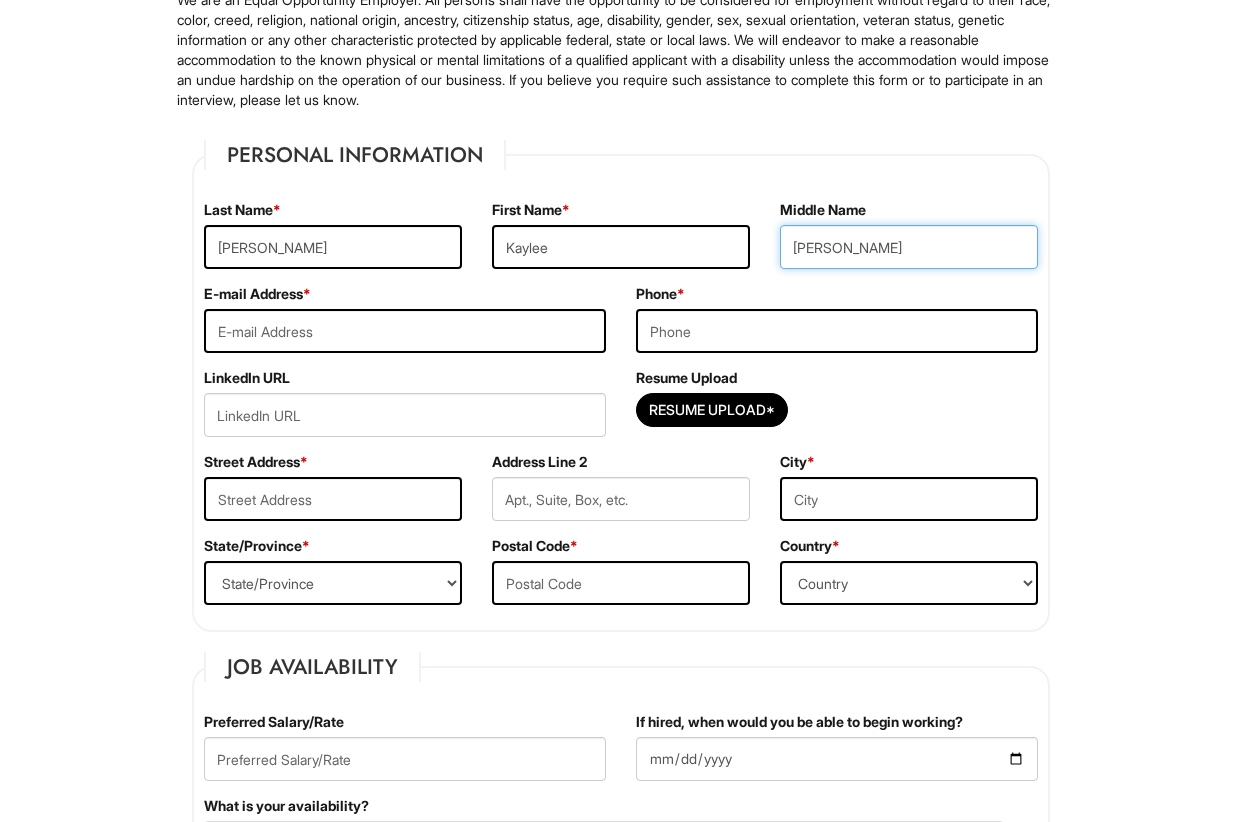 type on "Jean" 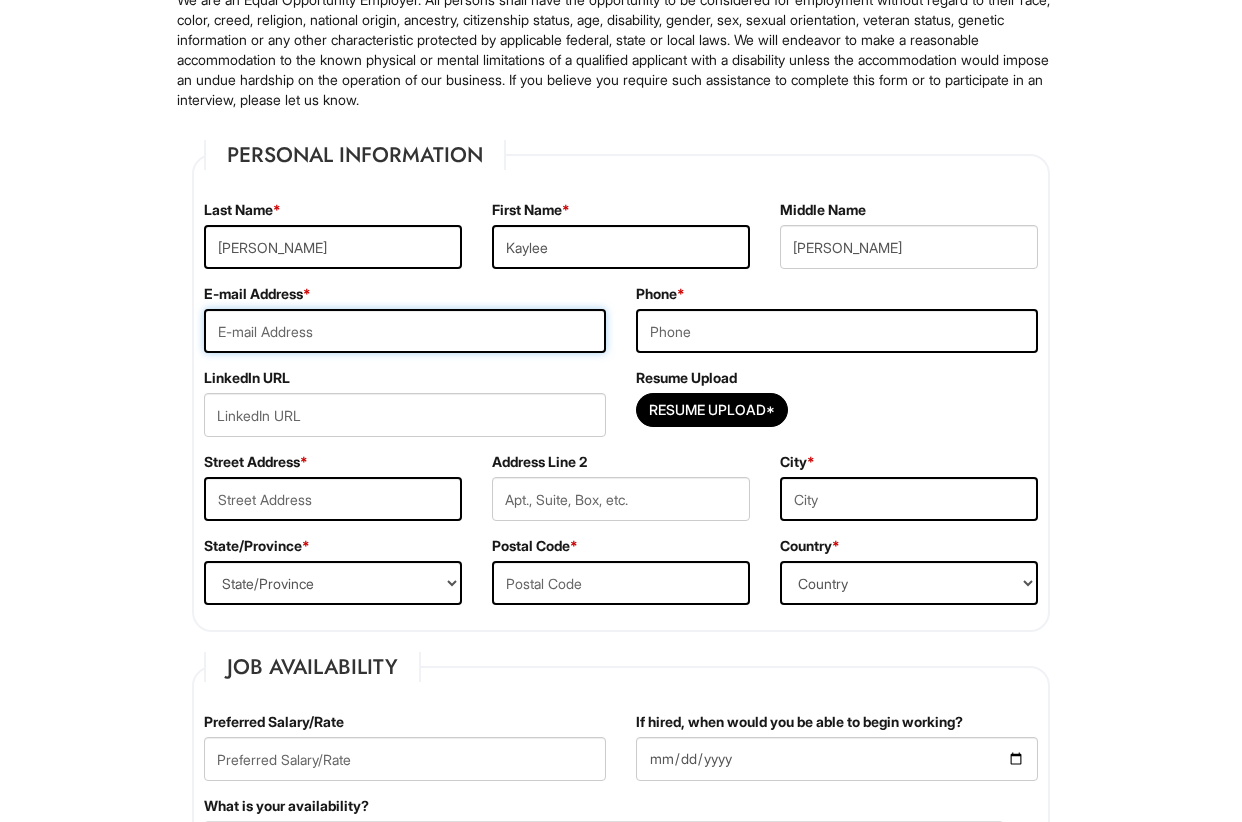 click at bounding box center (405, 331) 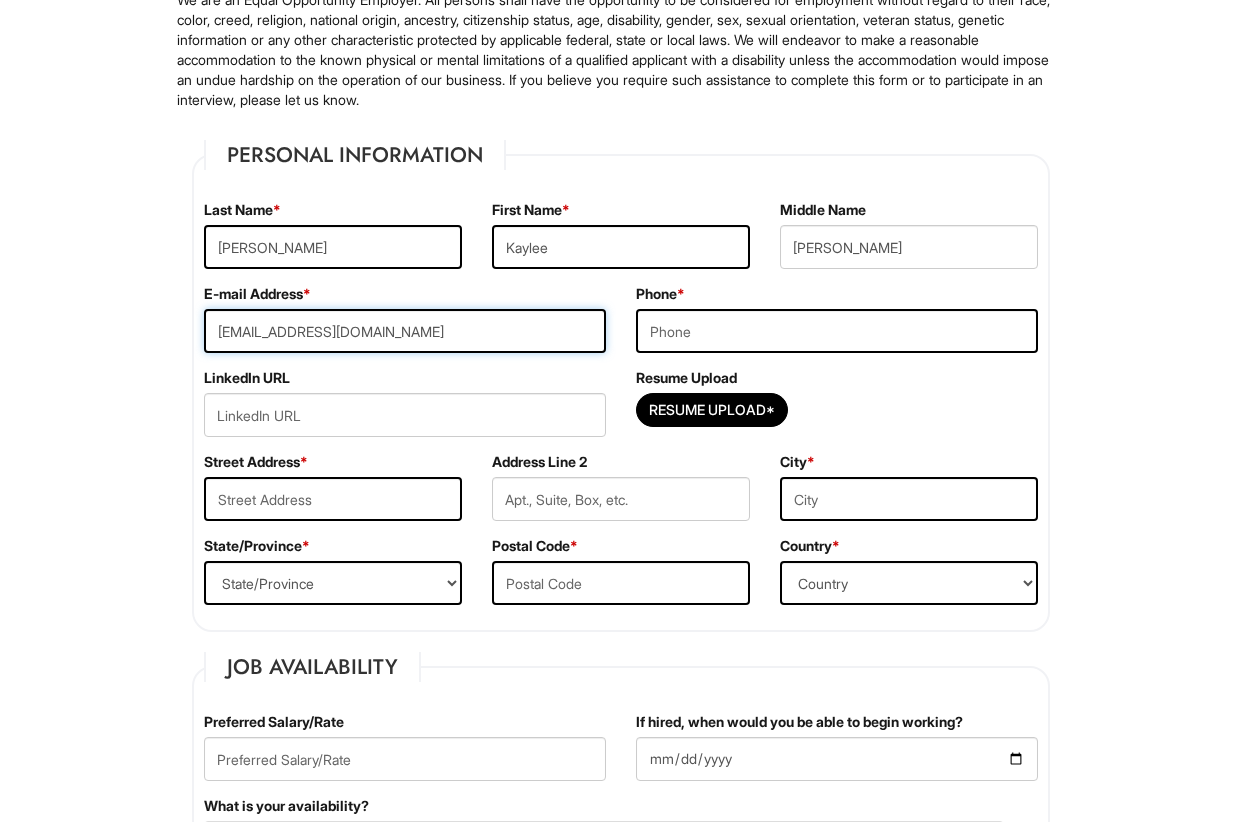 type on "4842645253" 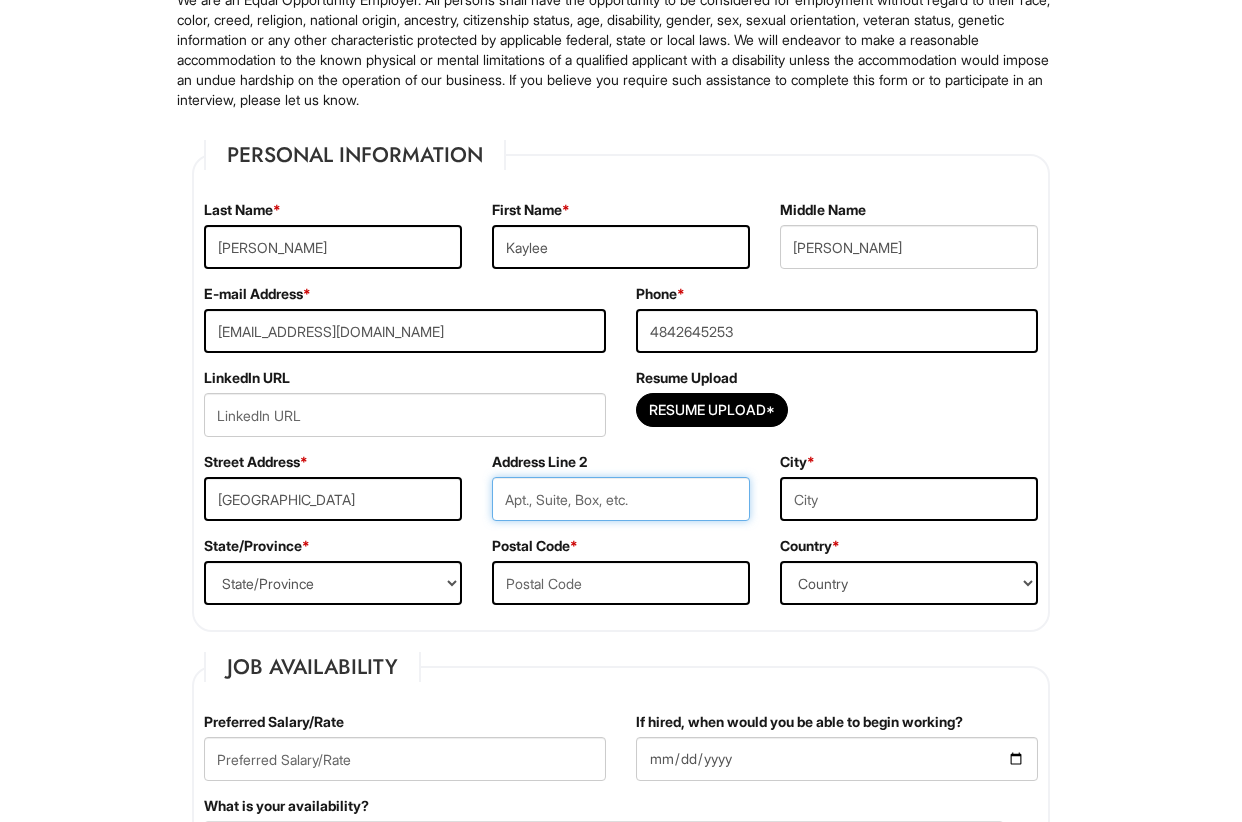 type on "1323 n 13th apt F20 Whitehall Pa 18052" 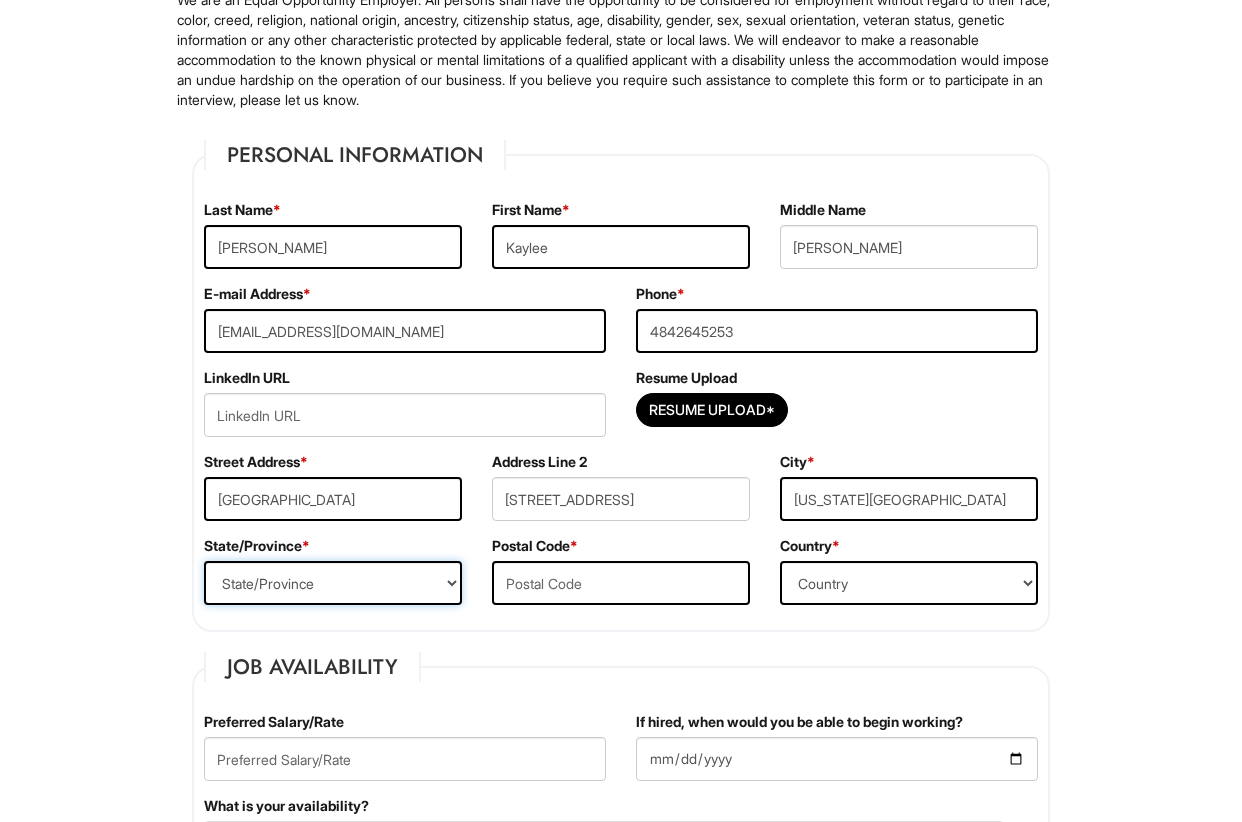 select on "NY" 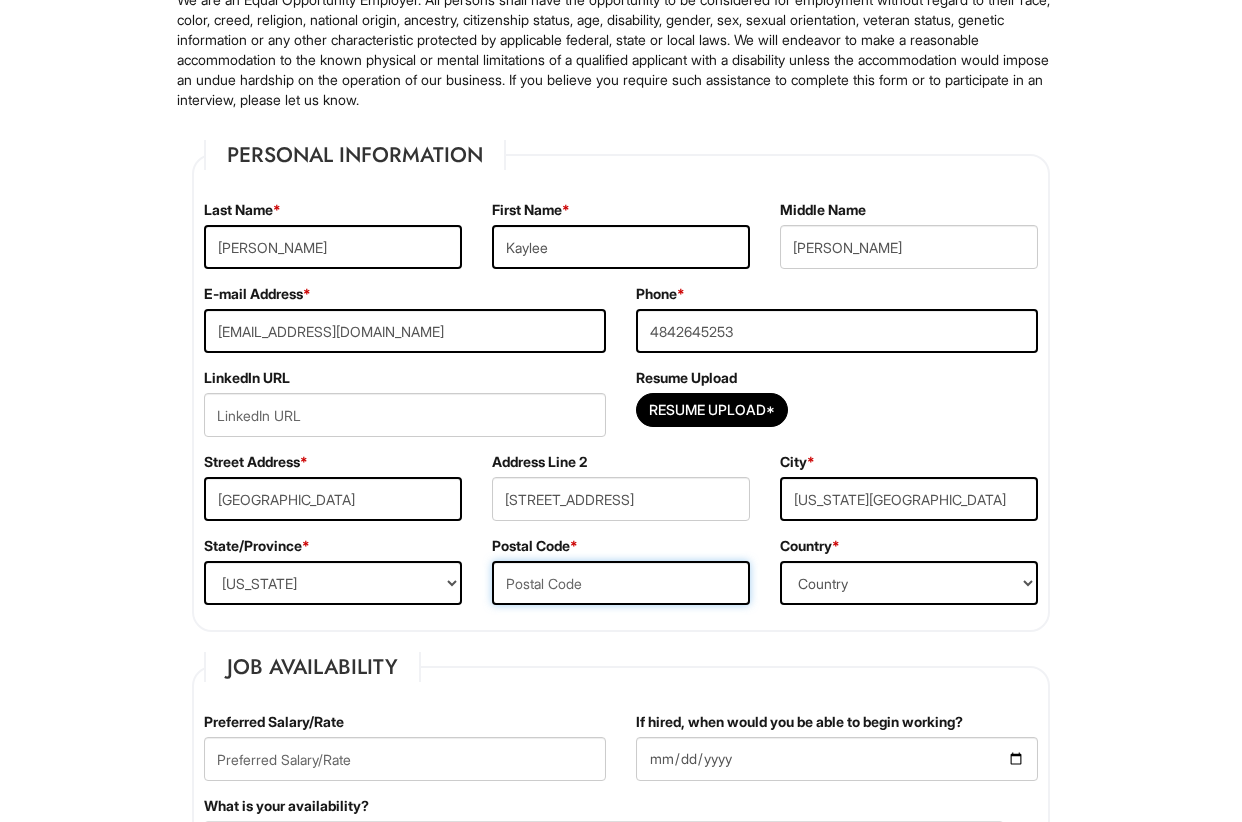 type on "10022" 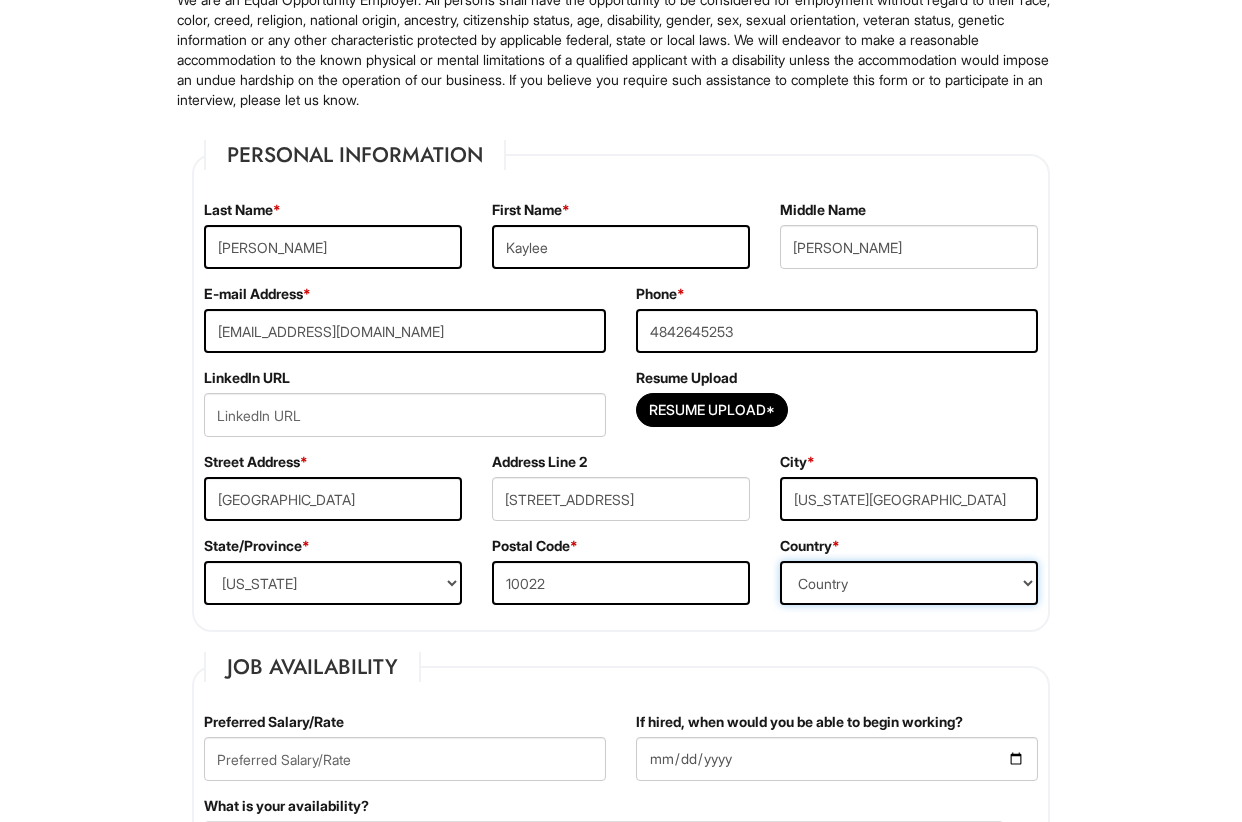 select on "United States of America" 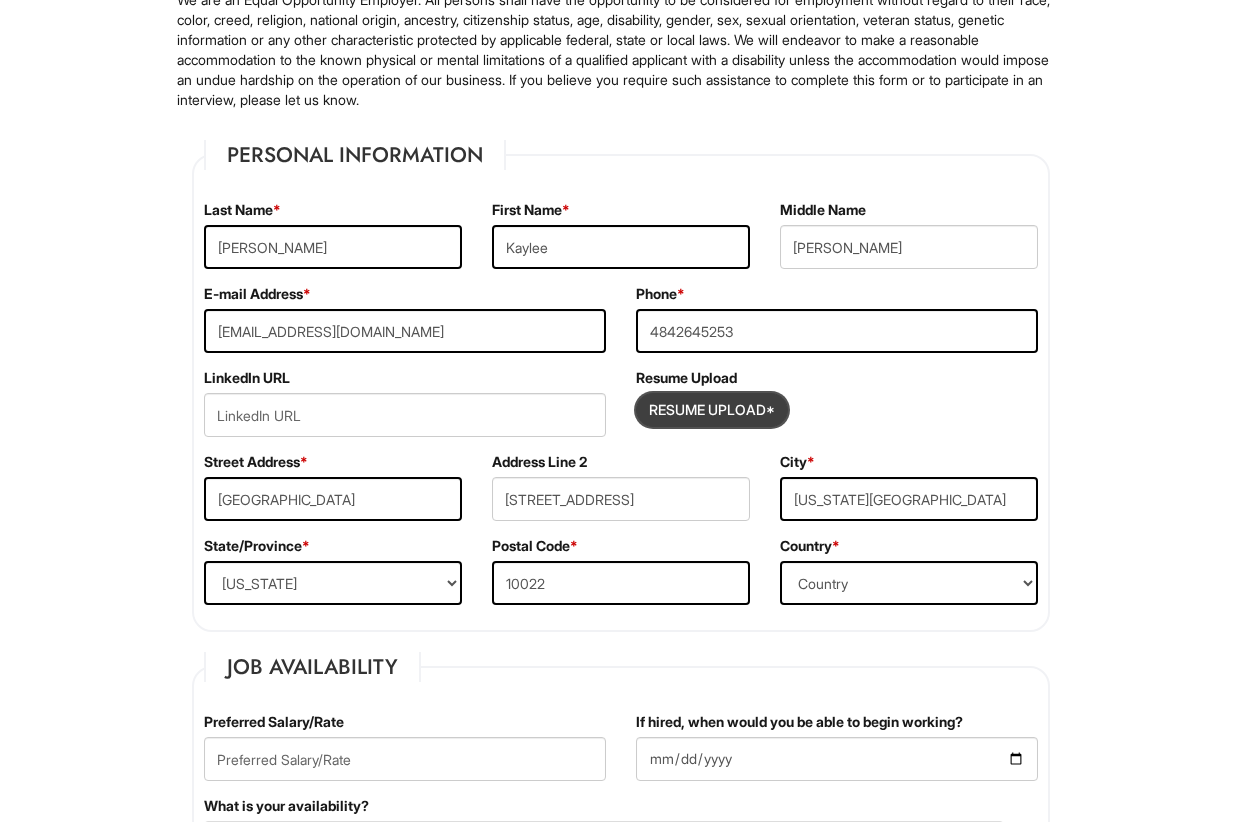 click at bounding box center (712, 410) 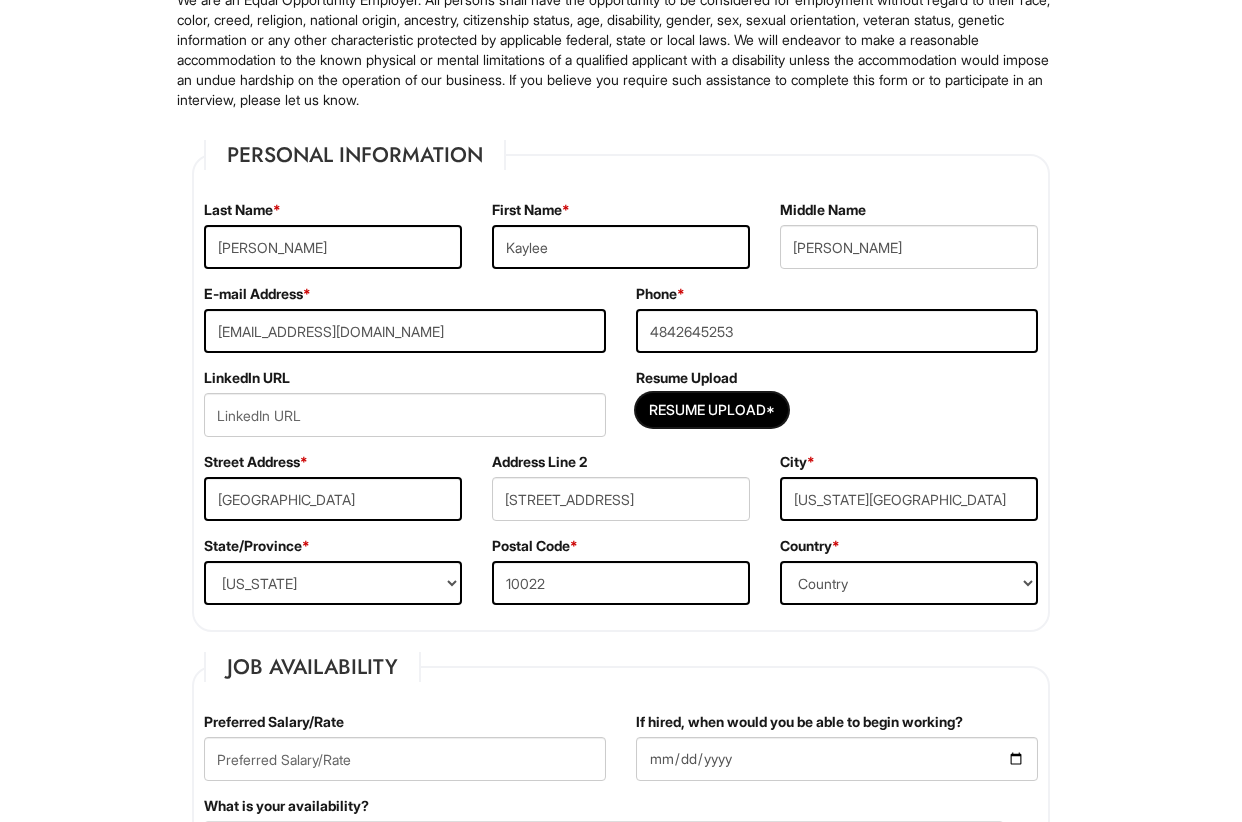type on "C:\fakepath\Kaylee Johnson Resume.pdf" 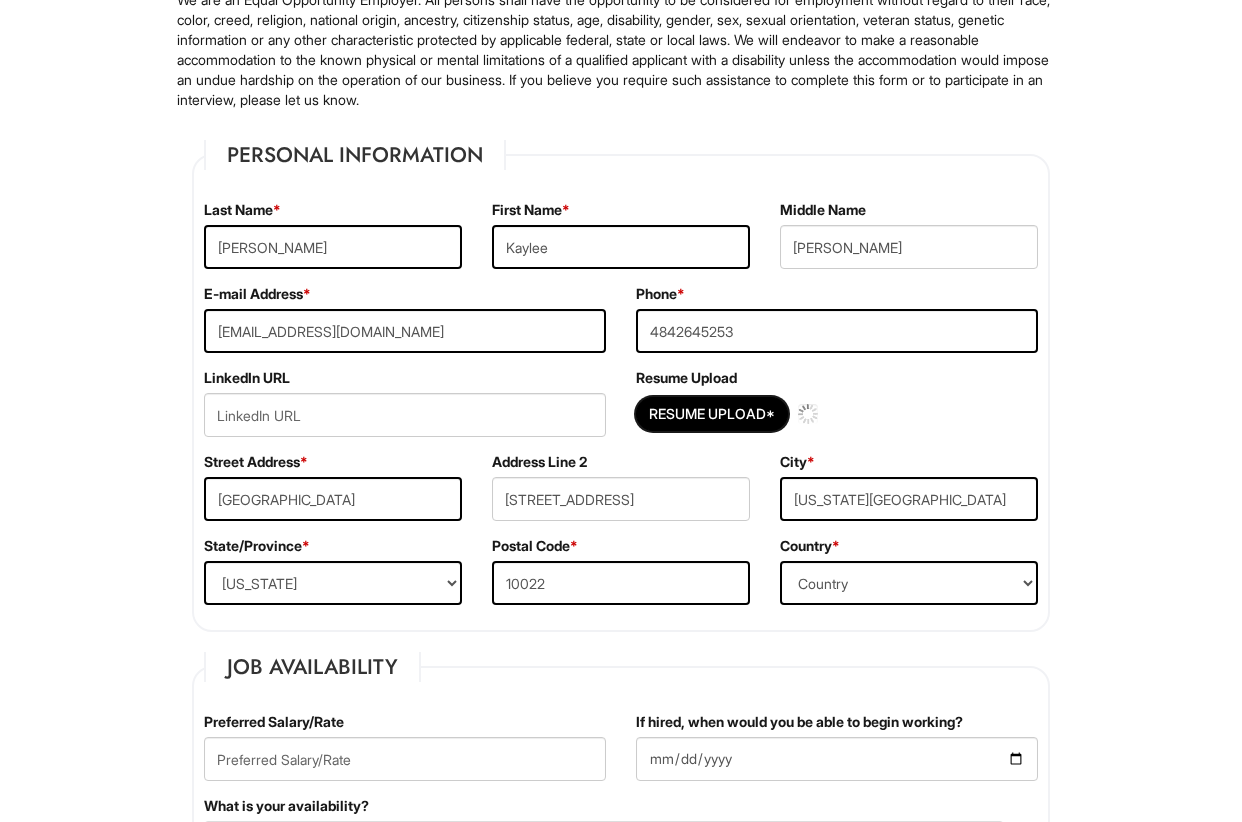 type 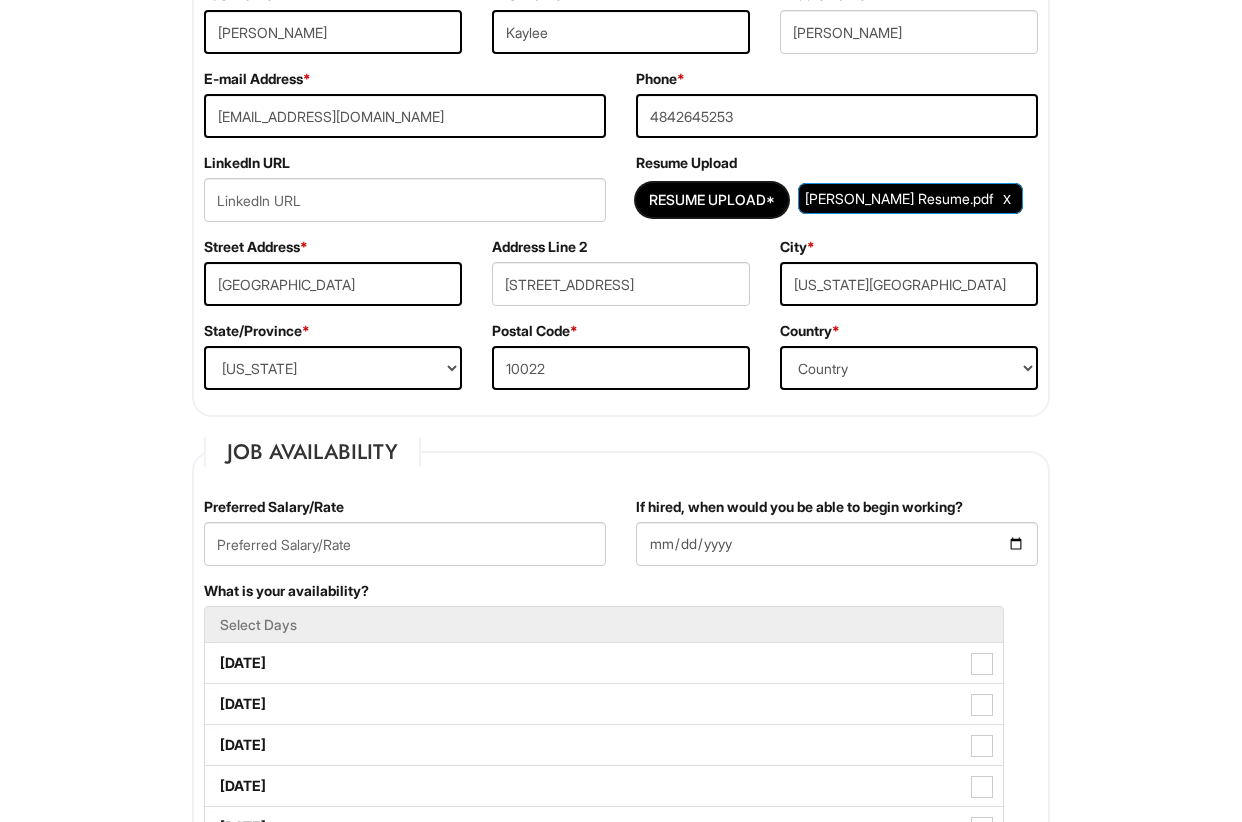 scroll, scrollTop: 379, scrollLeft: 0, axis: vertical 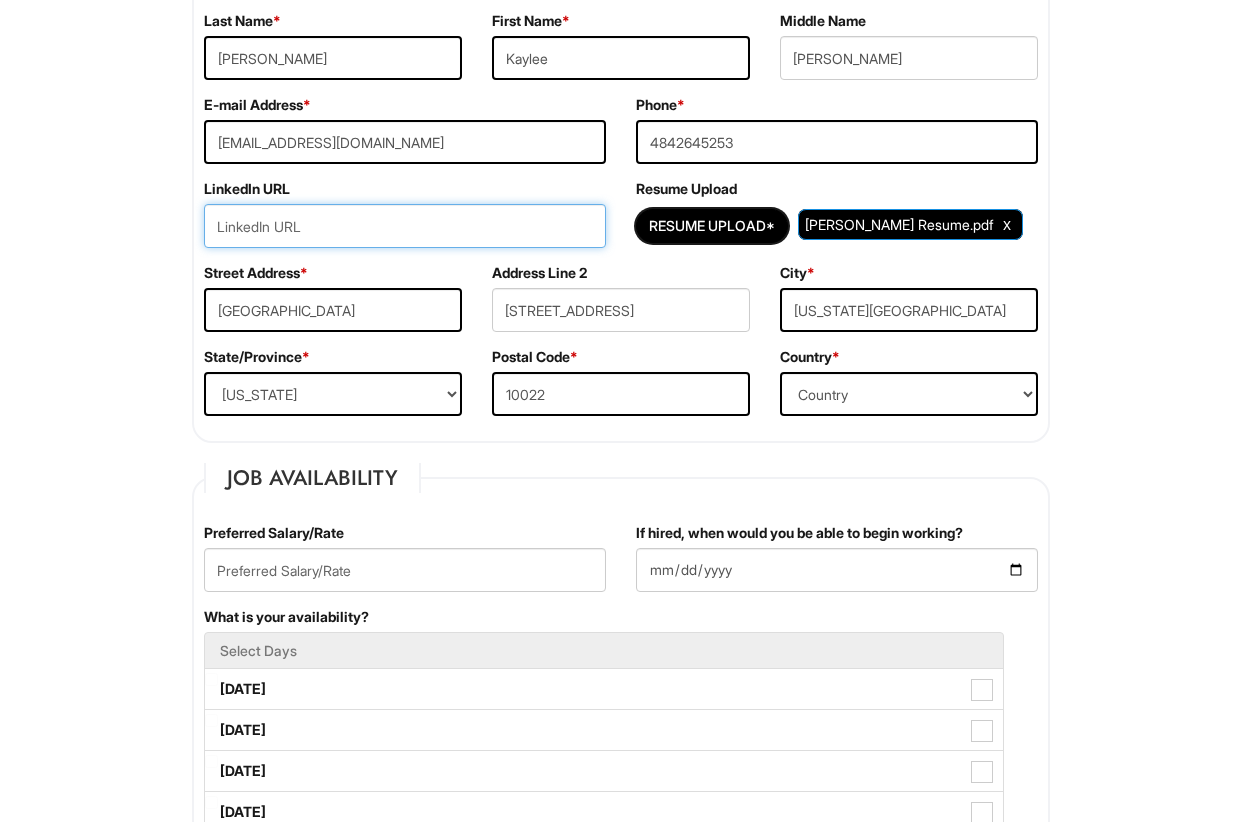 click at bounding box center [405, 226] 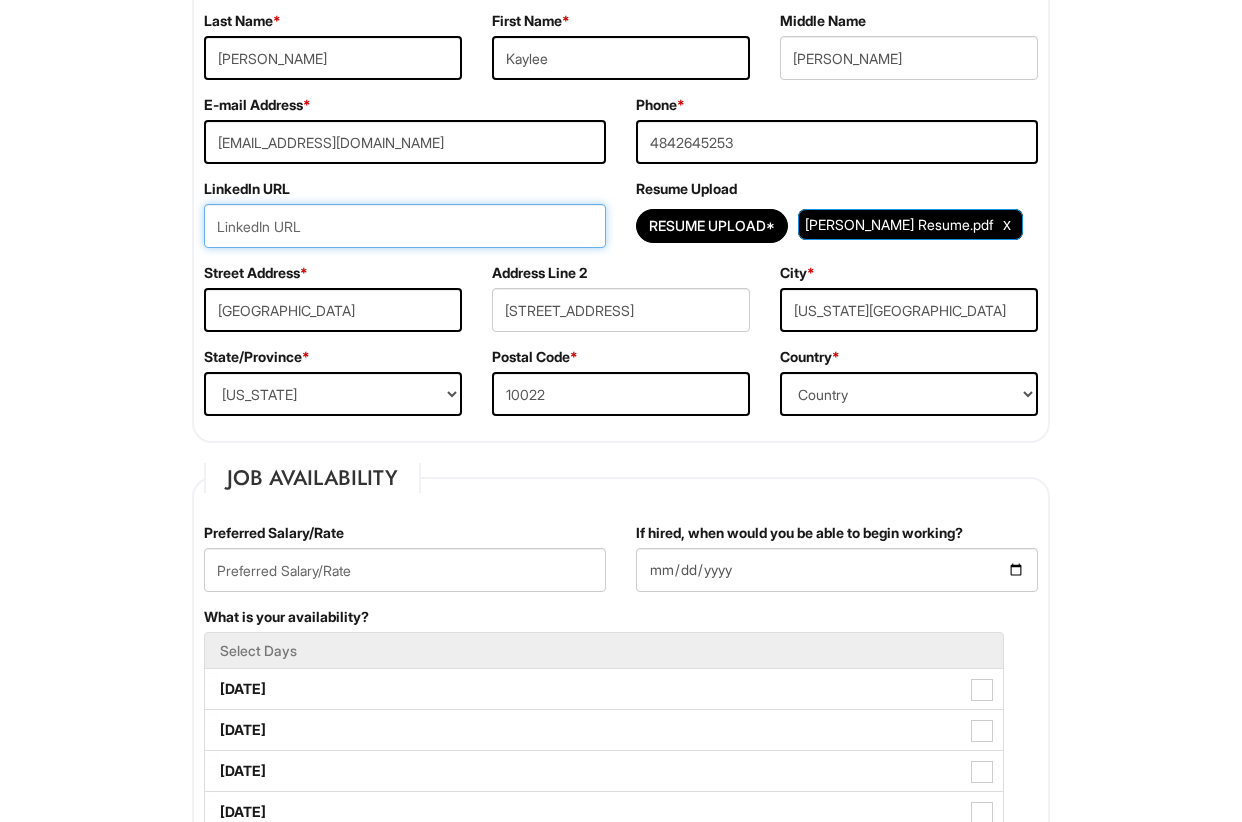 paste on "https://www.linkedin.com/in/kaylee-johnson-89243829a/" 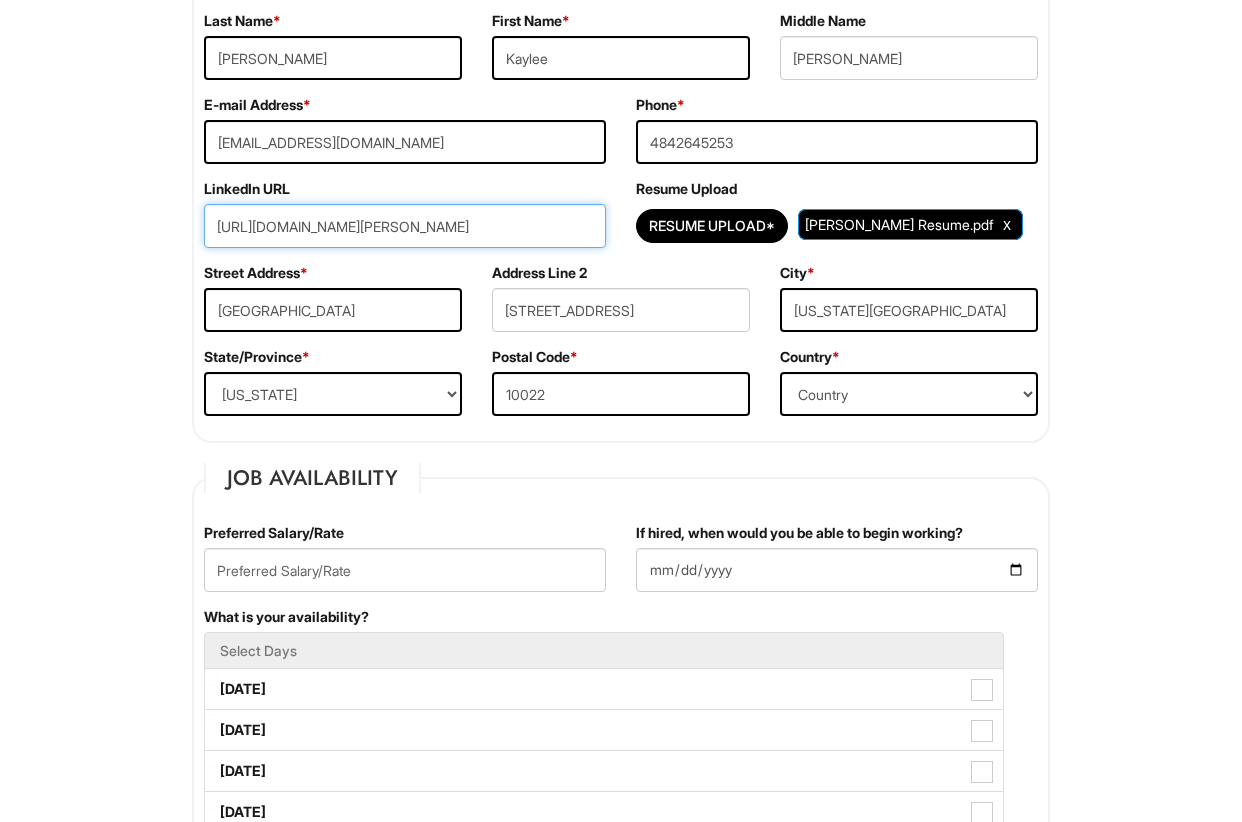 scroll, scrollTop: 0, scrollLeft: 4, axis: horizontal 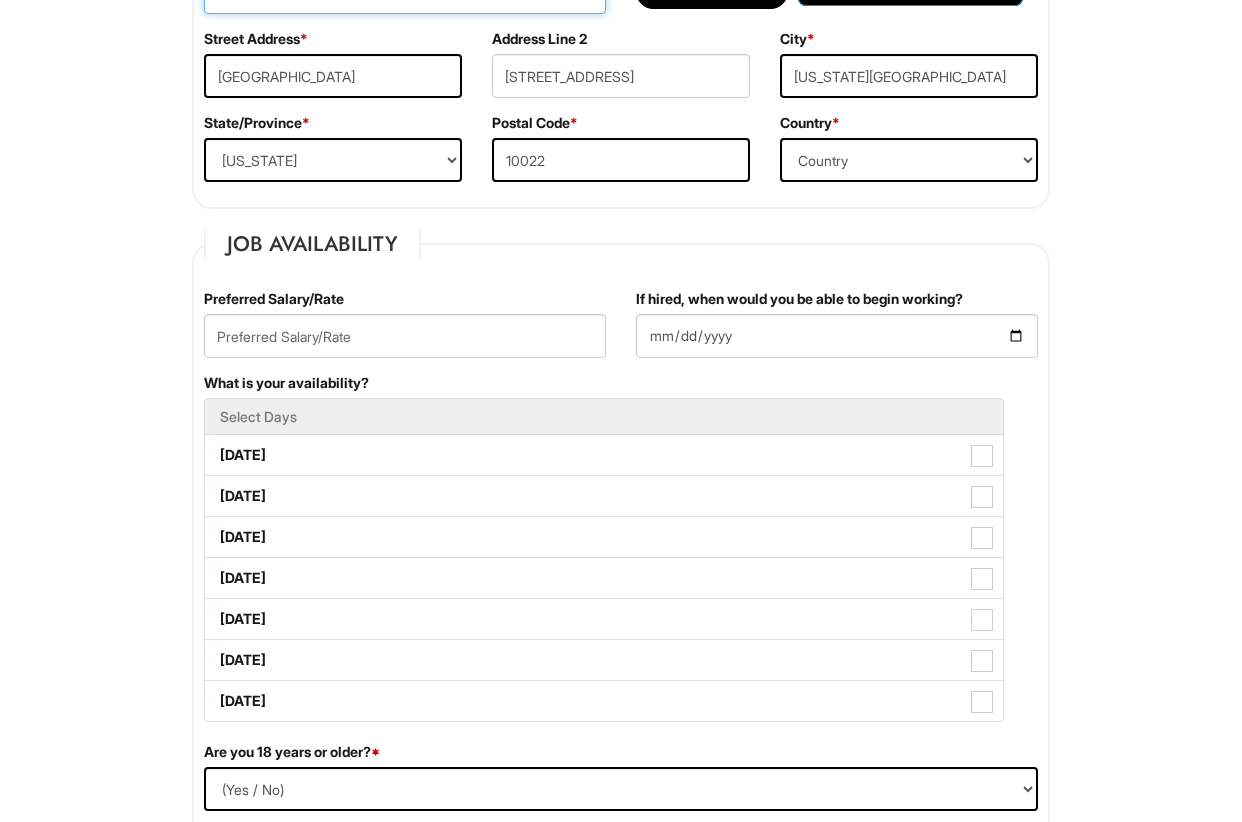 type on "https://www.linkedin.com/in/kaylee-johnson-89243829a/" 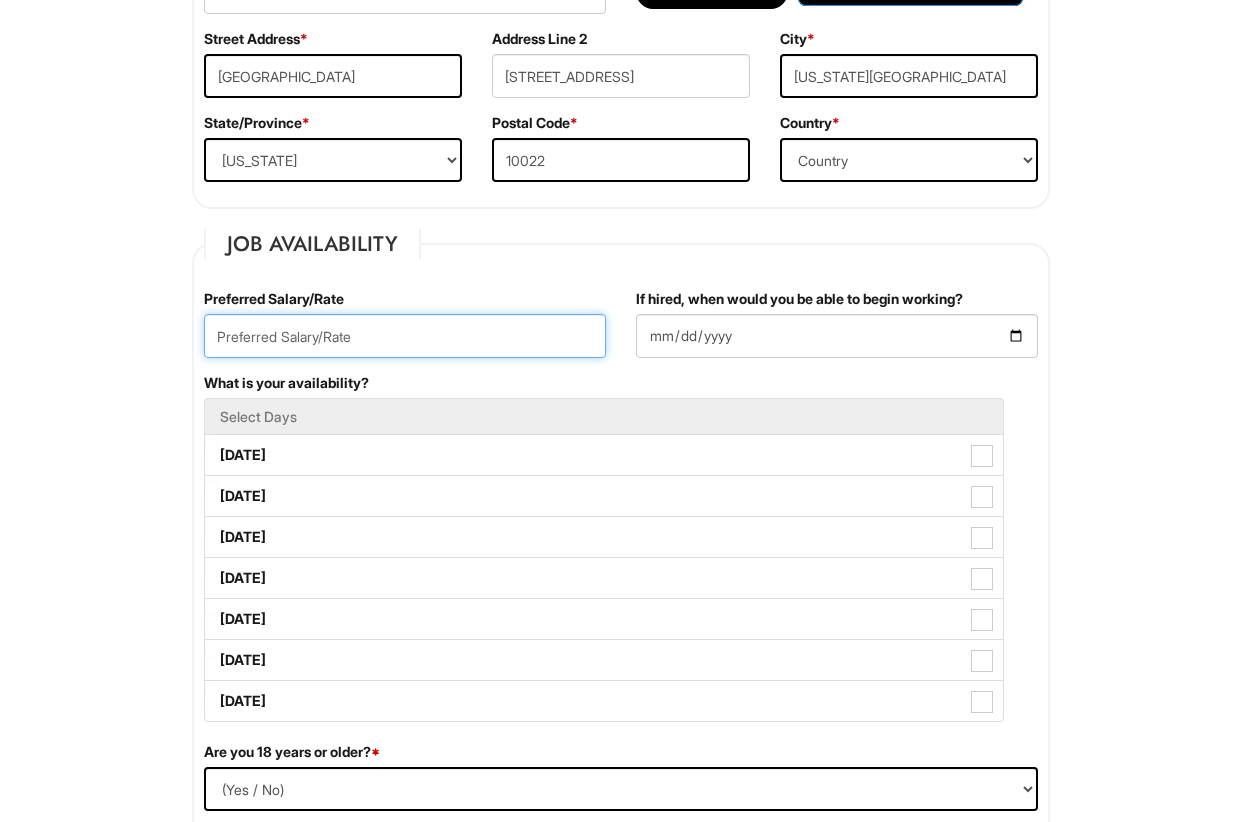 scroll, scrollTop: 0, scrollLeft: 0, axis: both 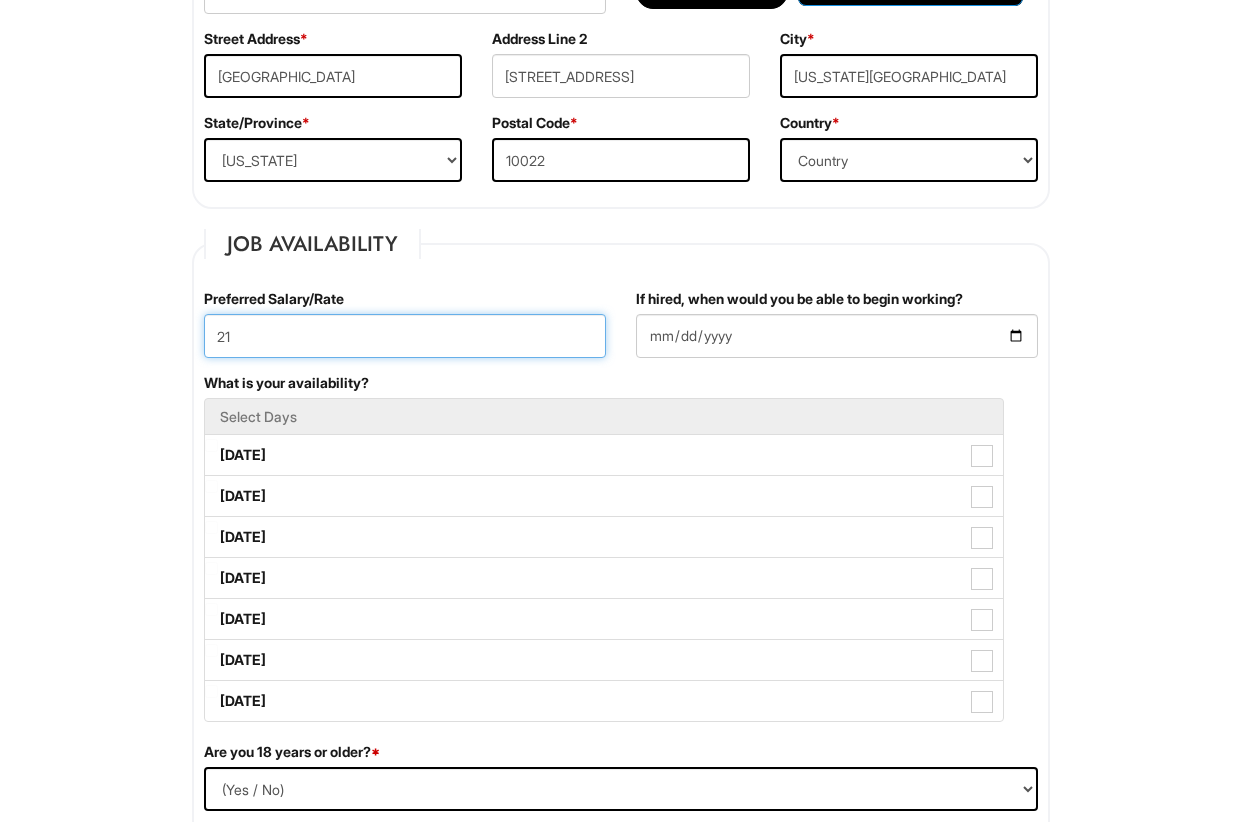 type on "21" 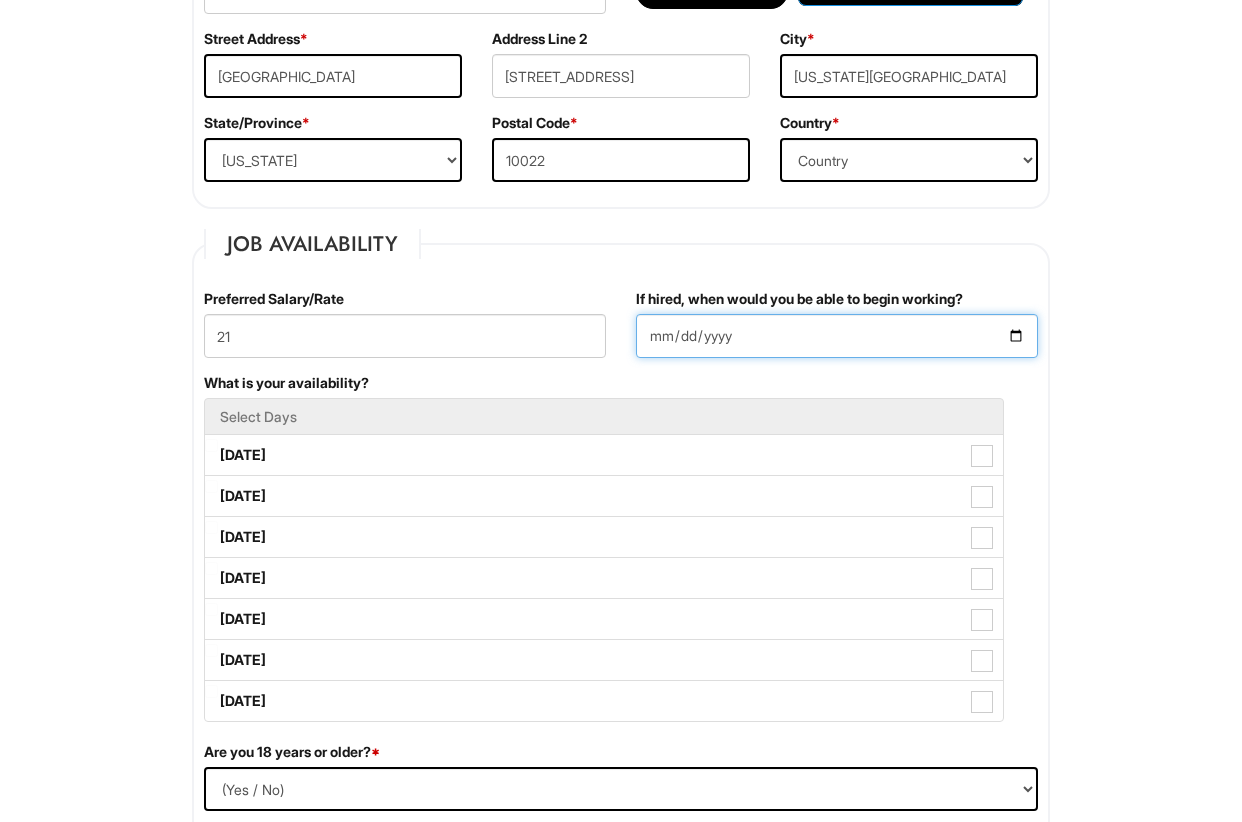 click on "If hired, when would you be able to begin working?" at bounding box center (837, 336) 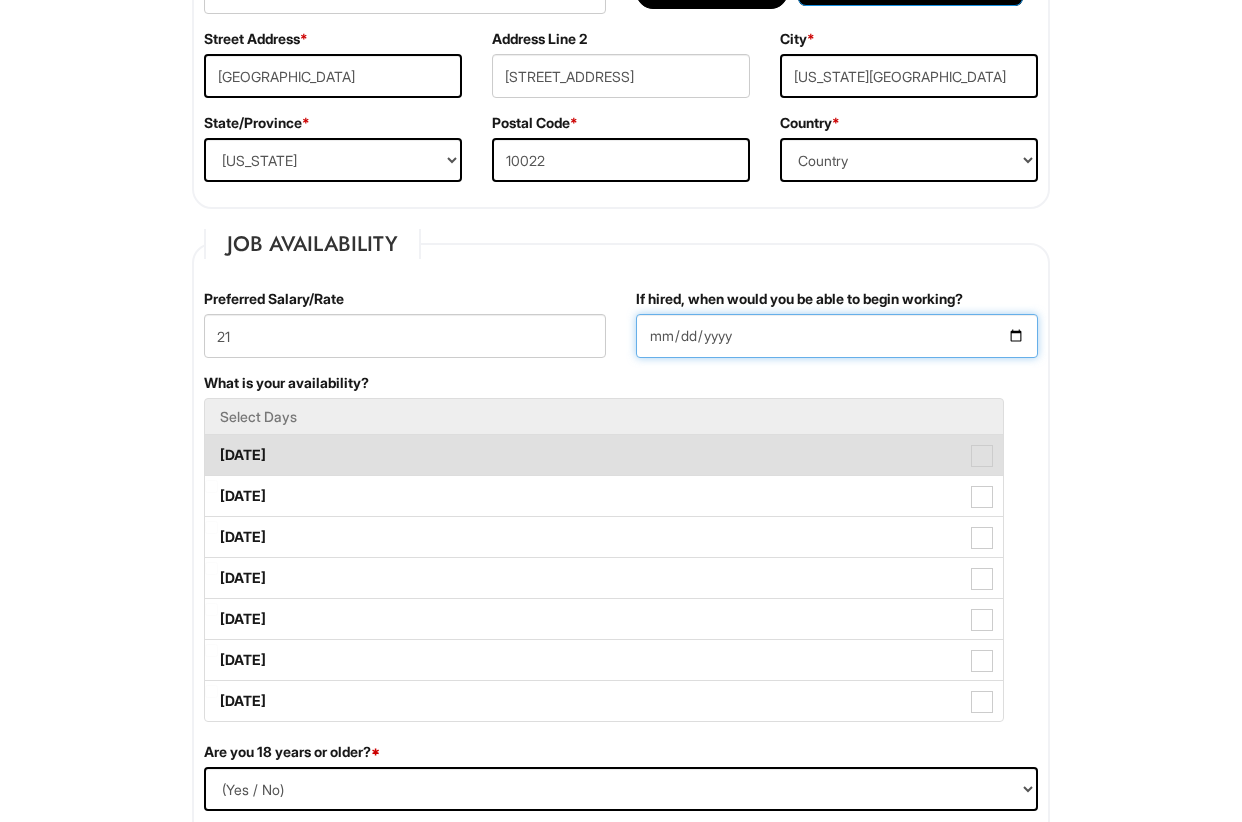 type on "2025-07-15" 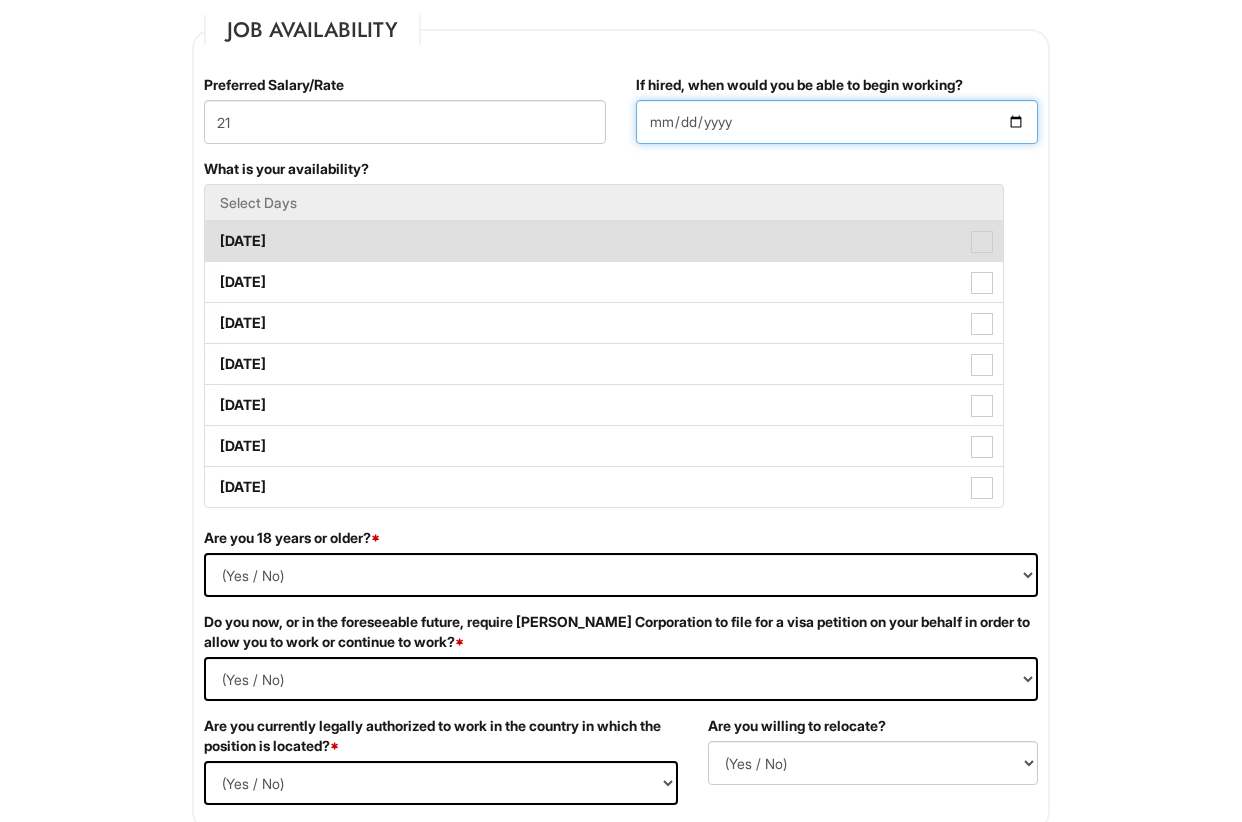 scroll, scrollTop: 832, scrollLeft: 0, axis: vertical 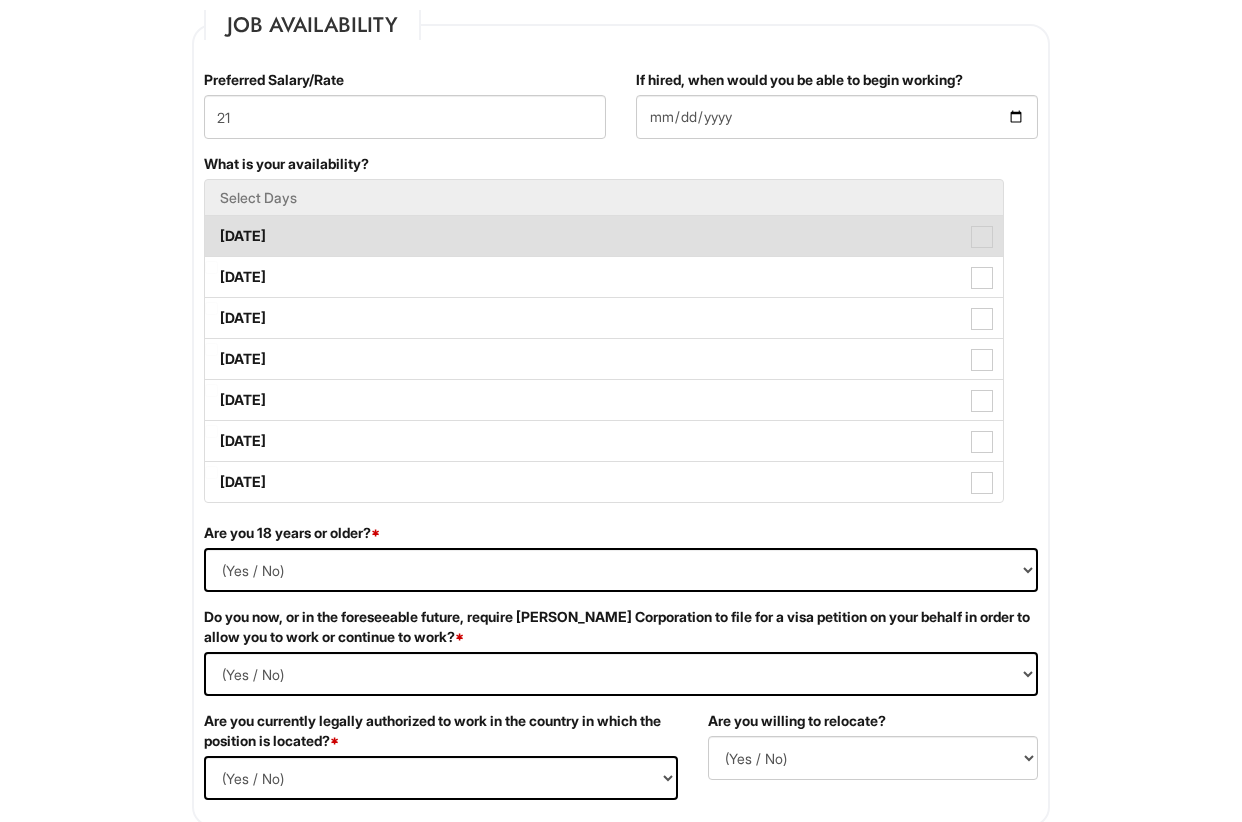 click at bounding box center (982, 237) 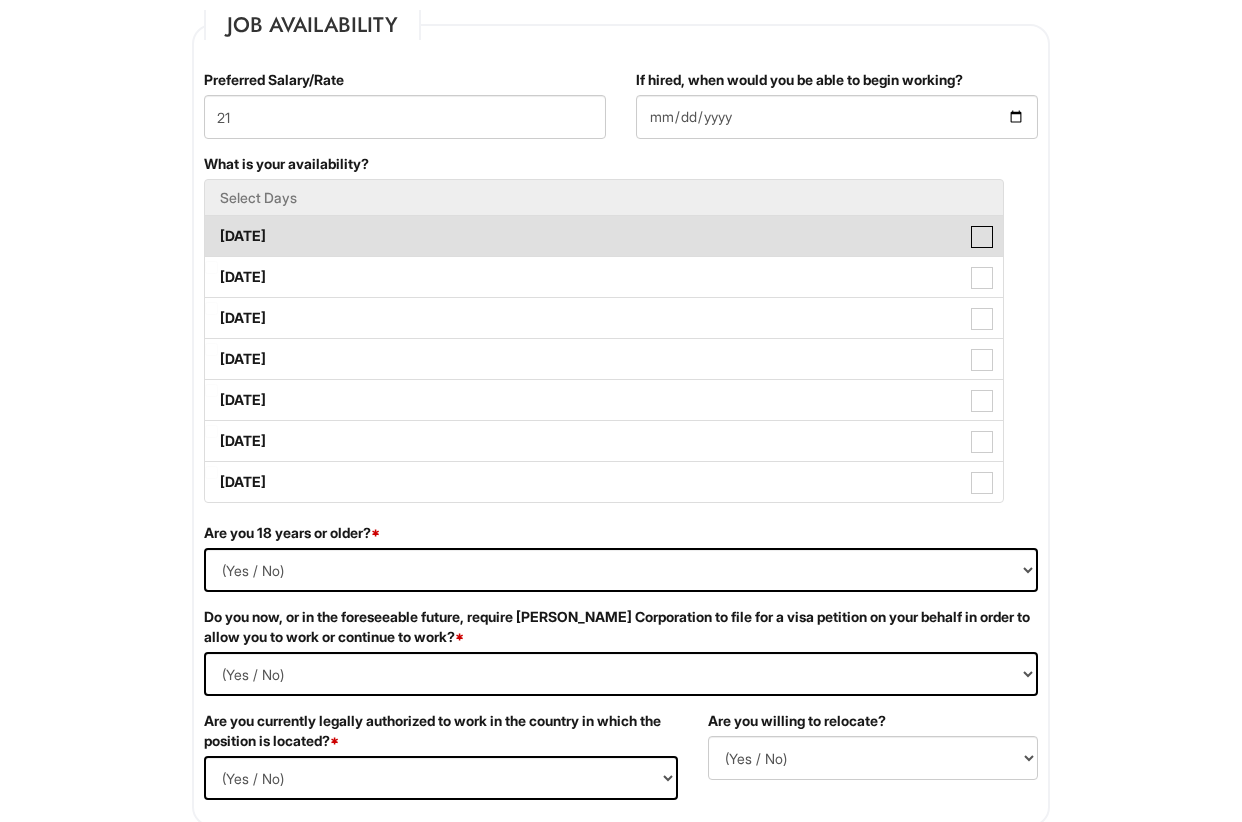 click on "Monday" at bounding box center (211, 226) 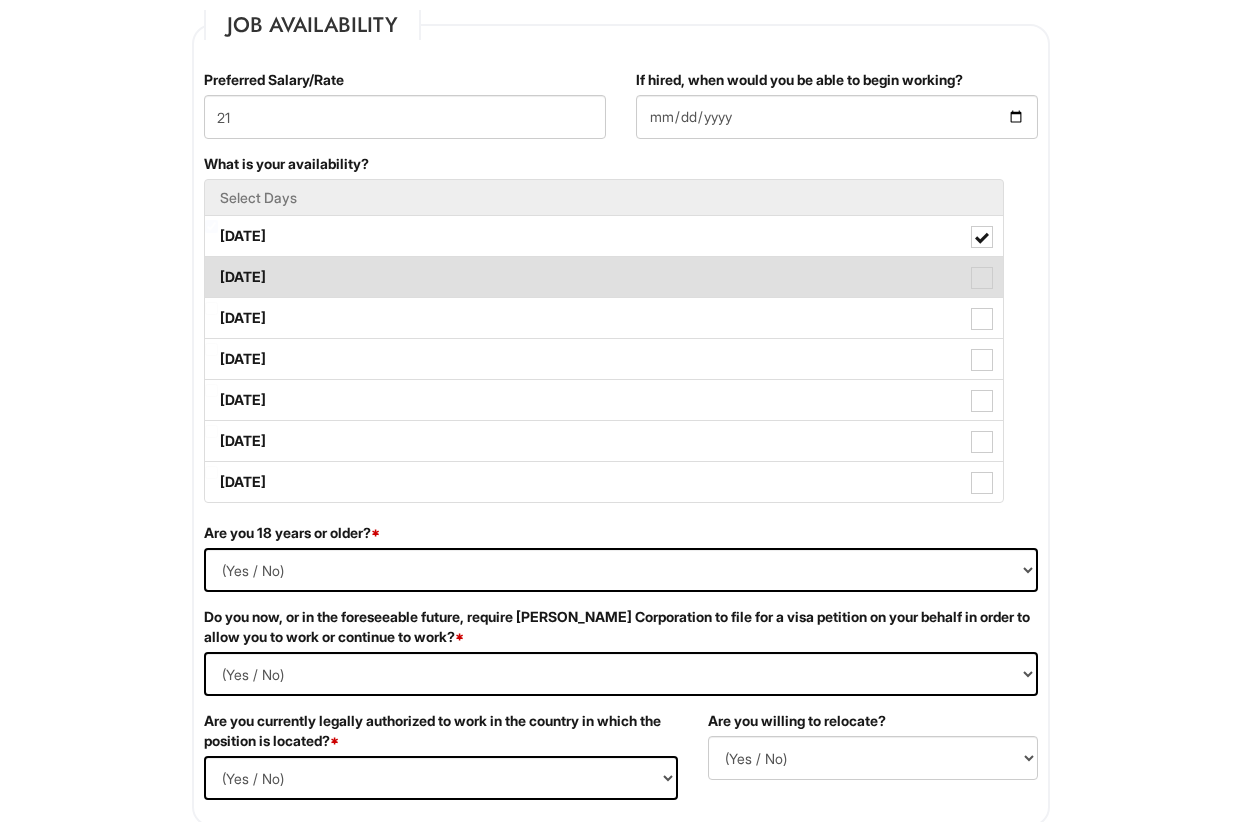click at bounding box center [982, 278] 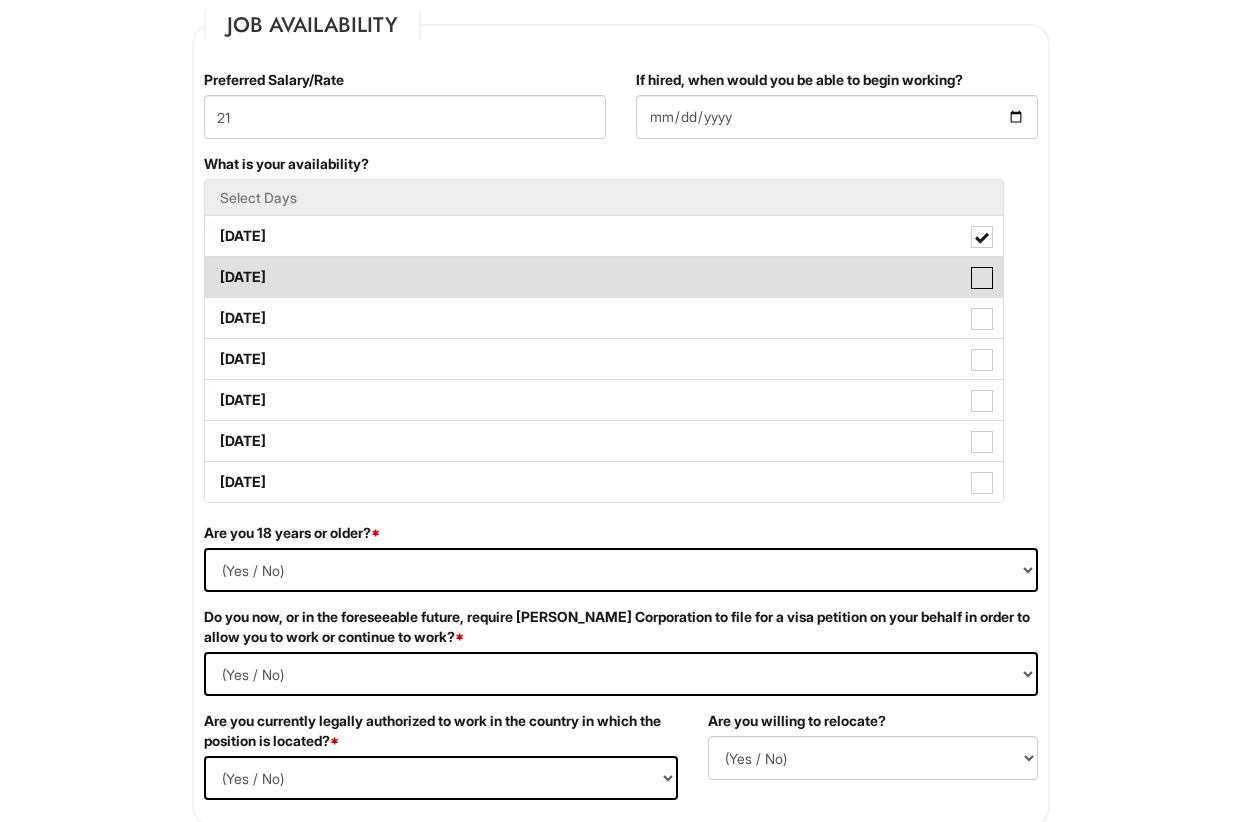 click on "Tuesday" at bounding box center [211, 267] 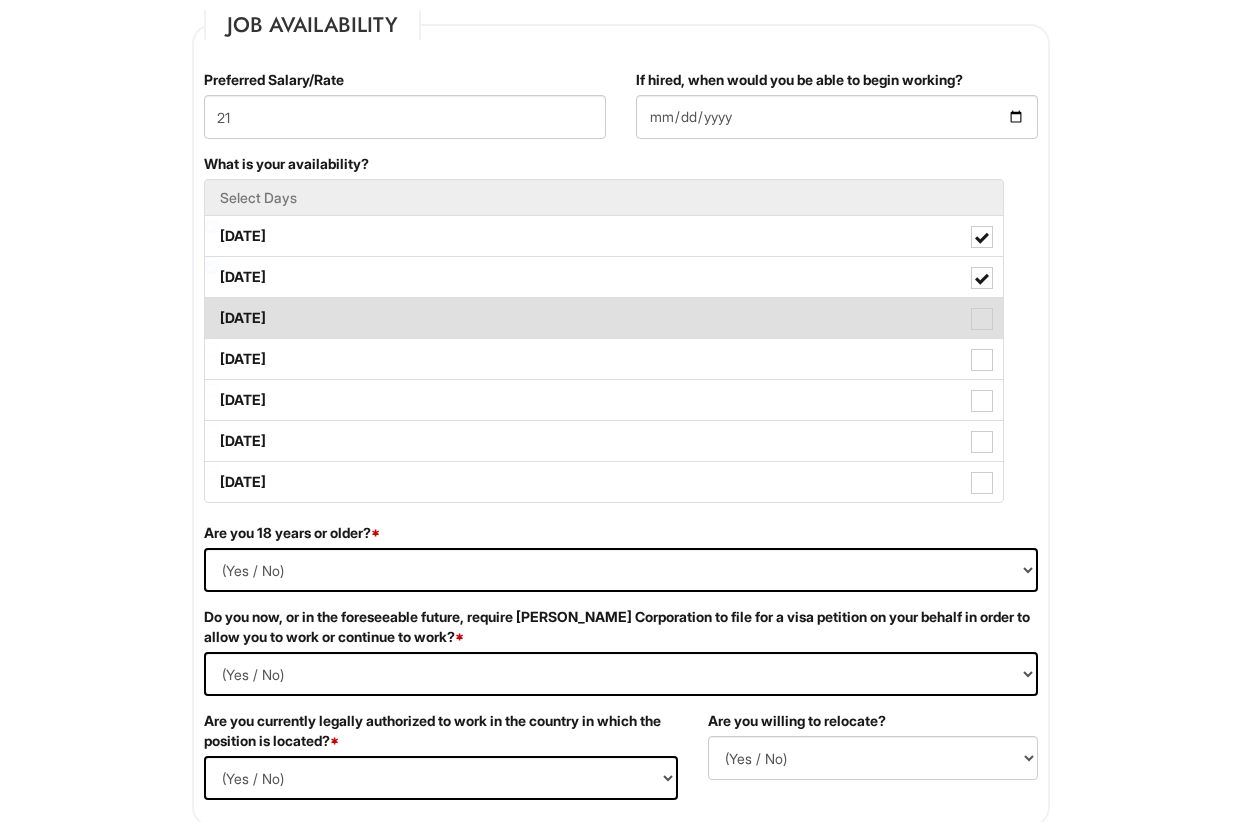 click at bounding box center [982, 319] 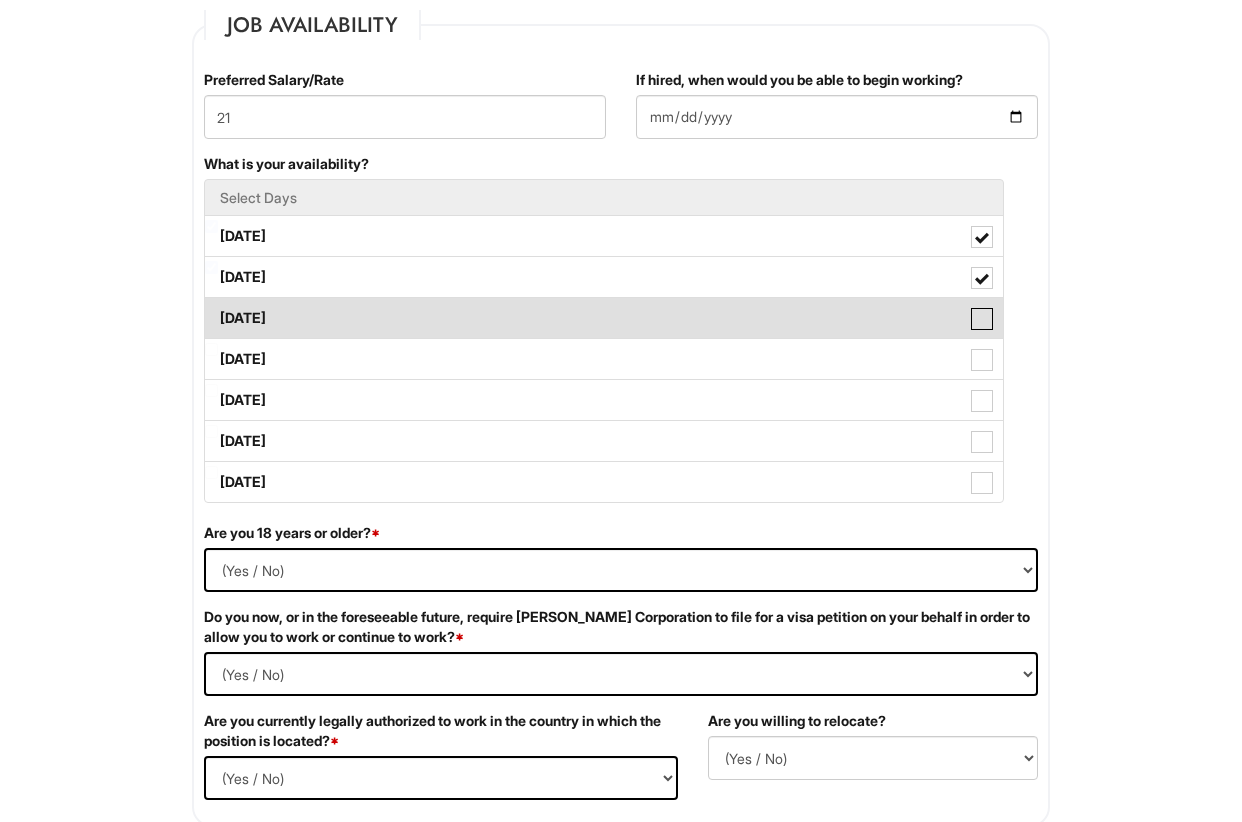 click on "Wednesday" at bounding box center (211, 308) 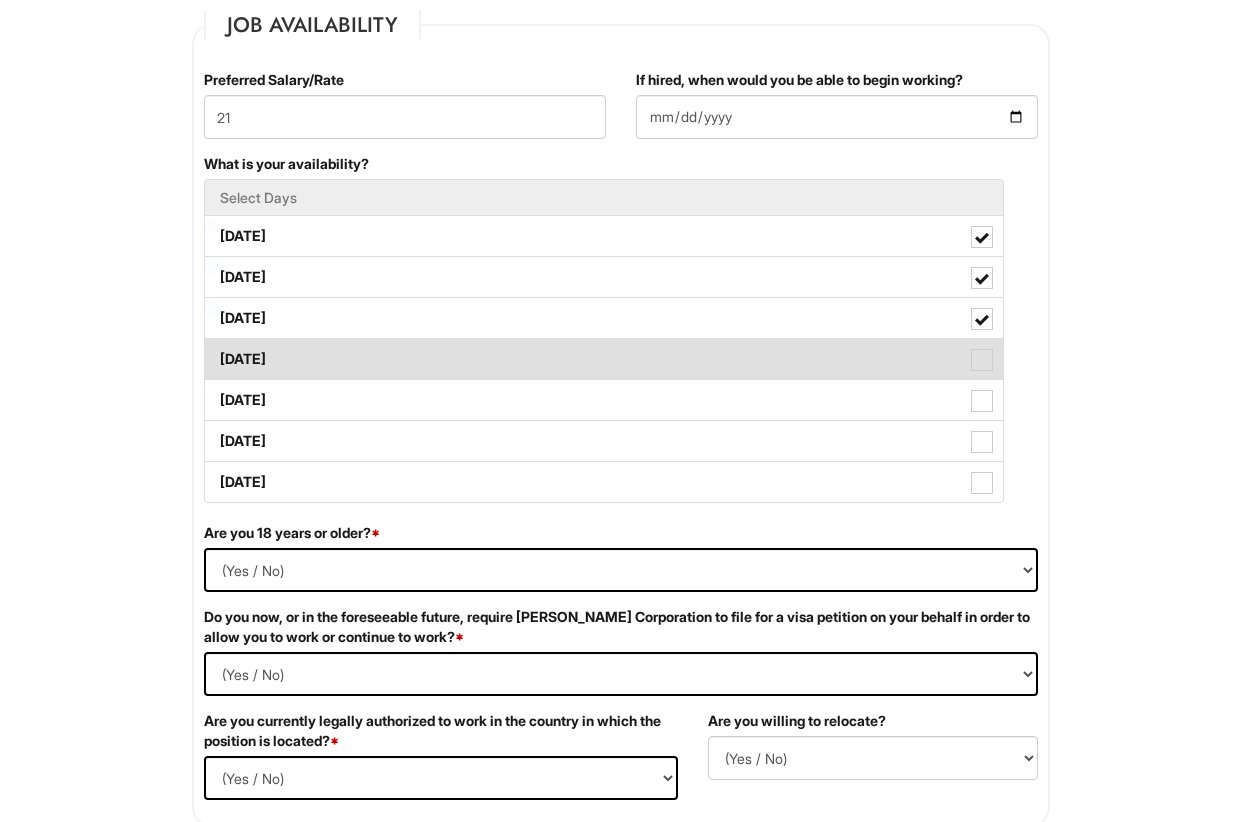 click at bounding box center (982, 360) 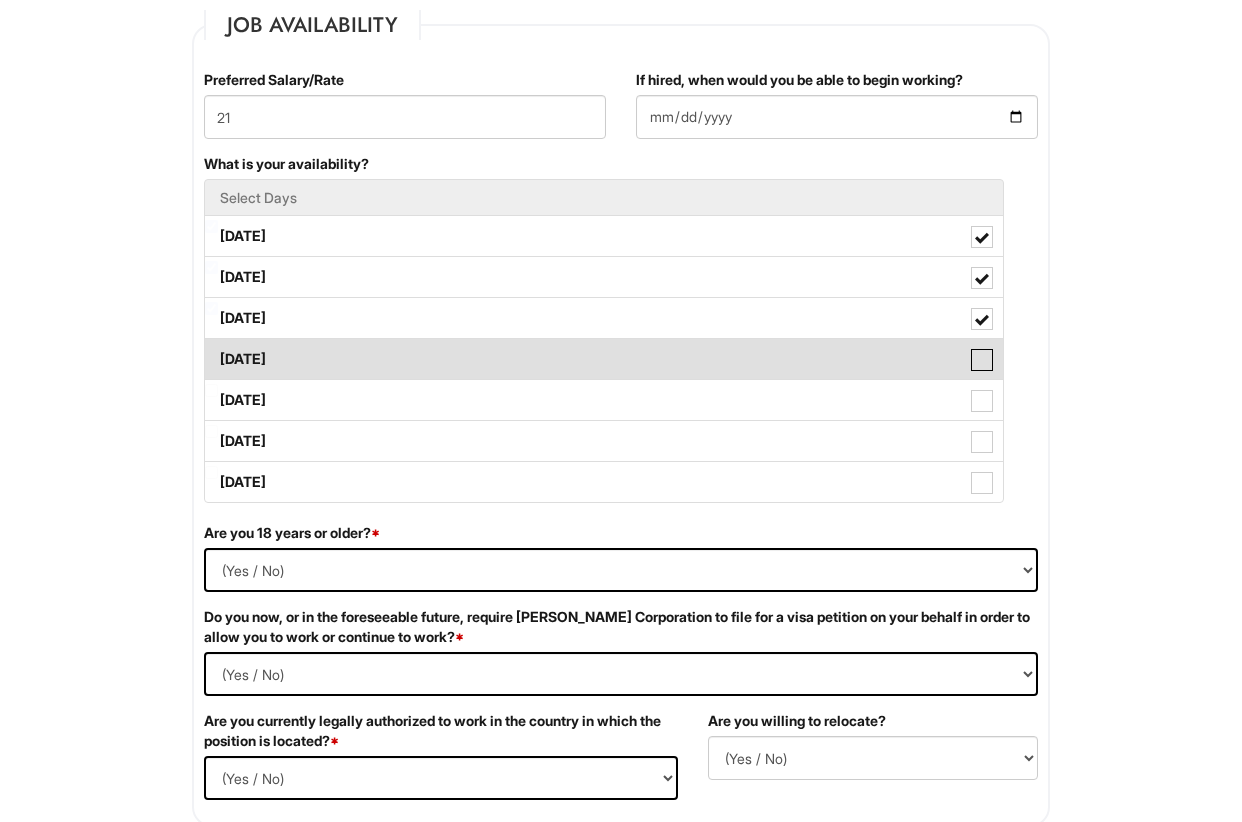 click on "Thursday" at bounding box center [211, 349] 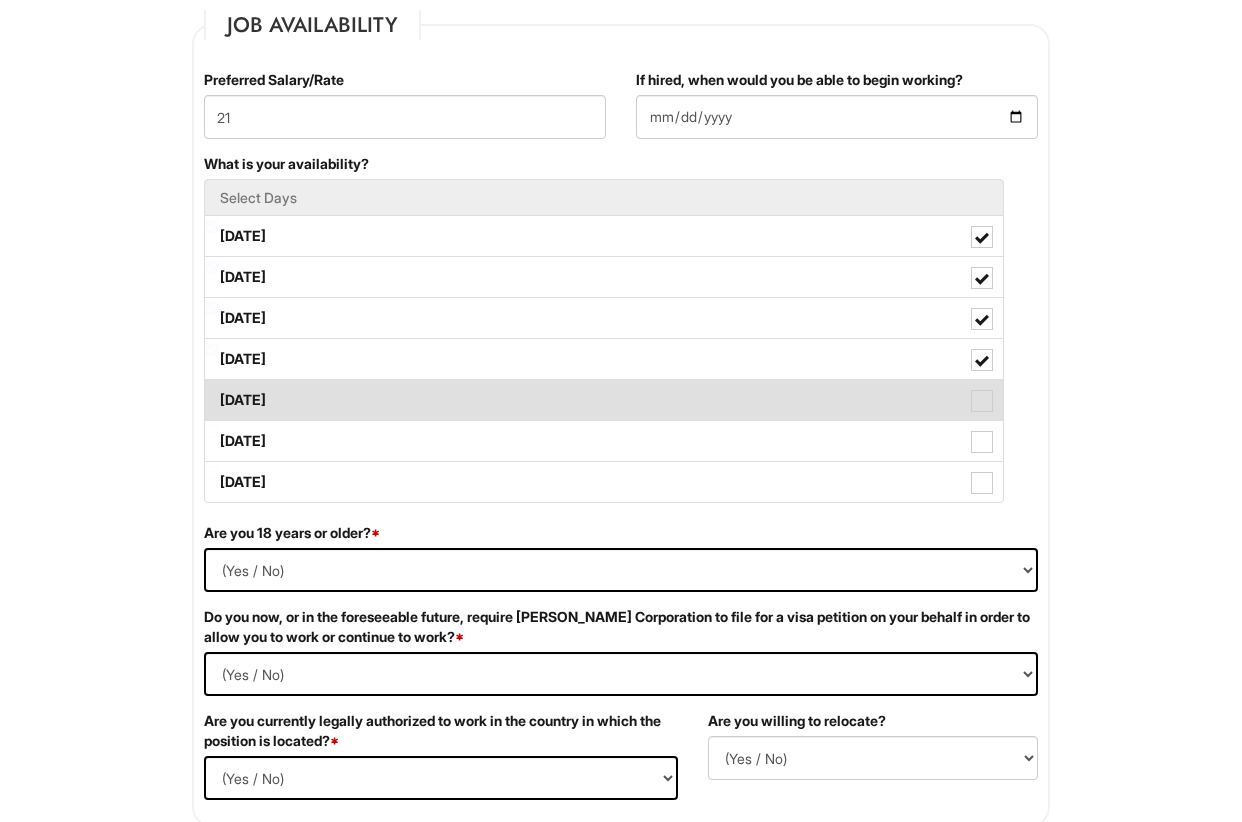 click on "Friday" at bounding box center [604, 400] 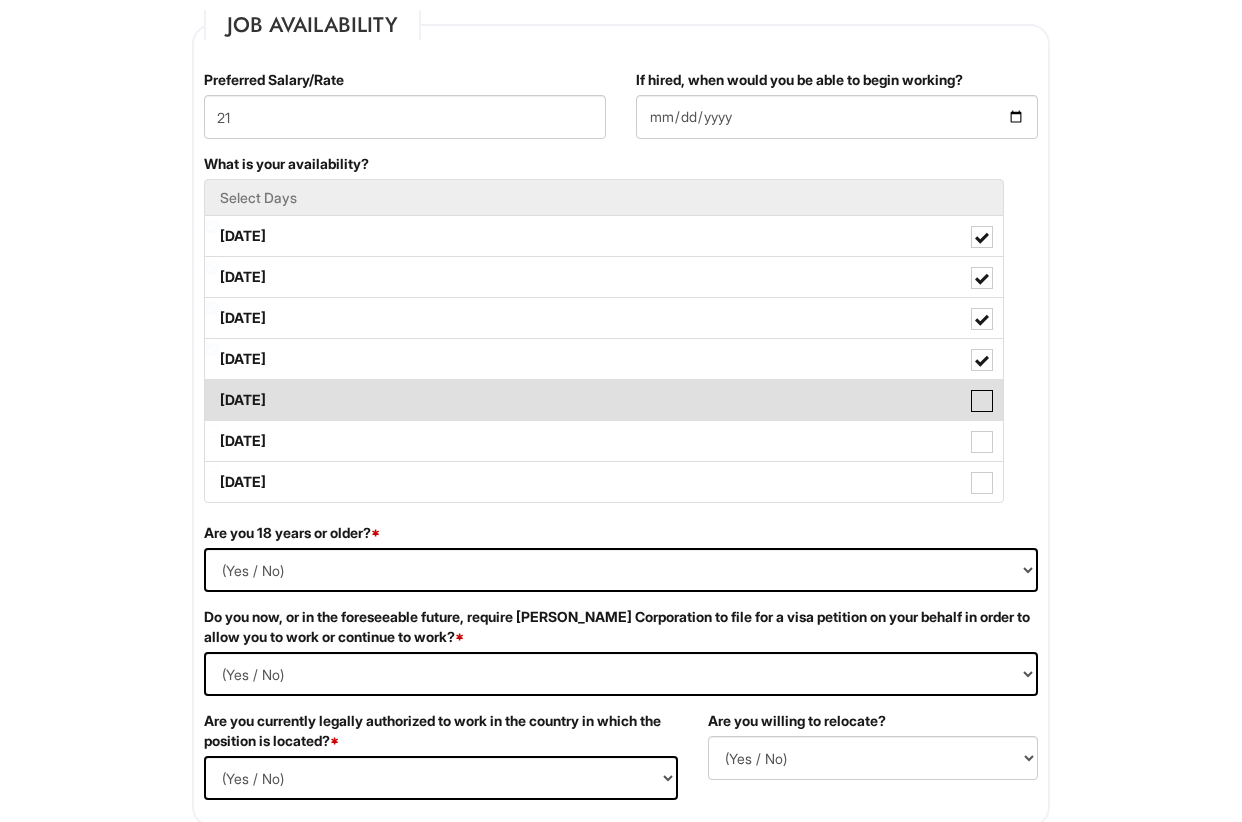 click on "Friday" at bounding box center [211, 390] 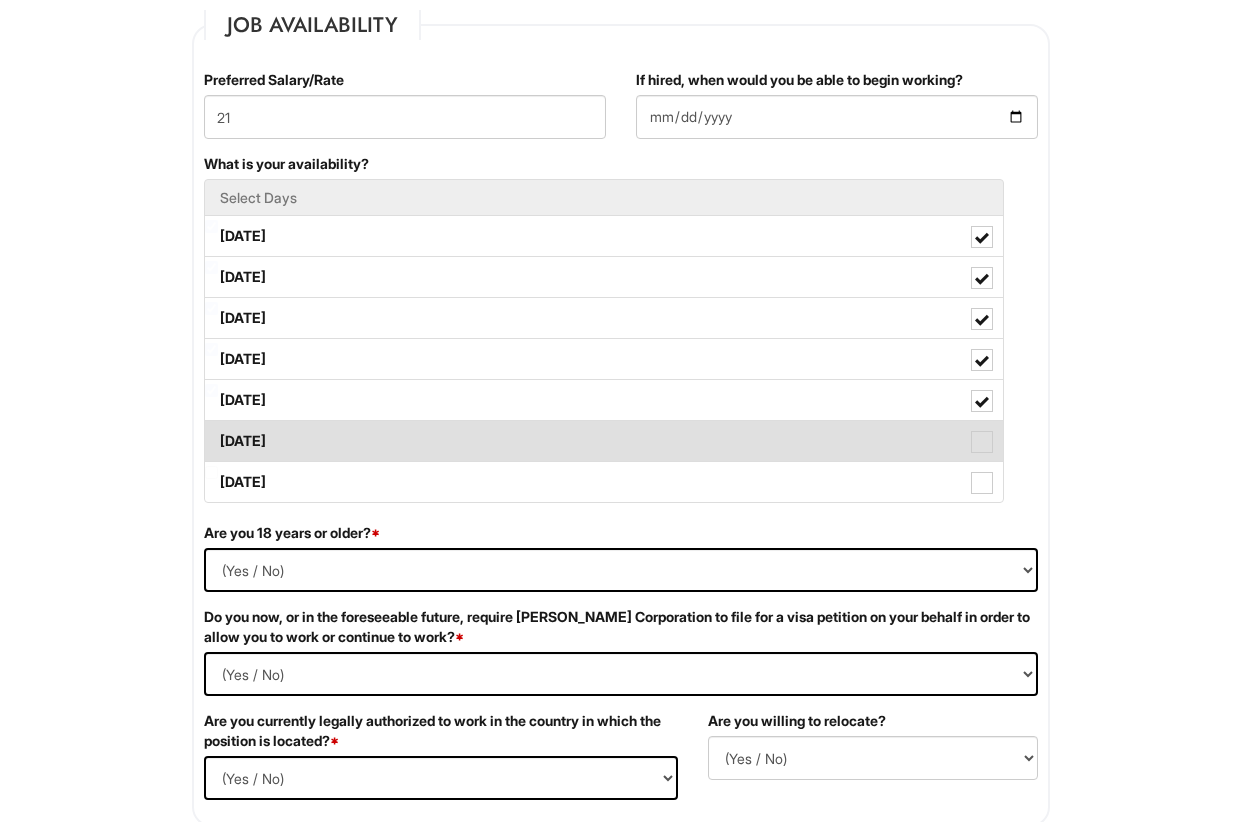 click at bounding box center (982, 442) 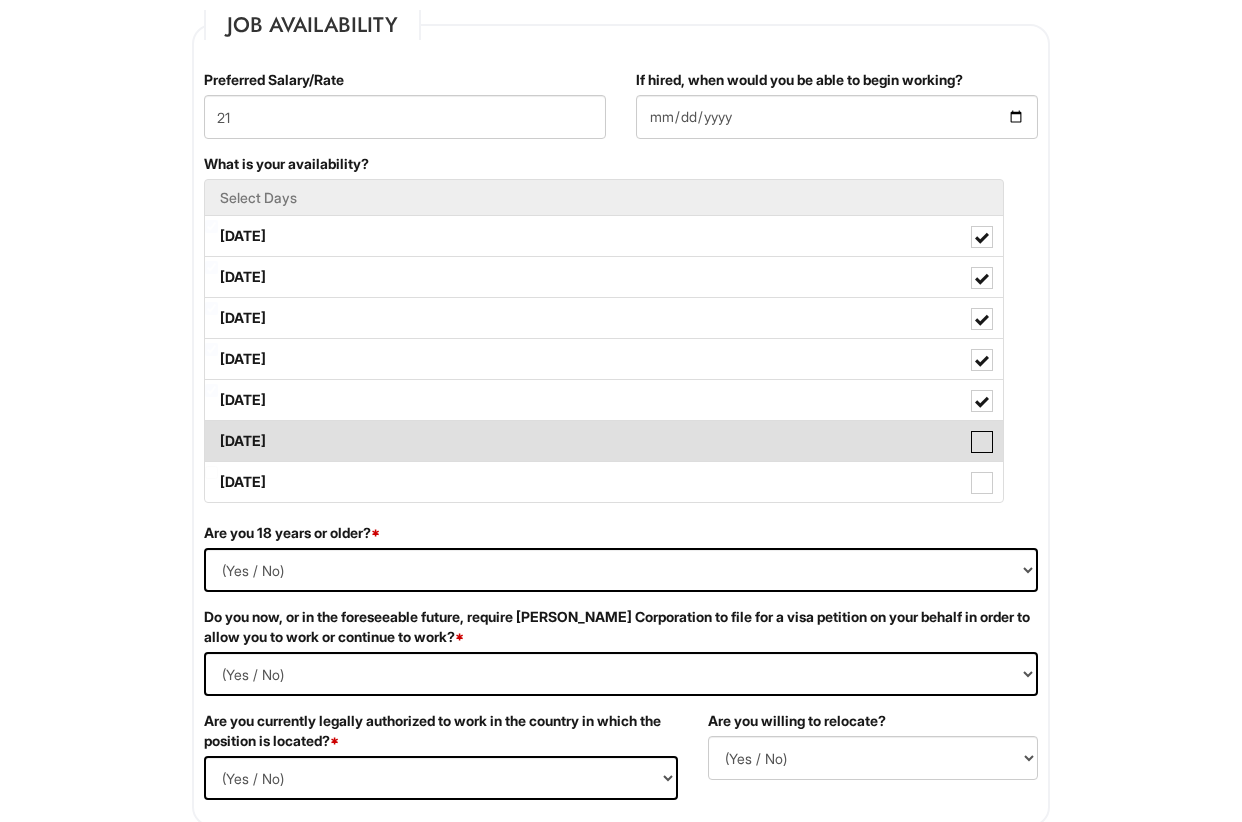 click on "Saturday" at bounding box center [211, 431] 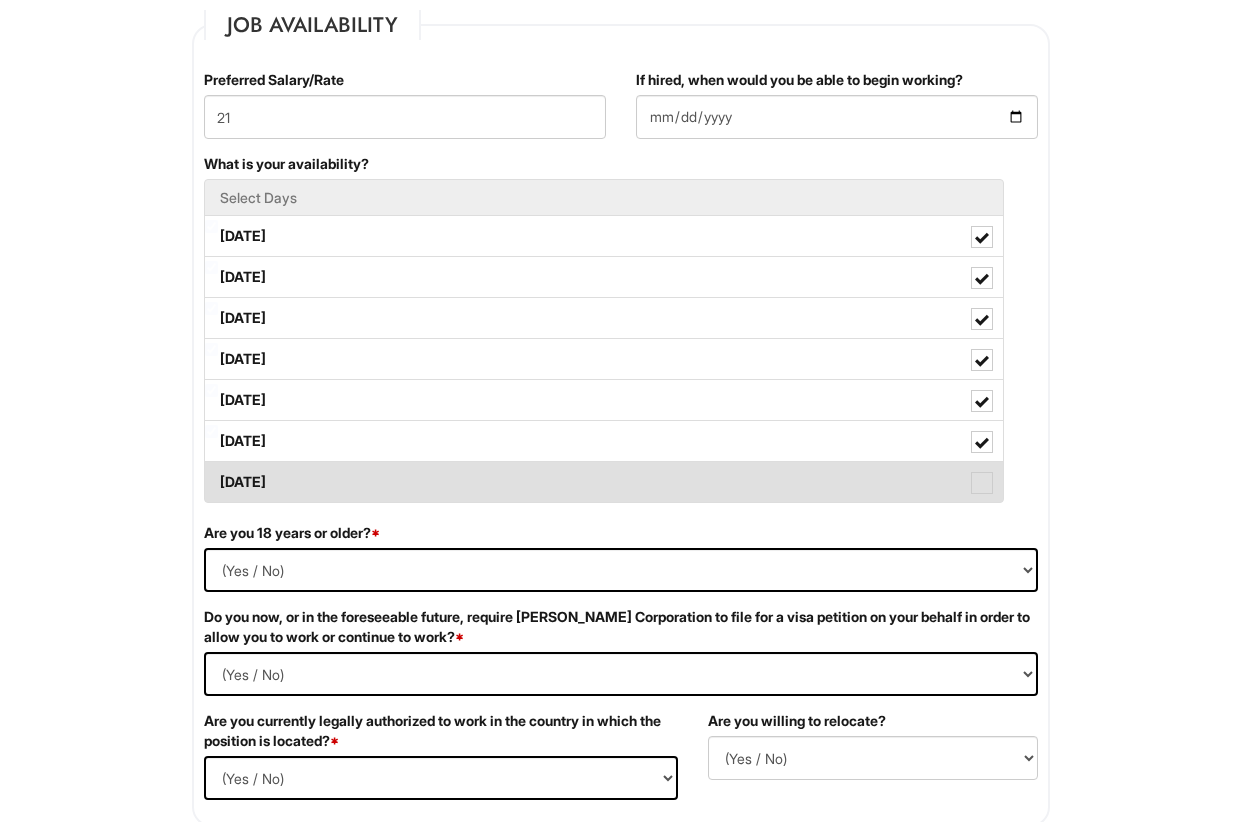 click at bounding box center [982, 483] 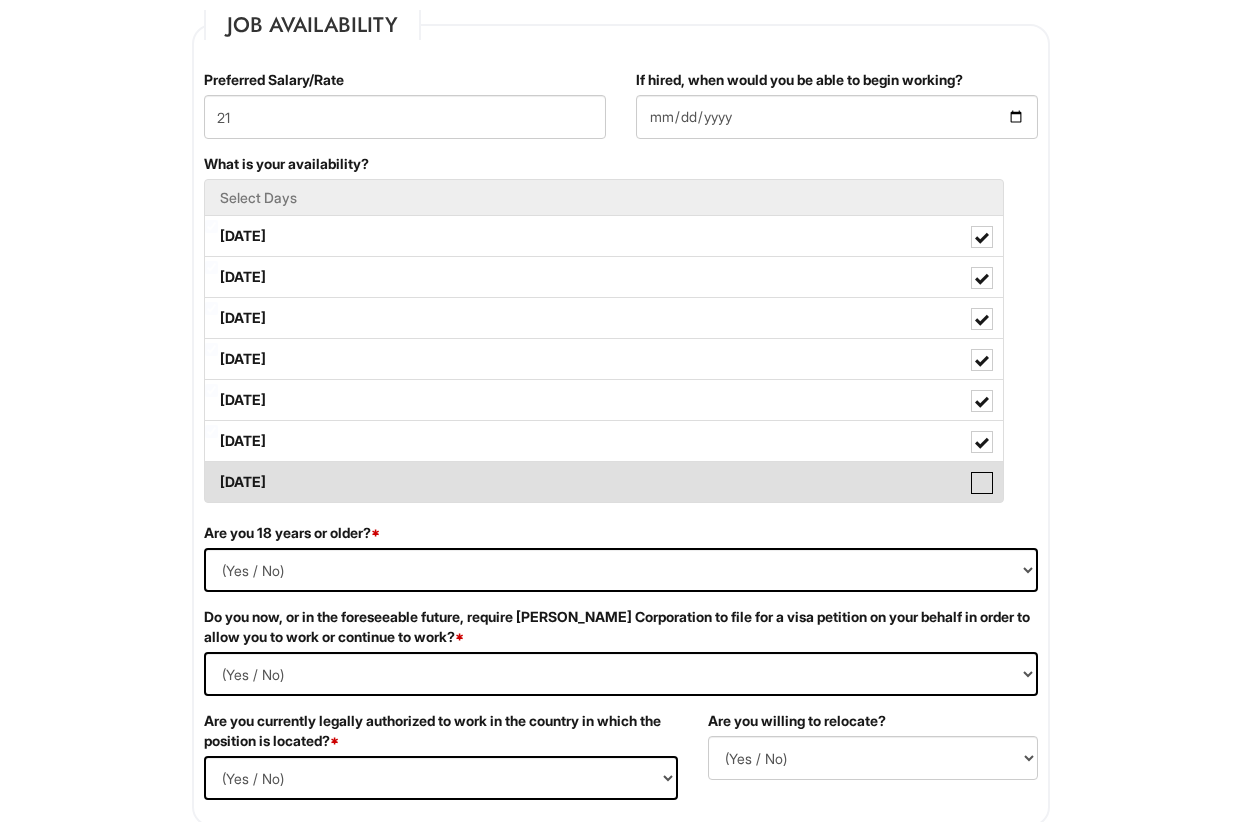 click on "Sunday" at bounding box center (211, 472) 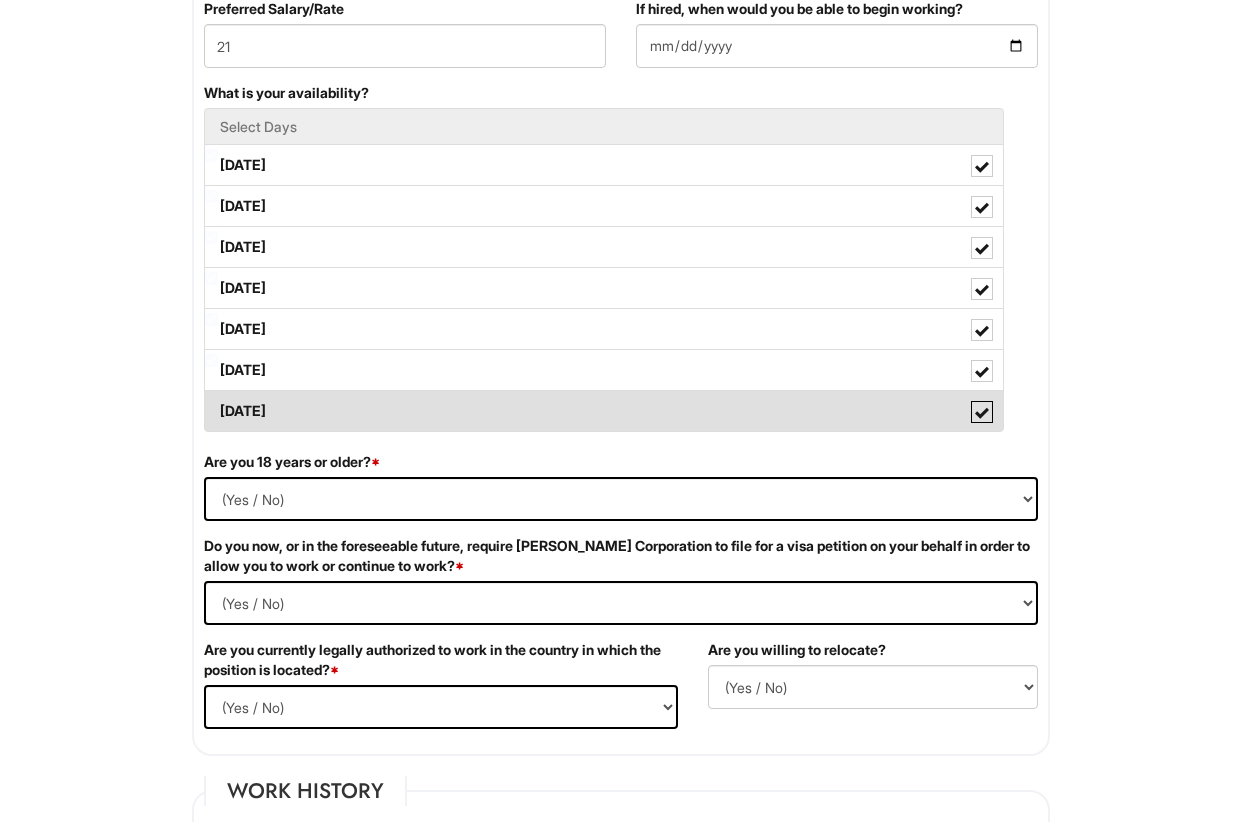 scroll, scrollTop: 907, scrollLeft: 0, axis: vertical 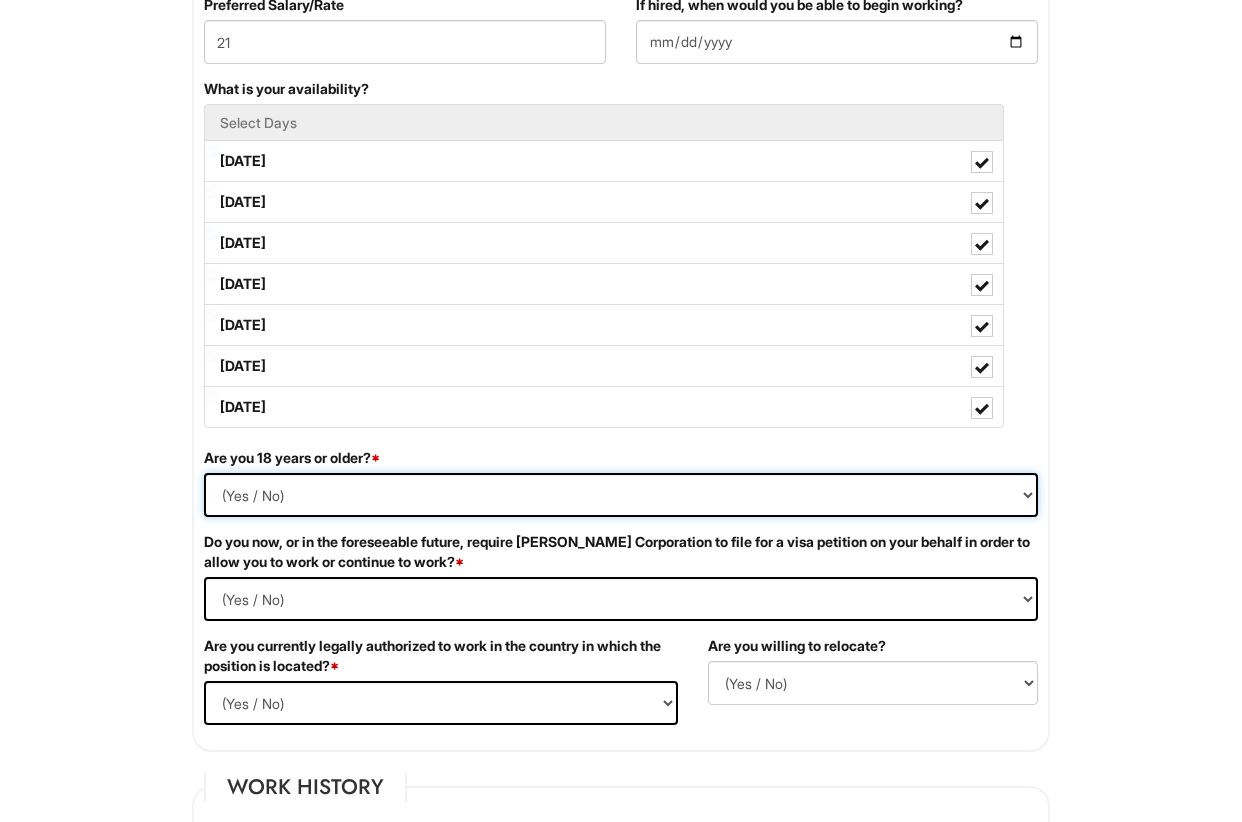 click on "(Yes / No) Yes No" at bounding box center [621, 495] 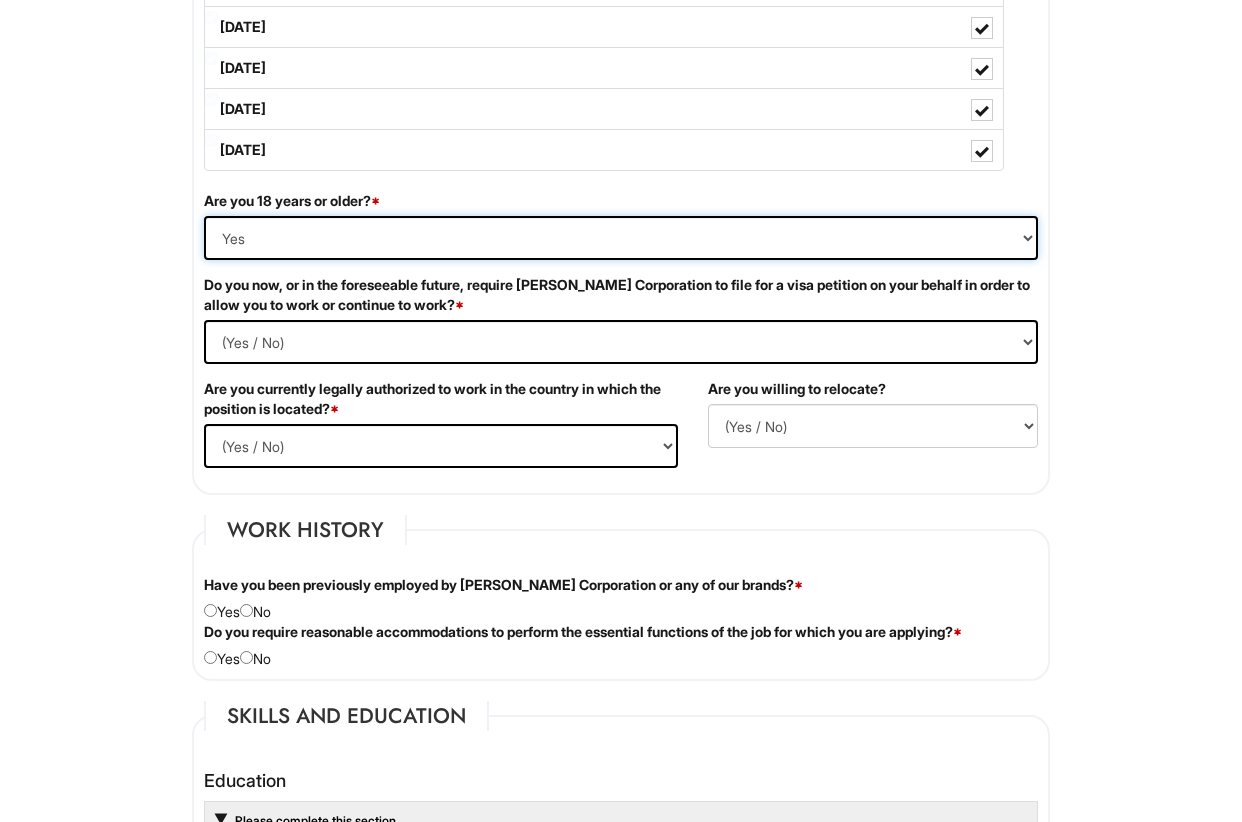 scroll, scrollTop: 1167, scrollLeft: 0, axis: vertical 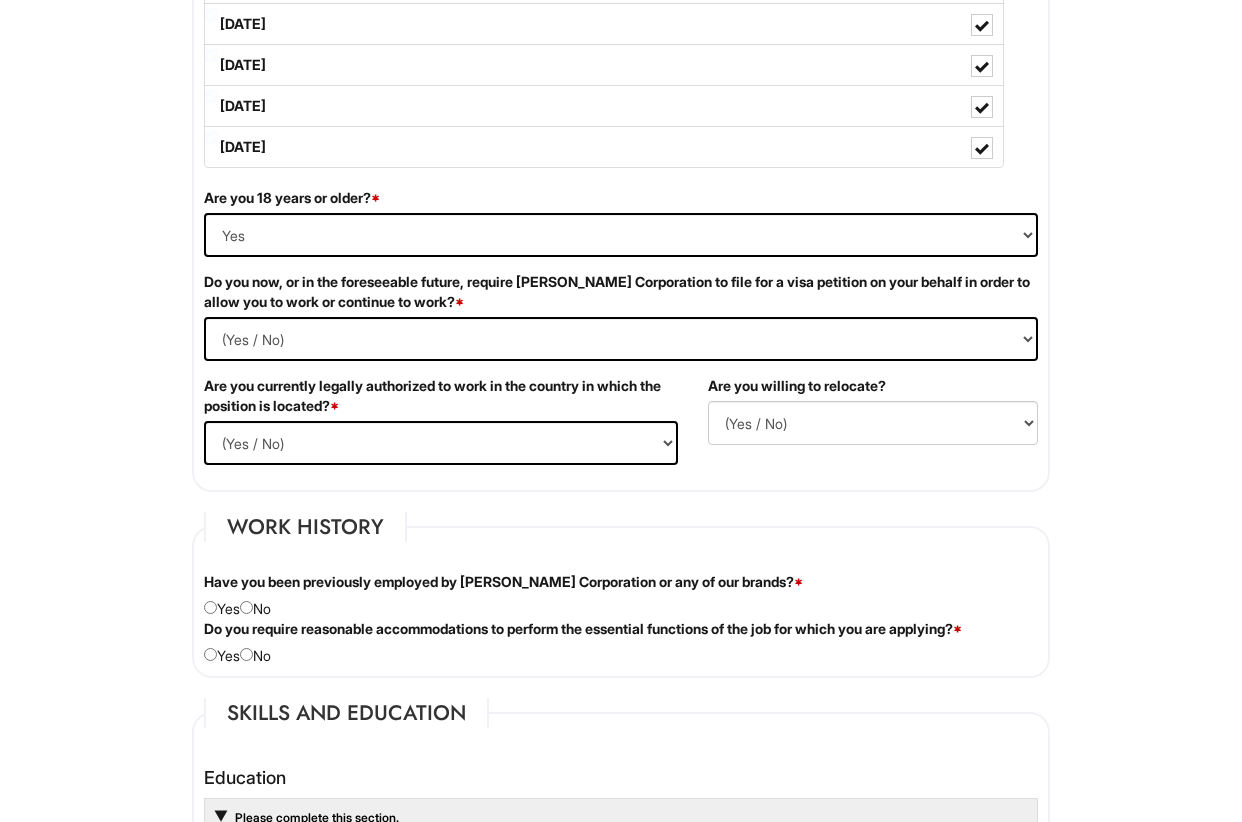 click on "Do you now, or in the foreseeable future, require Giorgio Armani Corporation to file for a visa petition on your behalf in order to allow you to work or continue to work? *   (Yes / No) Yes No" at bounding box center (621, 324) 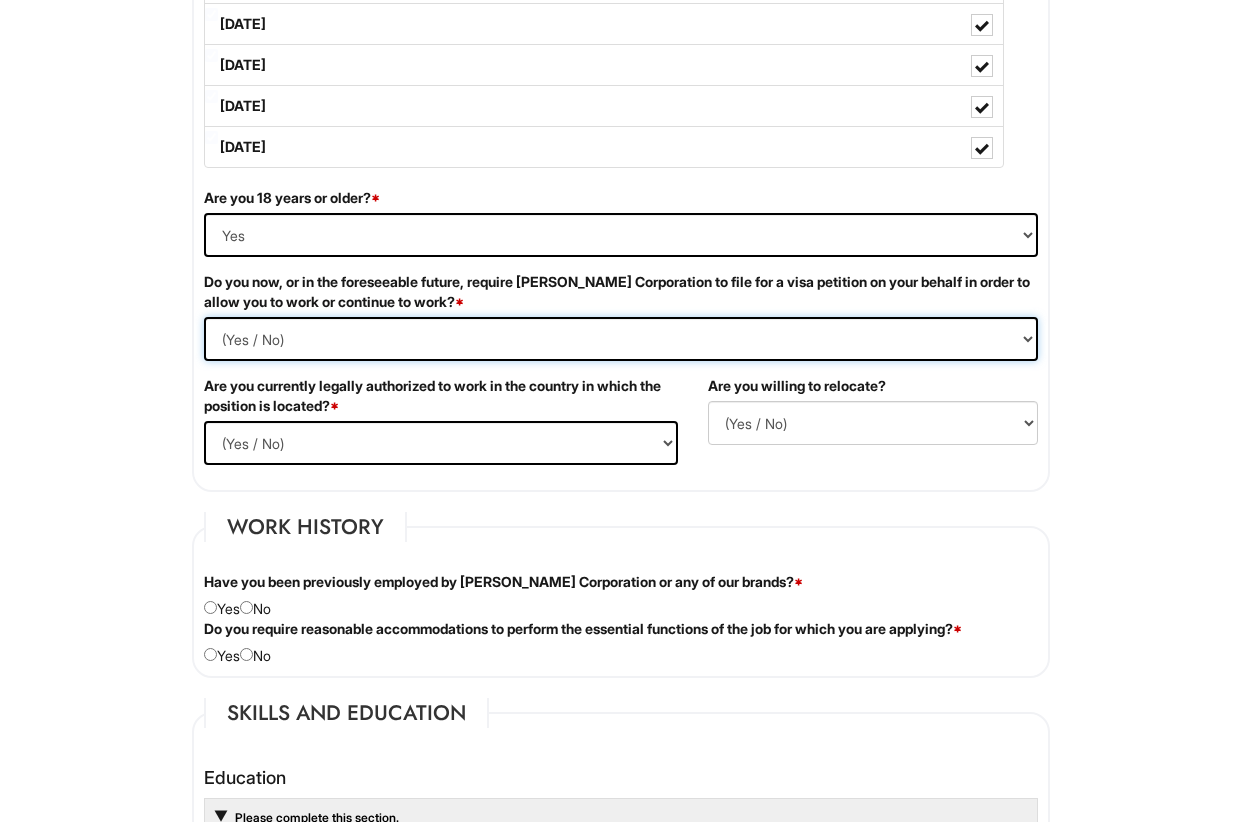 click on "(Yes / No) Yes No" at bounding box center (621, 339) 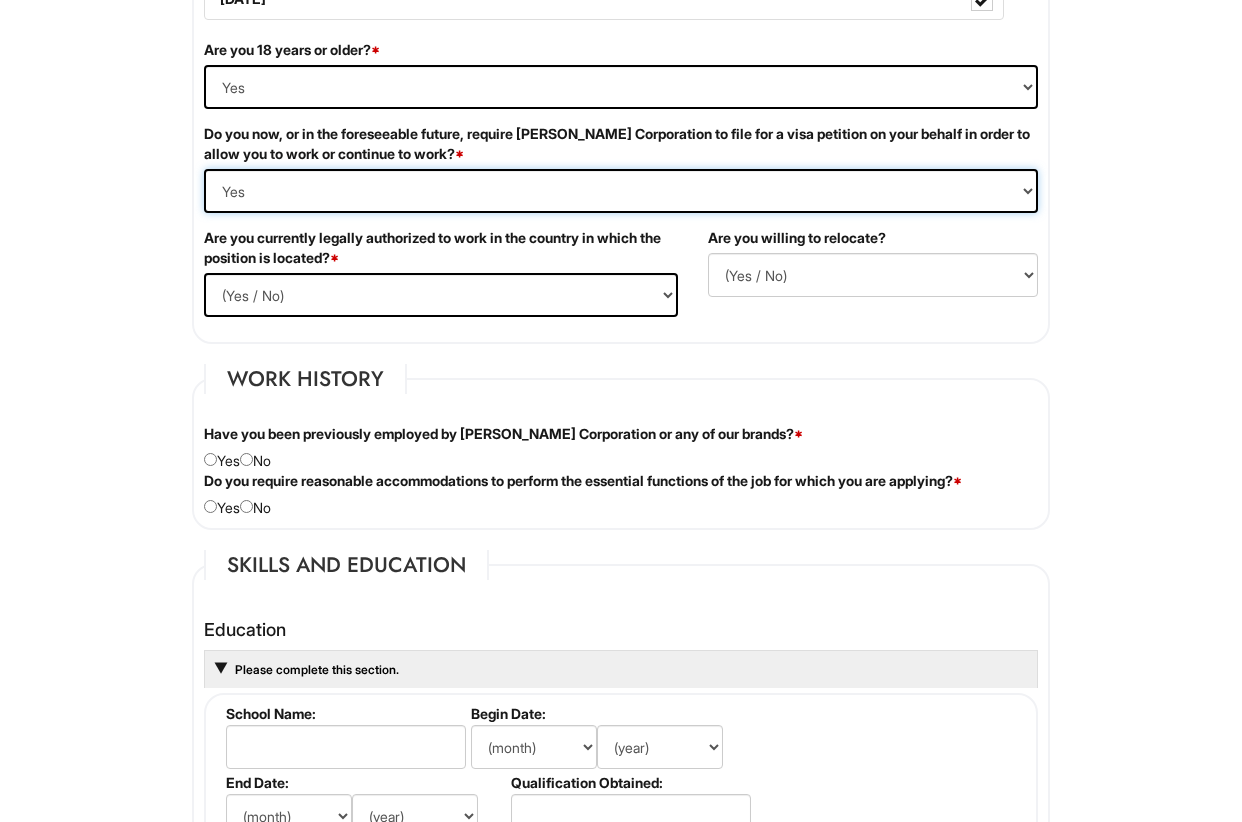 scroll, scrollTop: 1361, scrollLeft: 0, axis: vertical 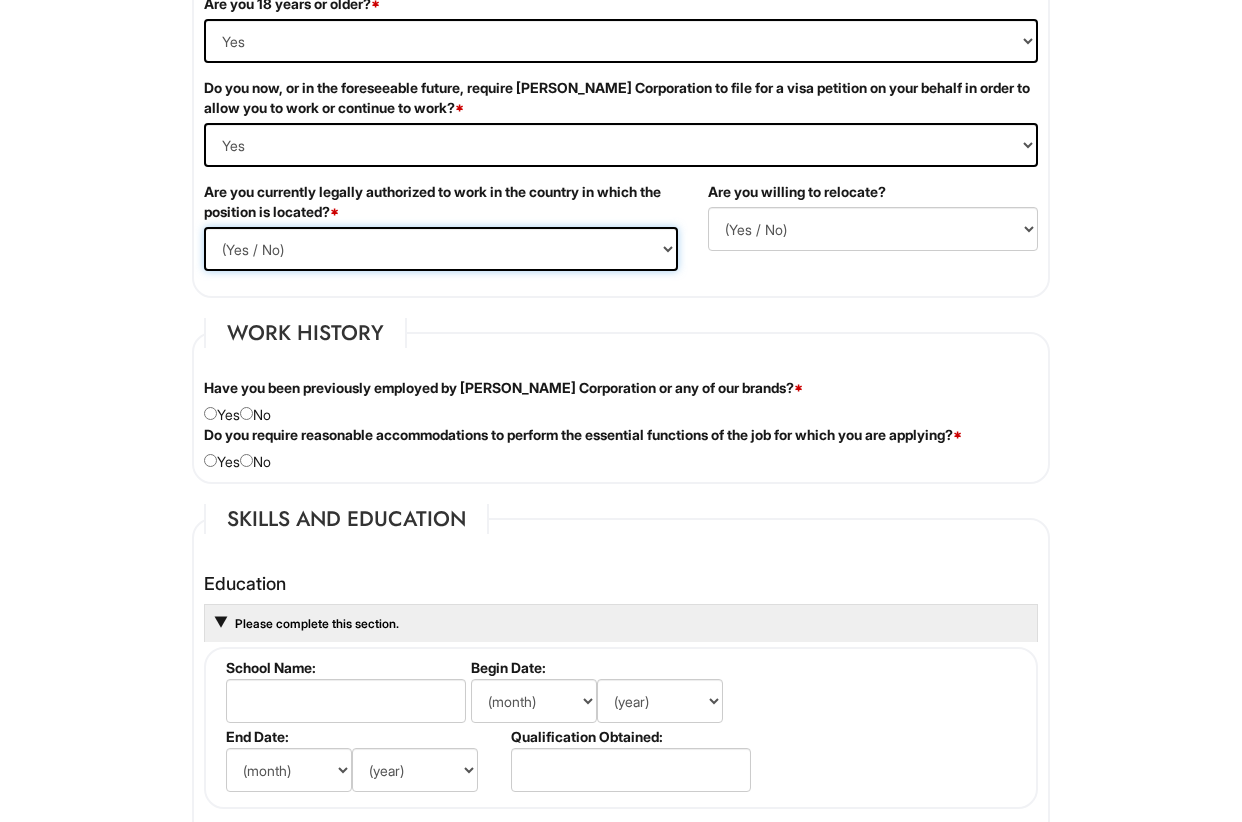 click on "(Yes / No) Yes No" at bounding box center (441, 249) 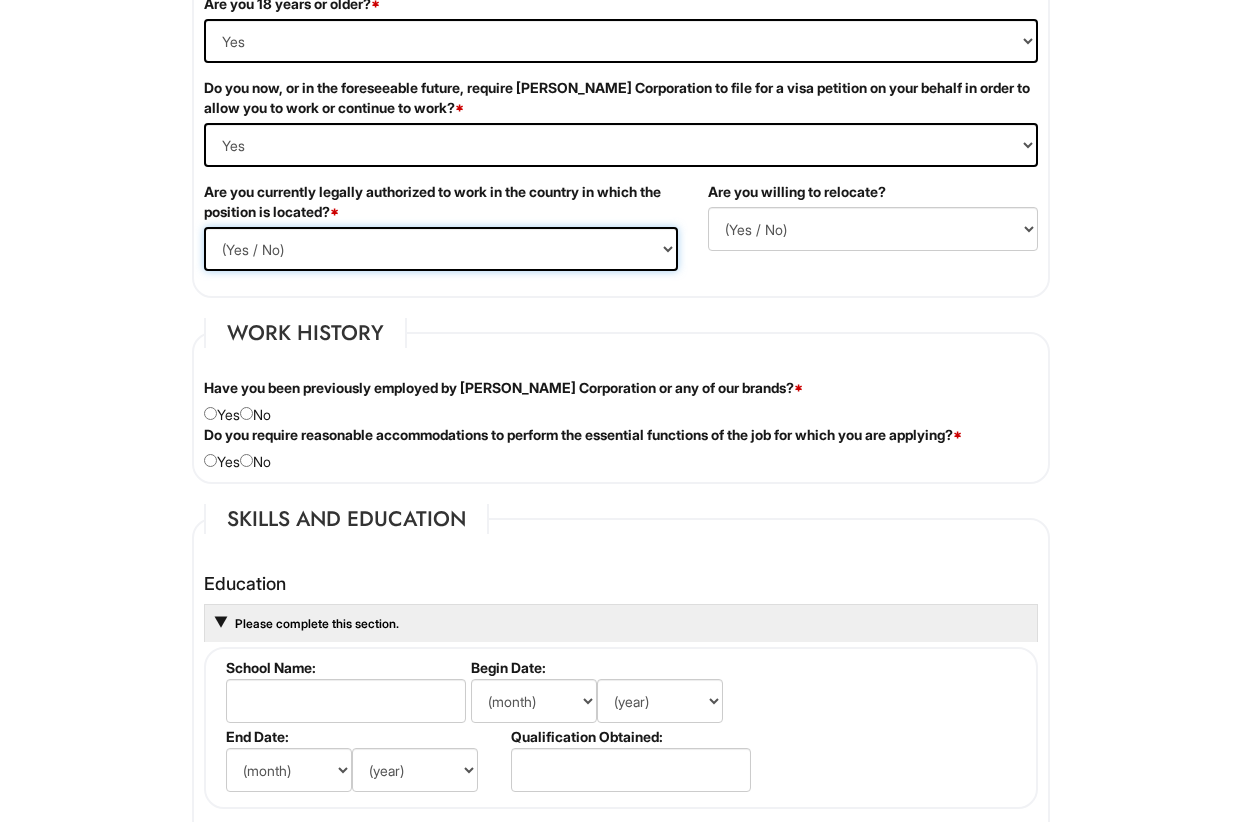 select on "Yes" 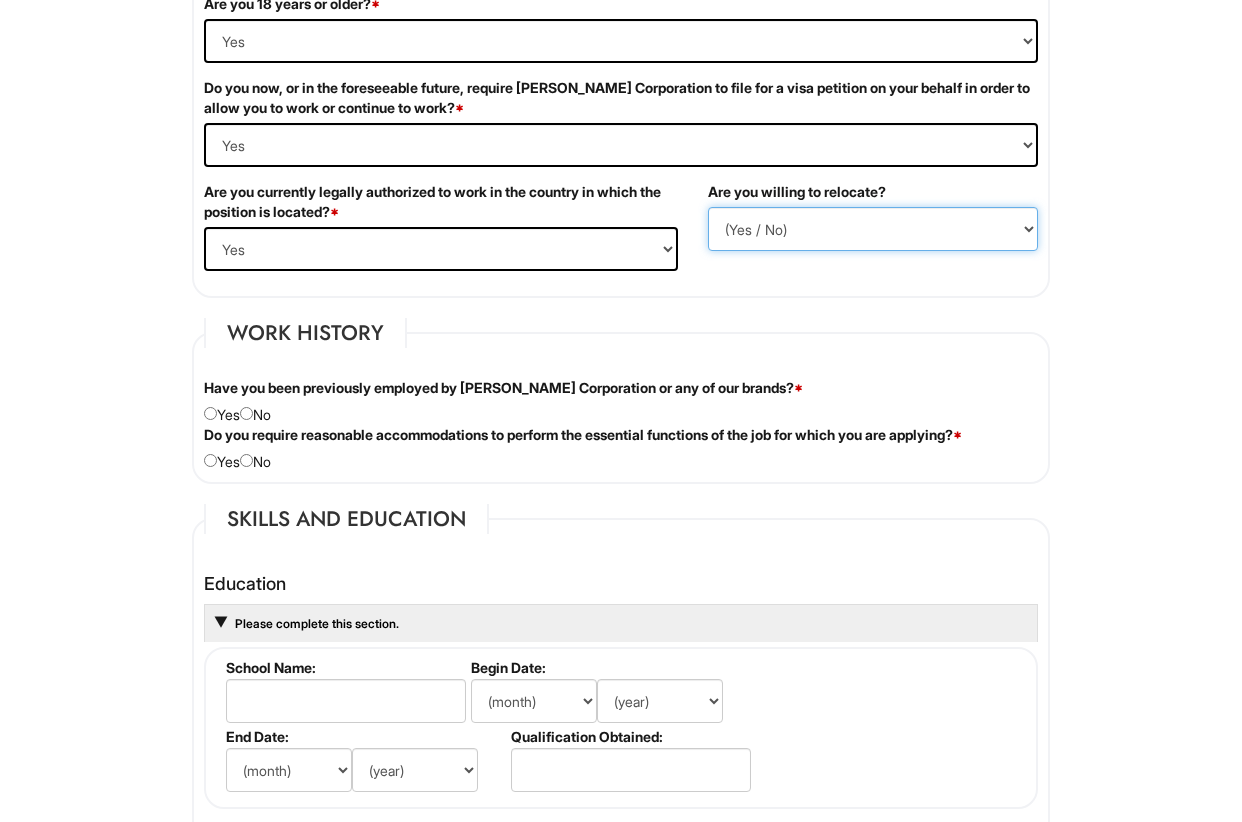 click on "(Yes / No) No Yes" at bounding box center [873, 229] 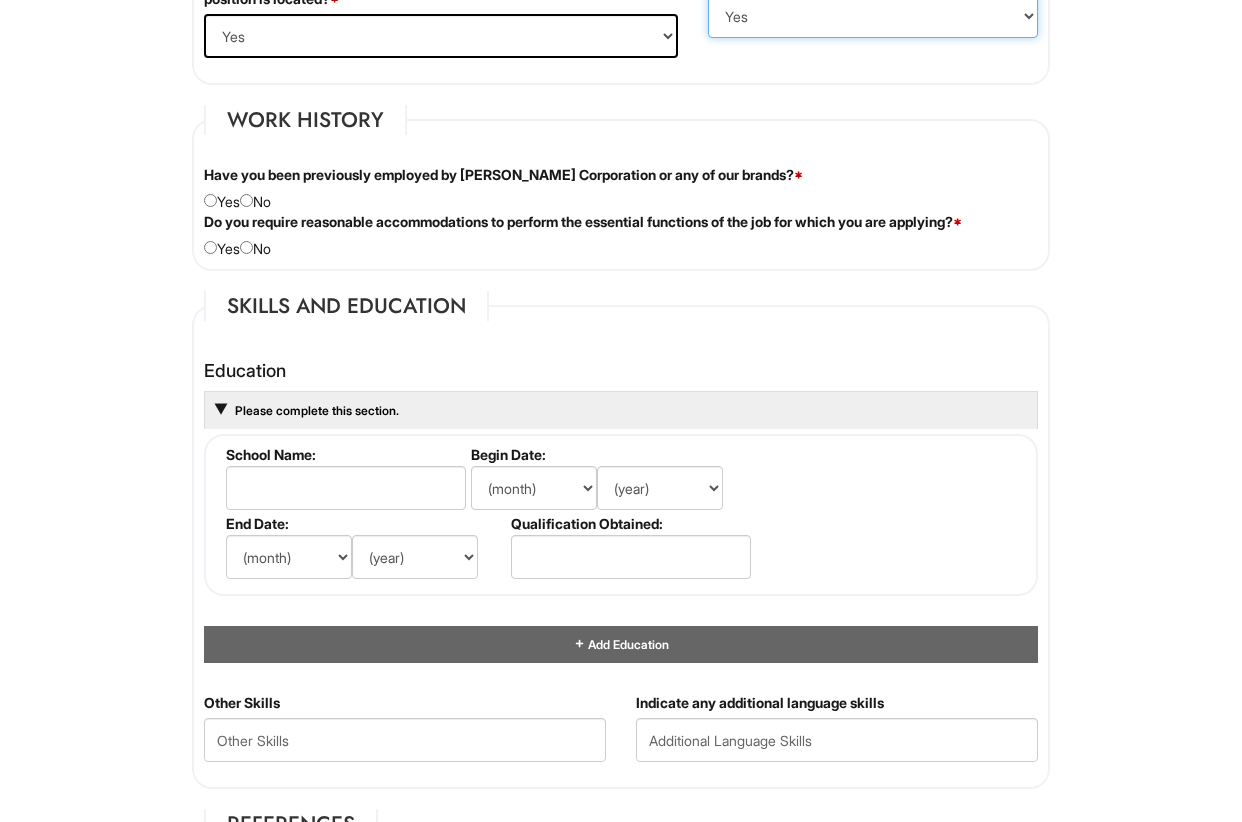 scroll, scrollTop: 1598, scrollLeft: 0, axis: vertical 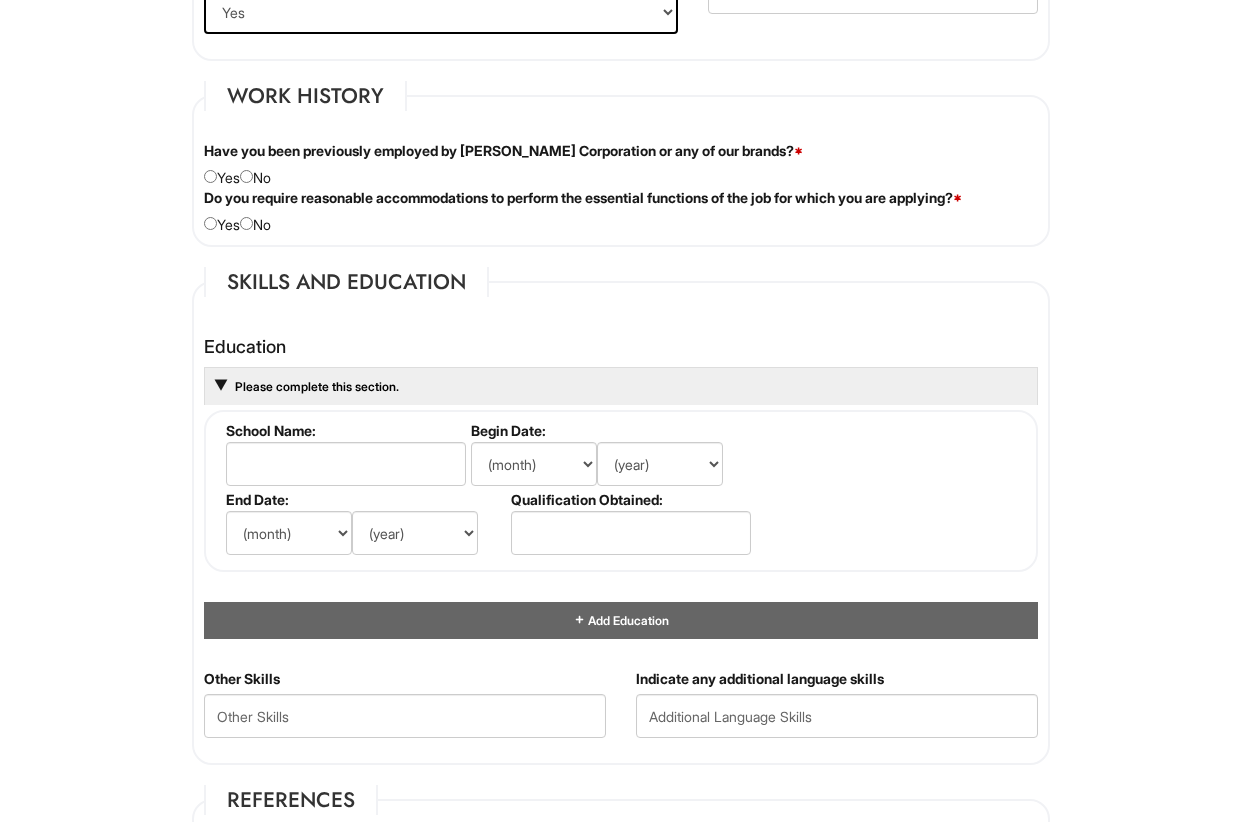 click on "Have you been previously employed by Giorgio Armani Corporation or any of our brands? *    Yes   No" at bounding box center [621, 164] 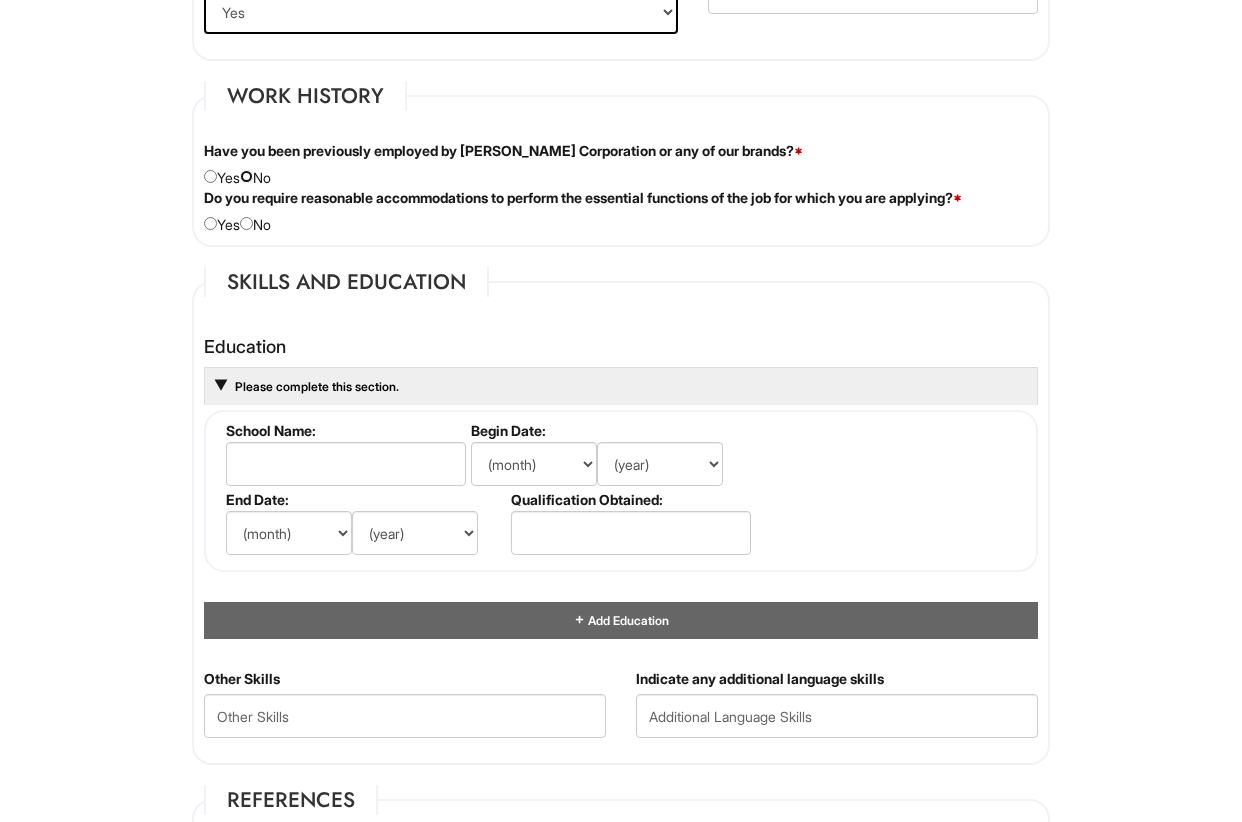 click at bounding box center (246, 176) 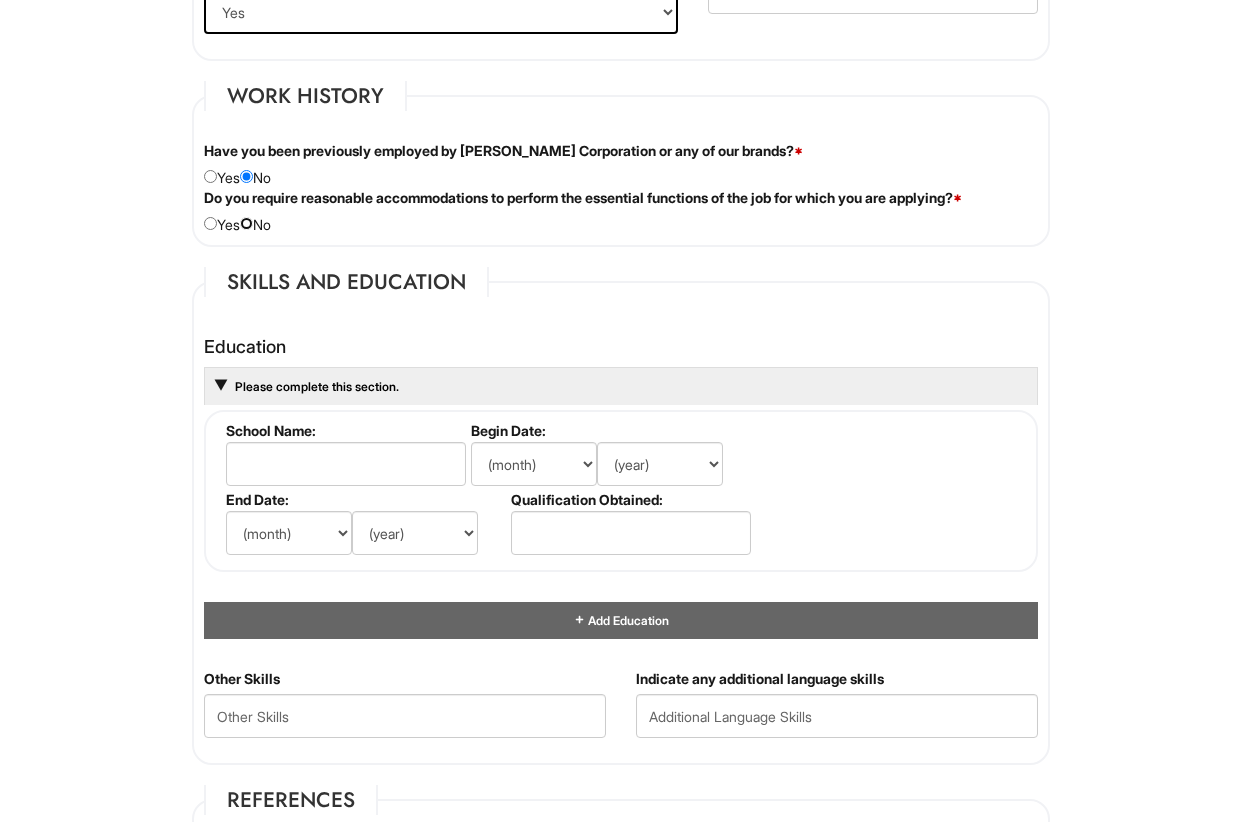 click at bounding box center [246, 223] 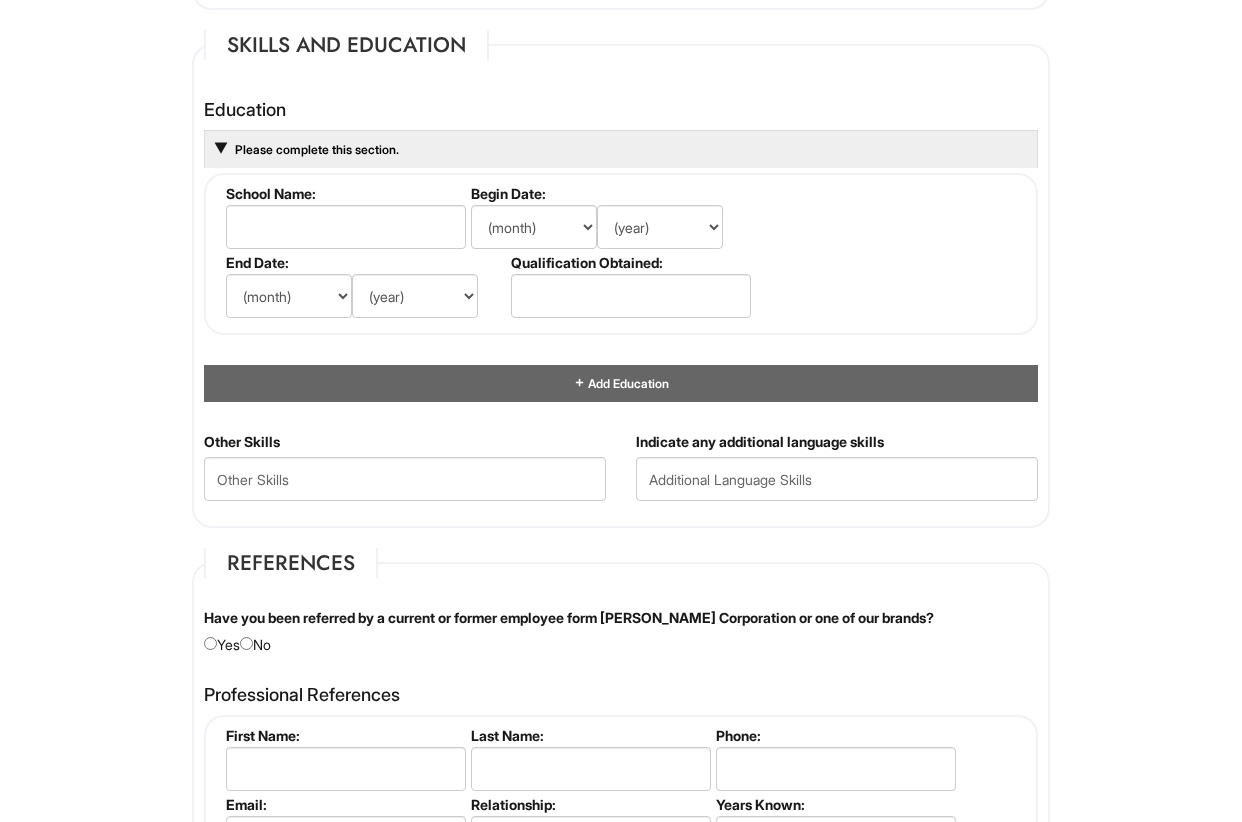 scroll, scrollTop: 1837, scrollLeft: 0, axis: vertical 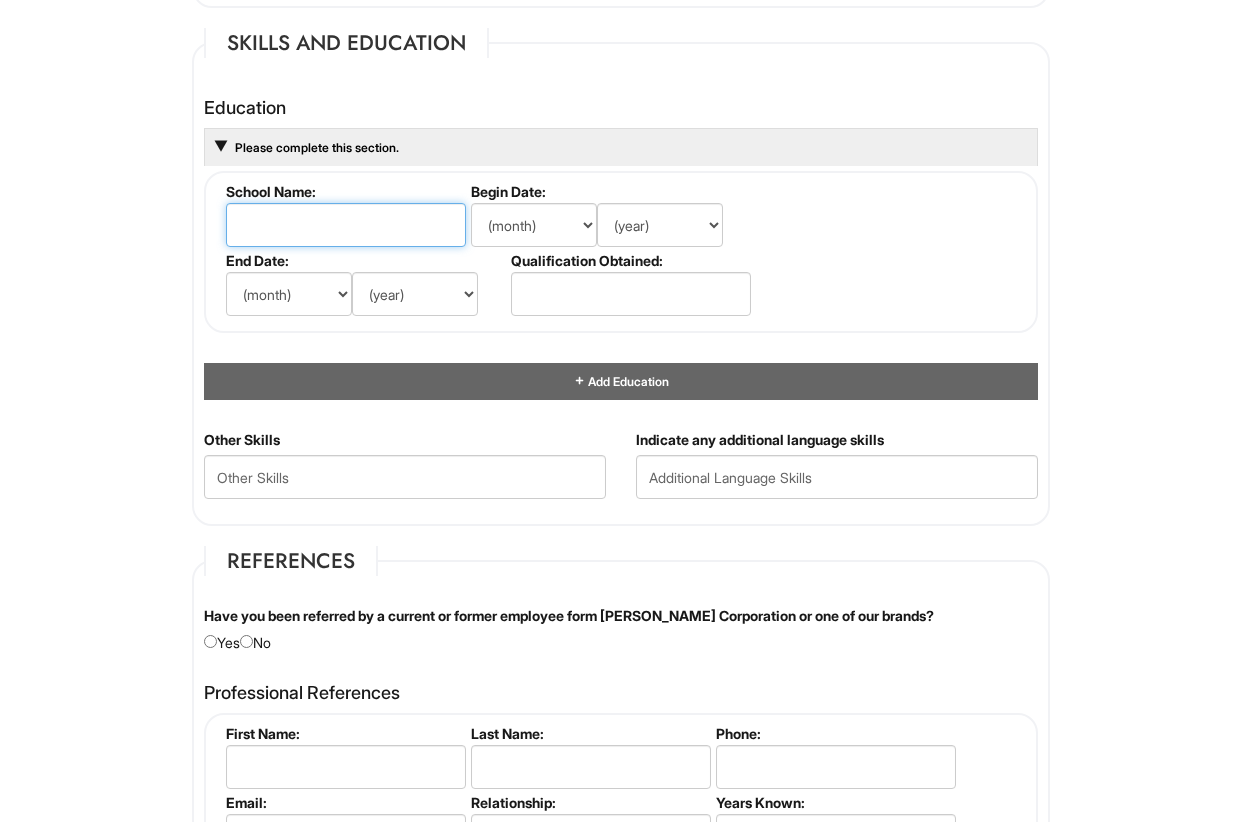 click at bounding box center [346, 225] 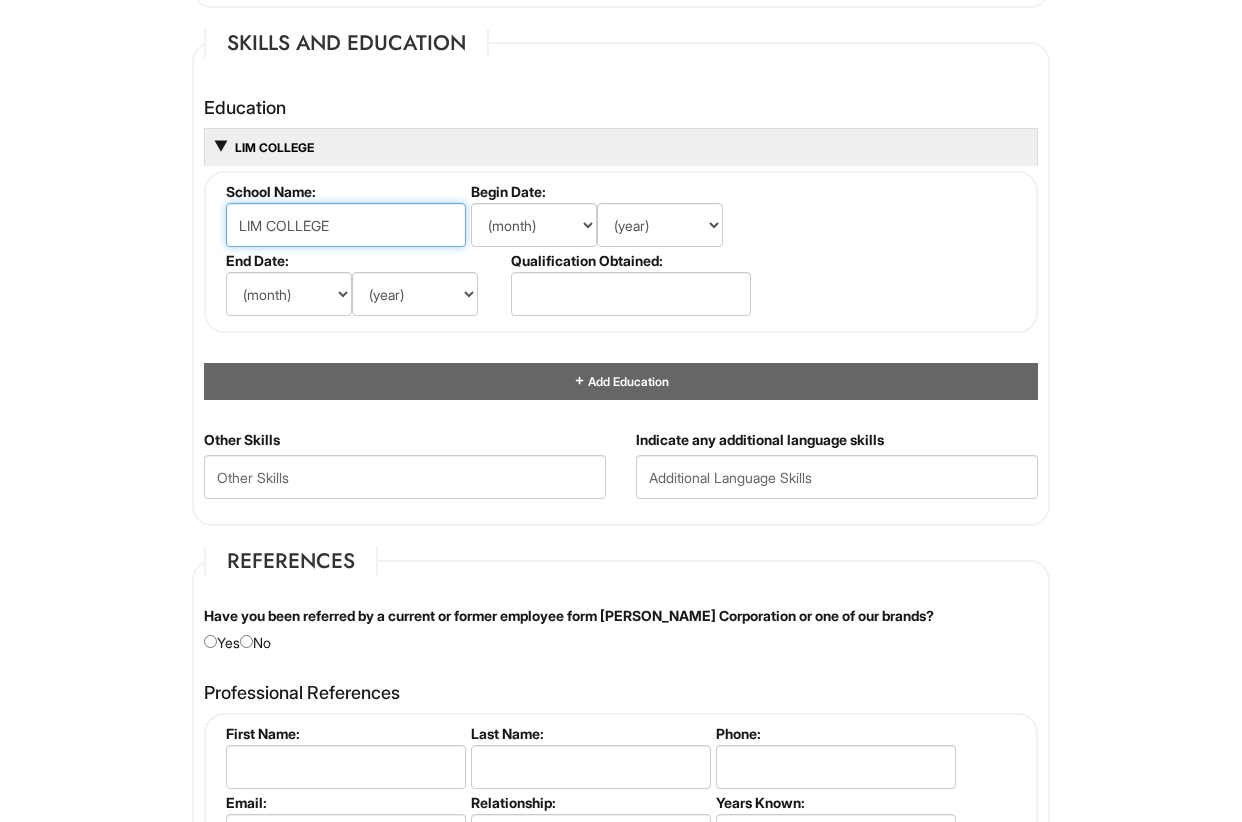 type on "LIM COLLEGE" 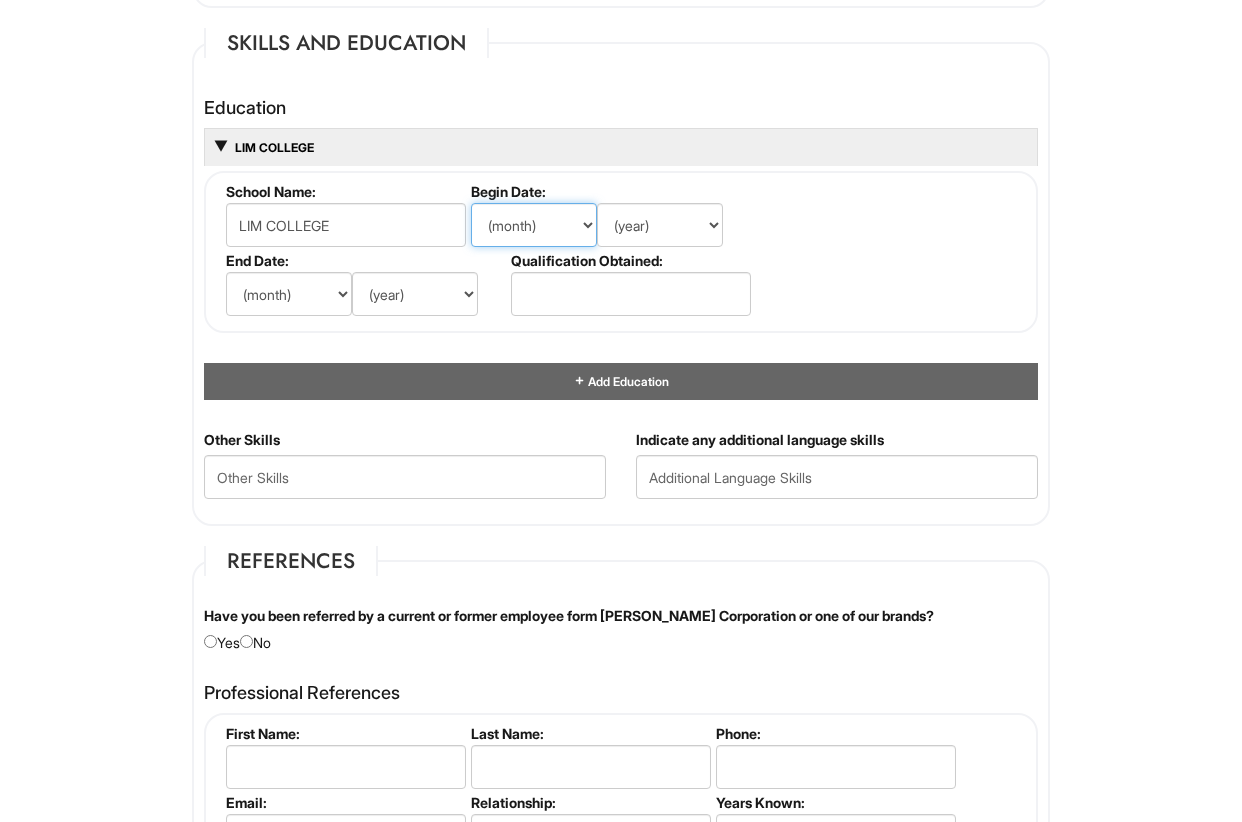 click on "(month) Jan Feb Mar Apr May Jun Jul Aug Sep Oct Nov Dec" at bounding box center (534, 225) 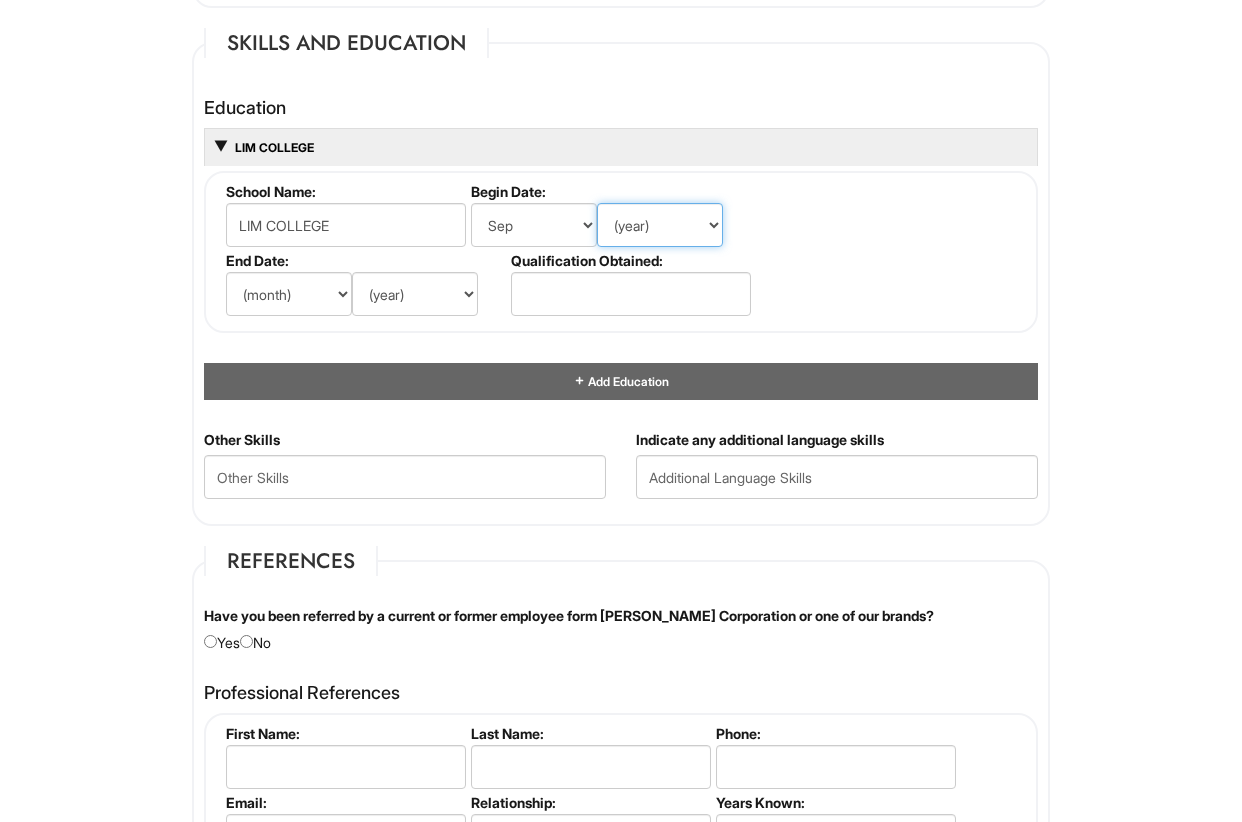 click on "(year) 2029 2028 2027 2026 2025 2024 2023 2022 2021 2020 2019 2018 2017 2016 2015 2014 2013 2012 2011 2010 2009 2008 2007 2006 2005 2004 2003 2002 2001 2000 1999 1998 1997 1996 1995 1994 1993 1992 1991 1990 1989 1988 1987 1986 1985 1984 1983 1982 1981 1980 1979 1978 1977 1976 1975 1974 1973 1972 1971 1970 1969 1968 1967 1966 1965 1964 1963 1962 1961 1960 1959 1958 1957 1956 1955 1954 1953 1952 1951 1950 1949 1948 1947 1946  --  2030 2031 2032 2033 2034 2035 2036 2037 2038 2039 2040 2041 2042 2043 2044 2045 2046 2047 2048 2049 2050 2051 2052 2053 2054 2055 2056 2057 2058 2059 2060 2061 2062 2063 2064" at bounding box center [660, 225] 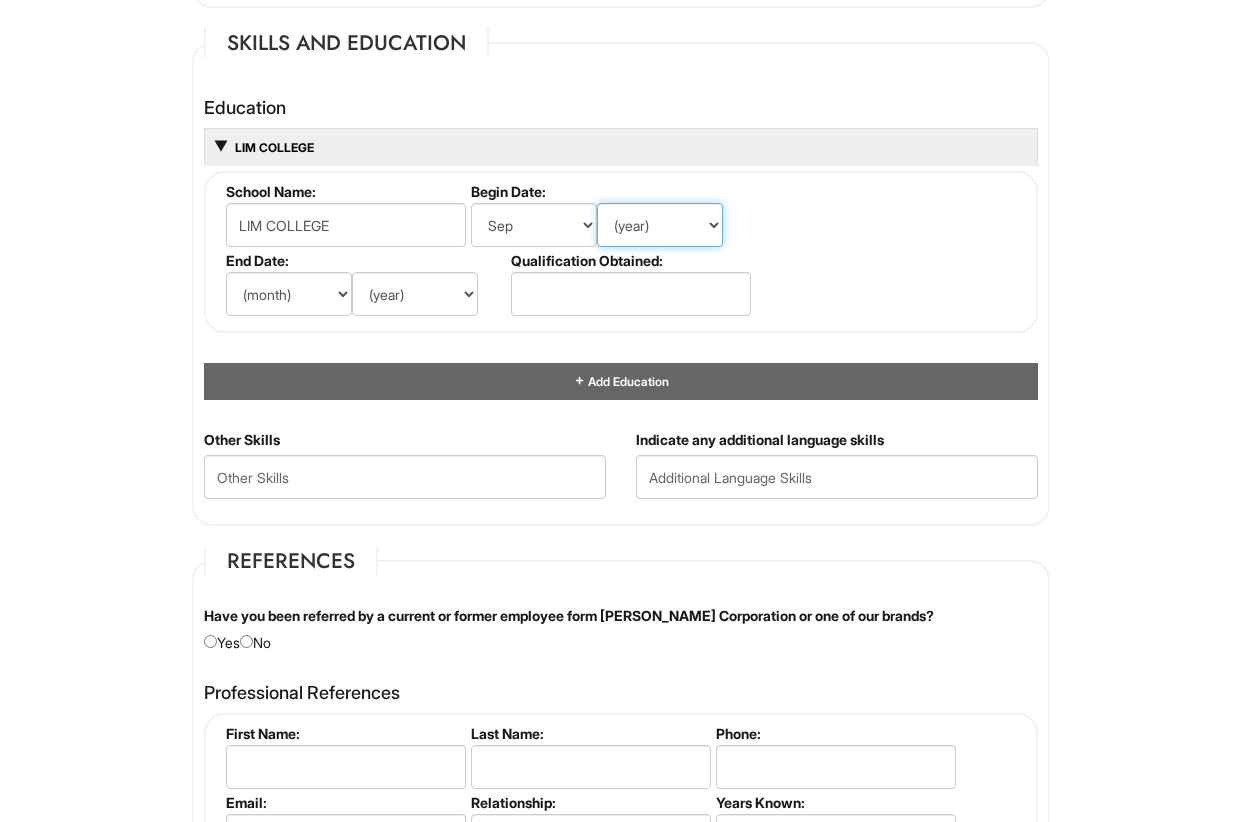 select on "2023" 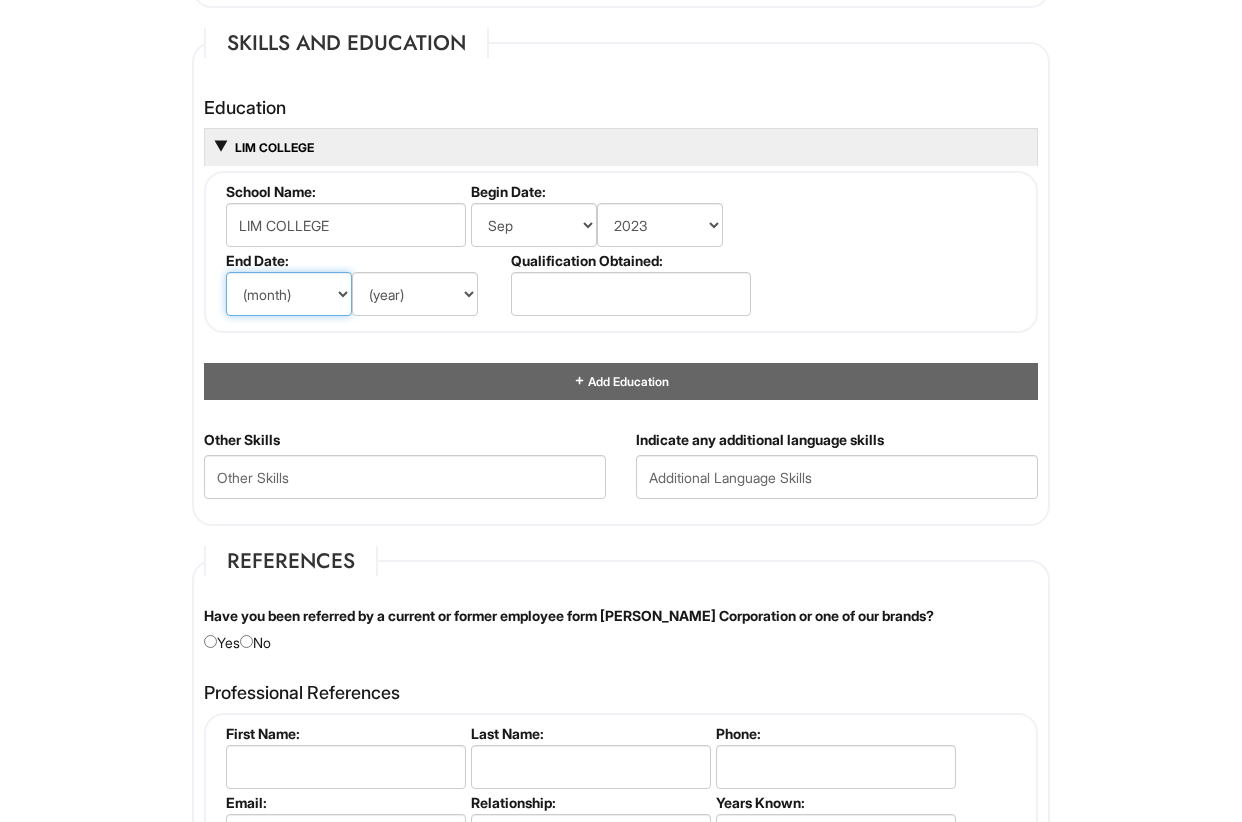 click on "(month) Jan Feb Mar Apr May Jun Jul Aug Sep Oct Nov Dec" at bounding box center [289, 294] 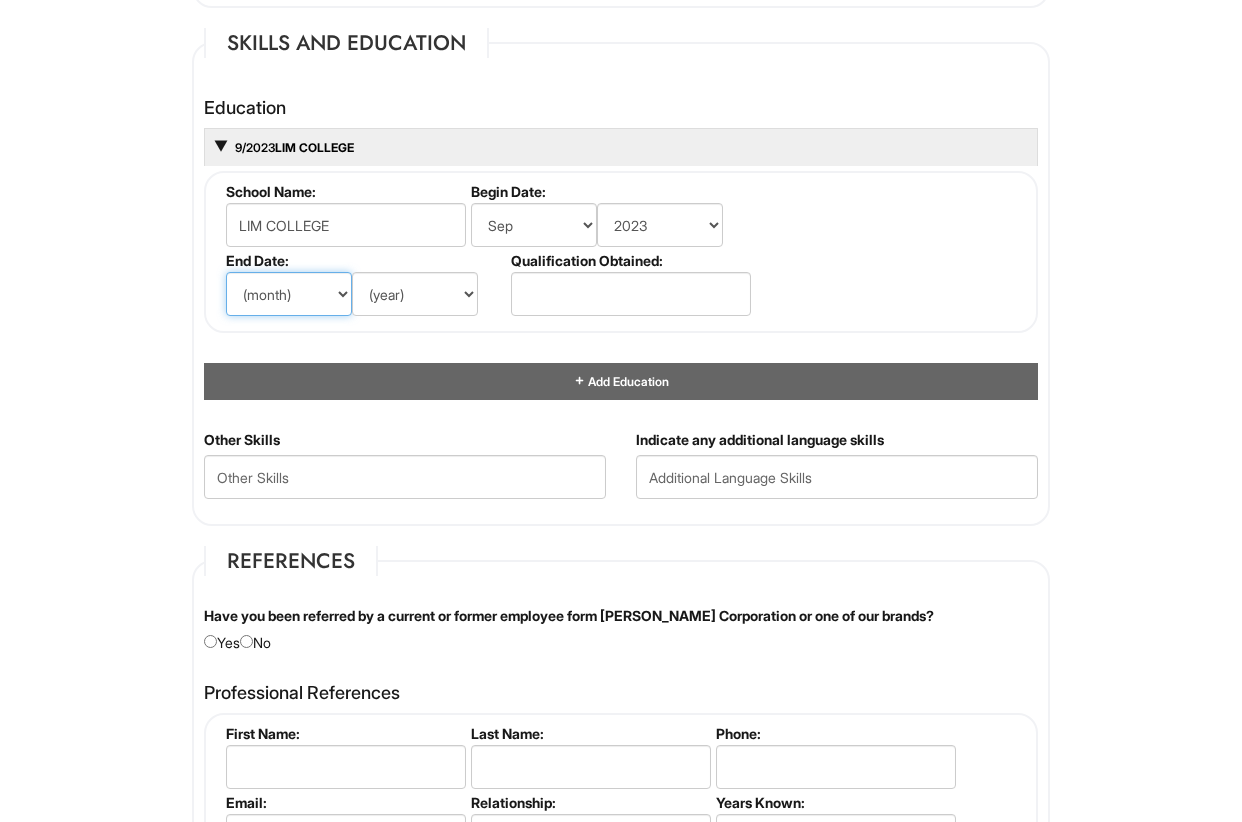 select on "5" 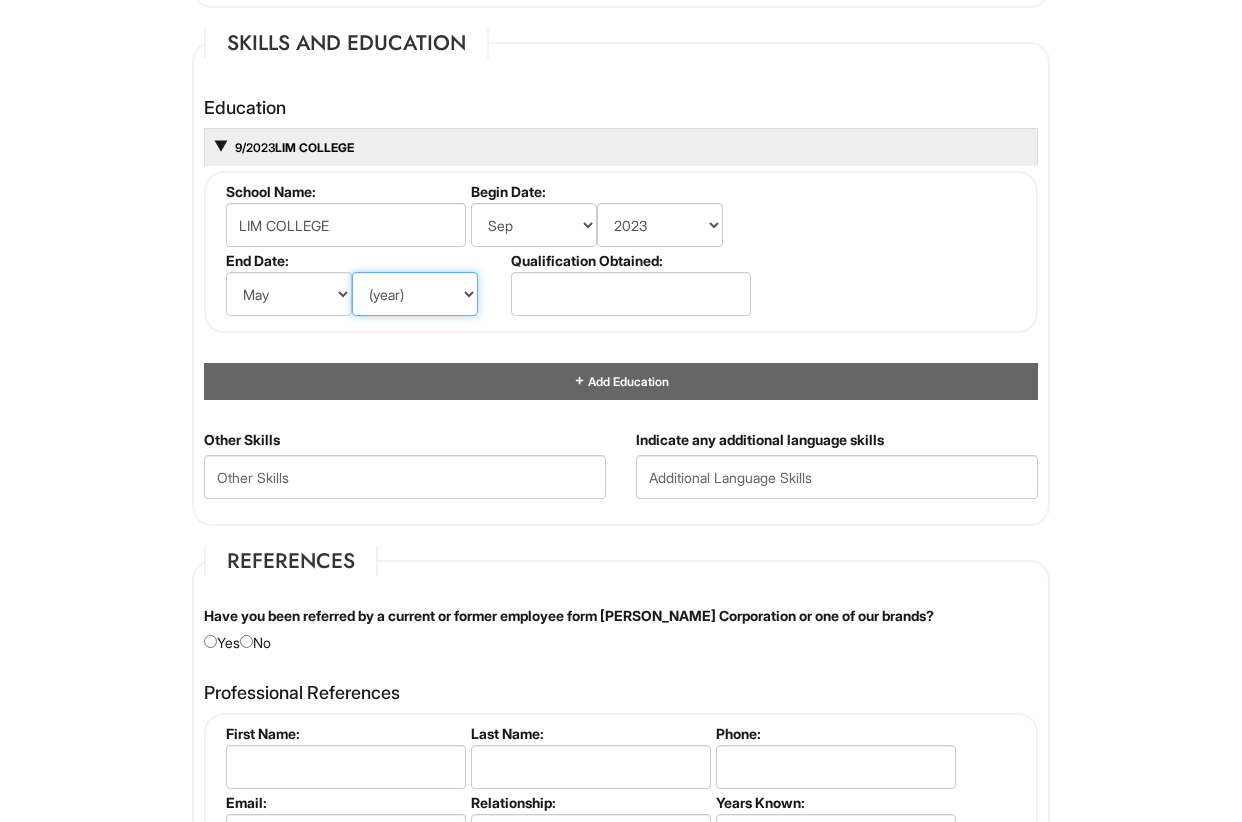 click on "(year) 2029 2028 2027 2026 2025 2024 2023 2022 2021 2020 2019 2018 2017 2016 2015 2014 2013 2012 2011 2010 2009 2008 2007 2006 2005 2004 2003 2002 2001 2000 1999 1998 1997 1996 1995 1994 1993 1992 1991 1990 1989 1988 1987 1986 1985 1984 1983 1982 1981 1980 1979 1978 1977 1976 1975 1974 1973 1972 1971 1970 1969 1968 1967 1966 1965 1964 1963 1962 1961 1960 1959 1958 1957 1956 1955 1954 1953 1952 1951 1950 1949 1948 1947 1946  --  2030 2031 2032 2033 2034 2035 2036 2037 2038 2039 2040 2041 2042 2043 2044 2045 2046 2047 2048 2049 2050 2051 2052 2053 2054 2055 2056 2057 2058 2059 2060 2061 2062 2063 2064" at bounding box center (415, 294) 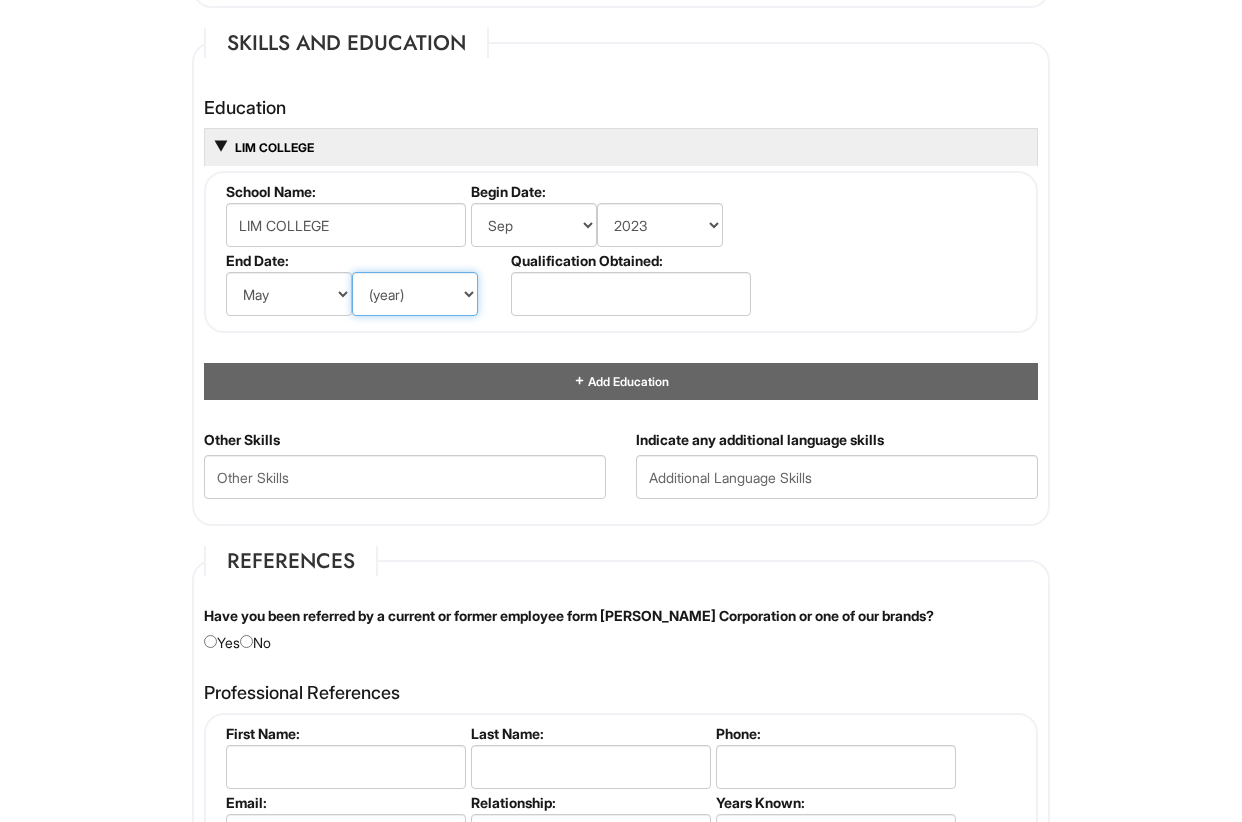 select on "2027" 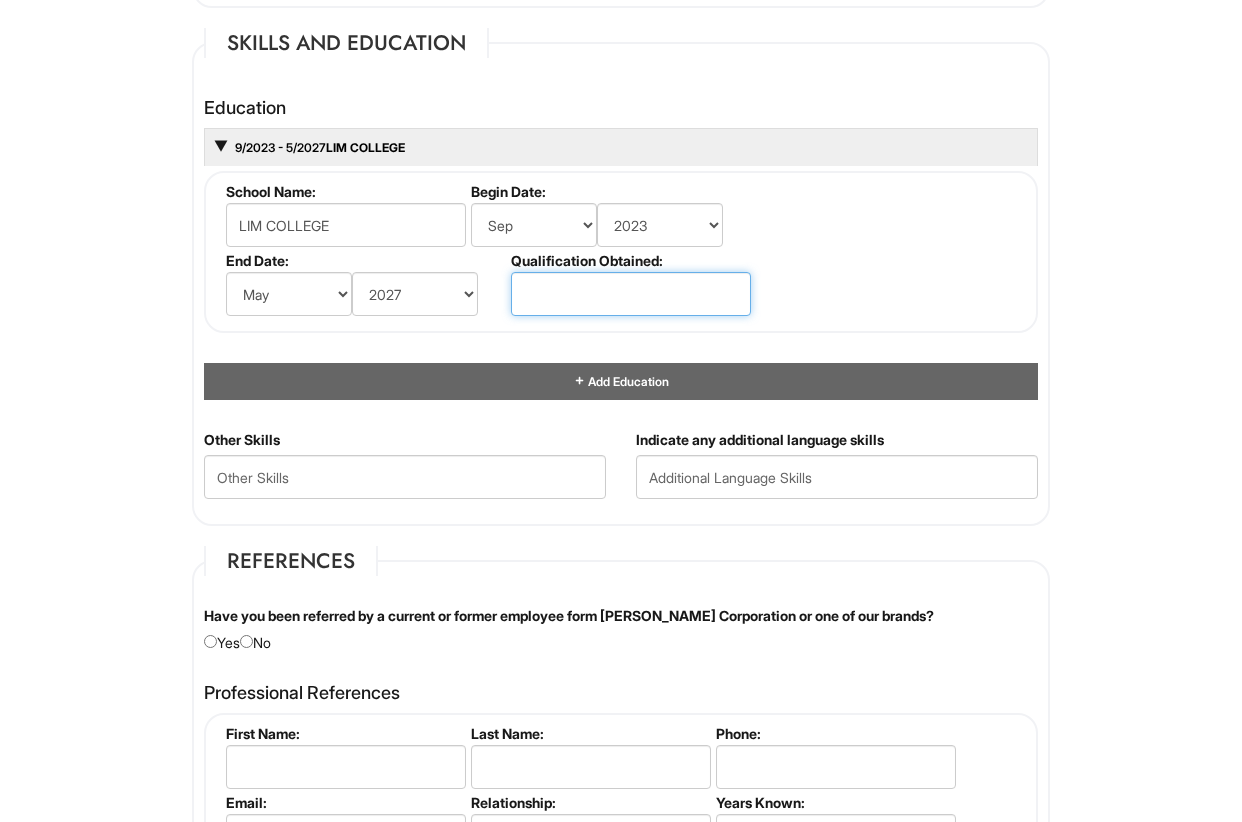 click at bounding box center [631, 294] 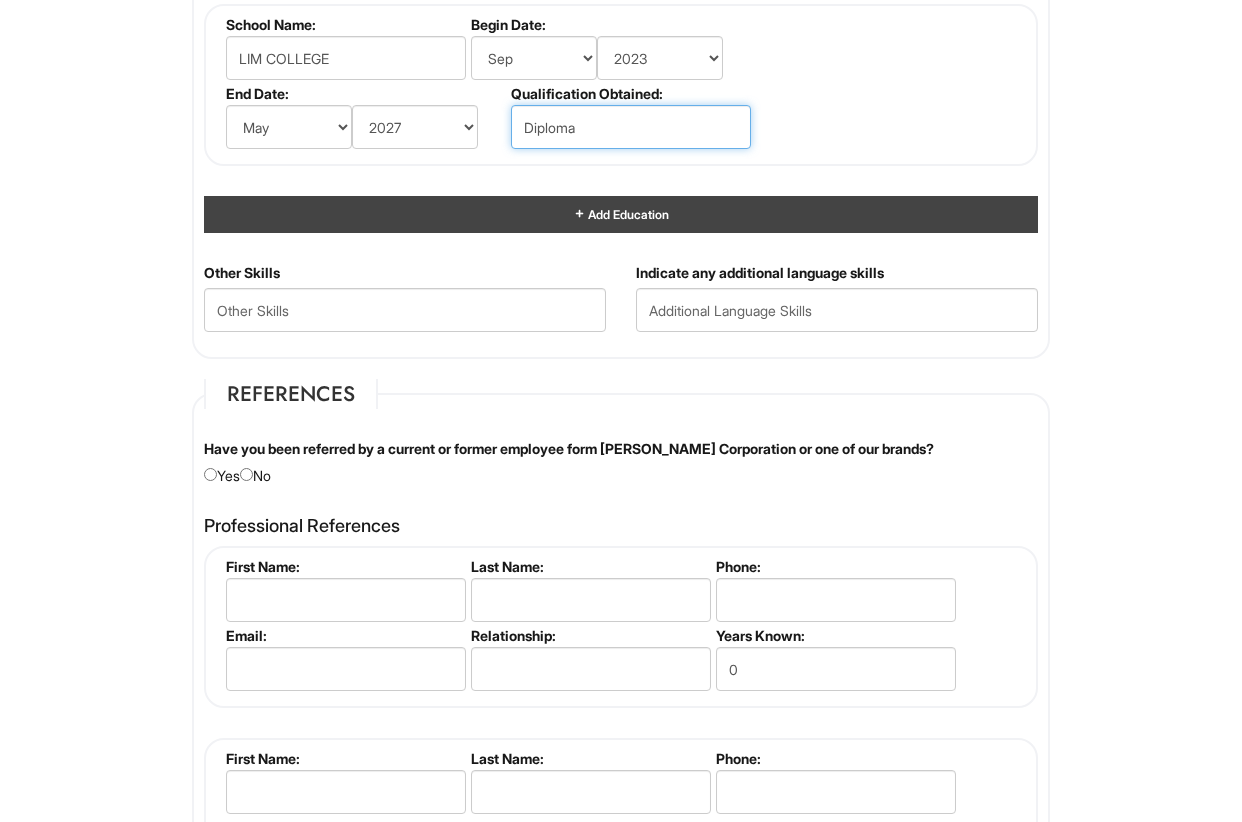 scroll, scrollTop: 2009, scrollLeft: 0, axis: vertical 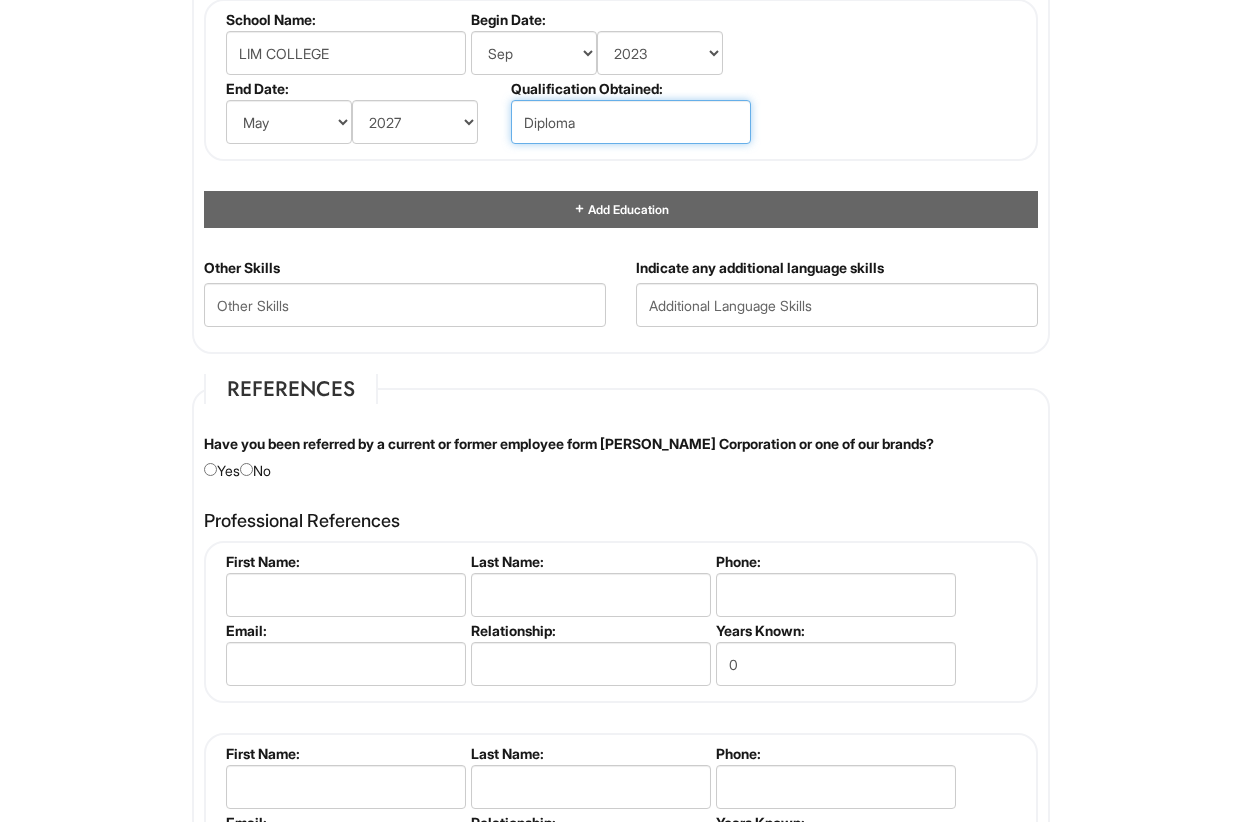 type on "Diploma" 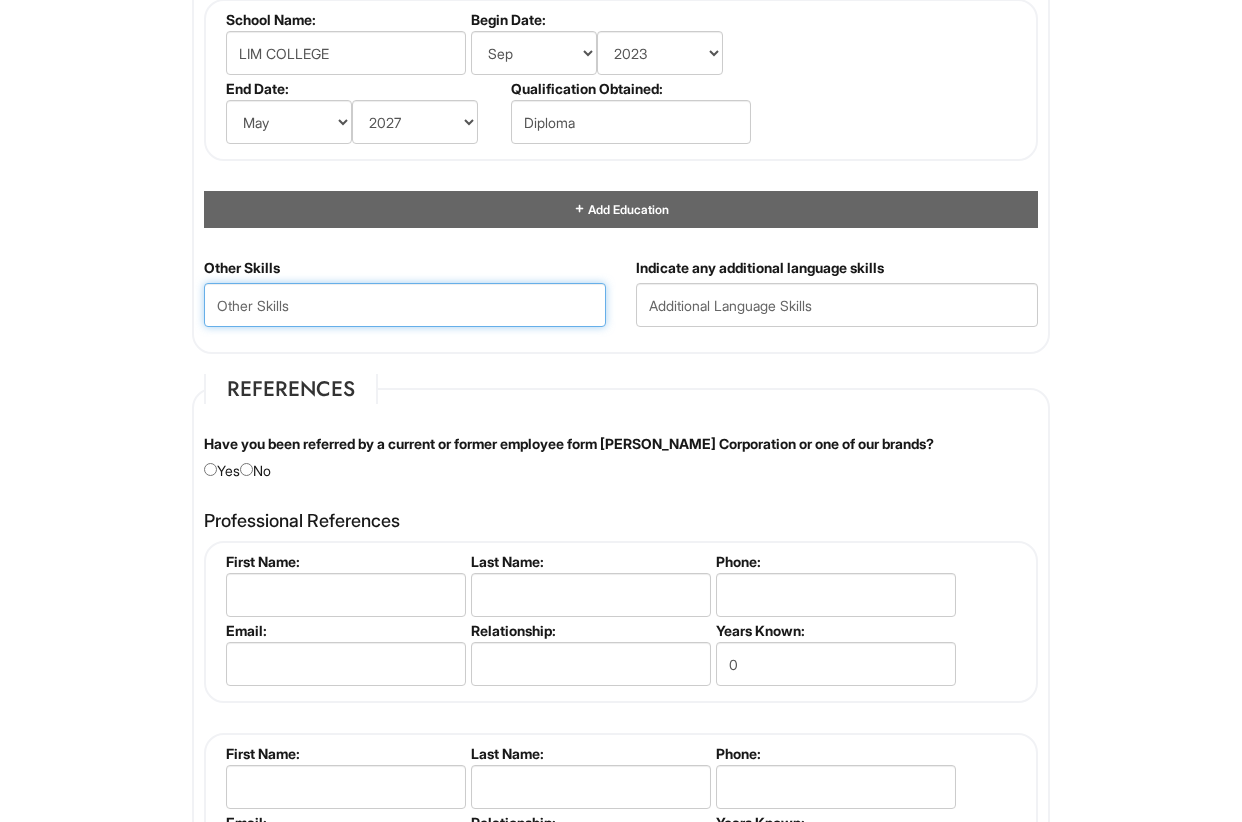 click at bounding box center (405, 305) 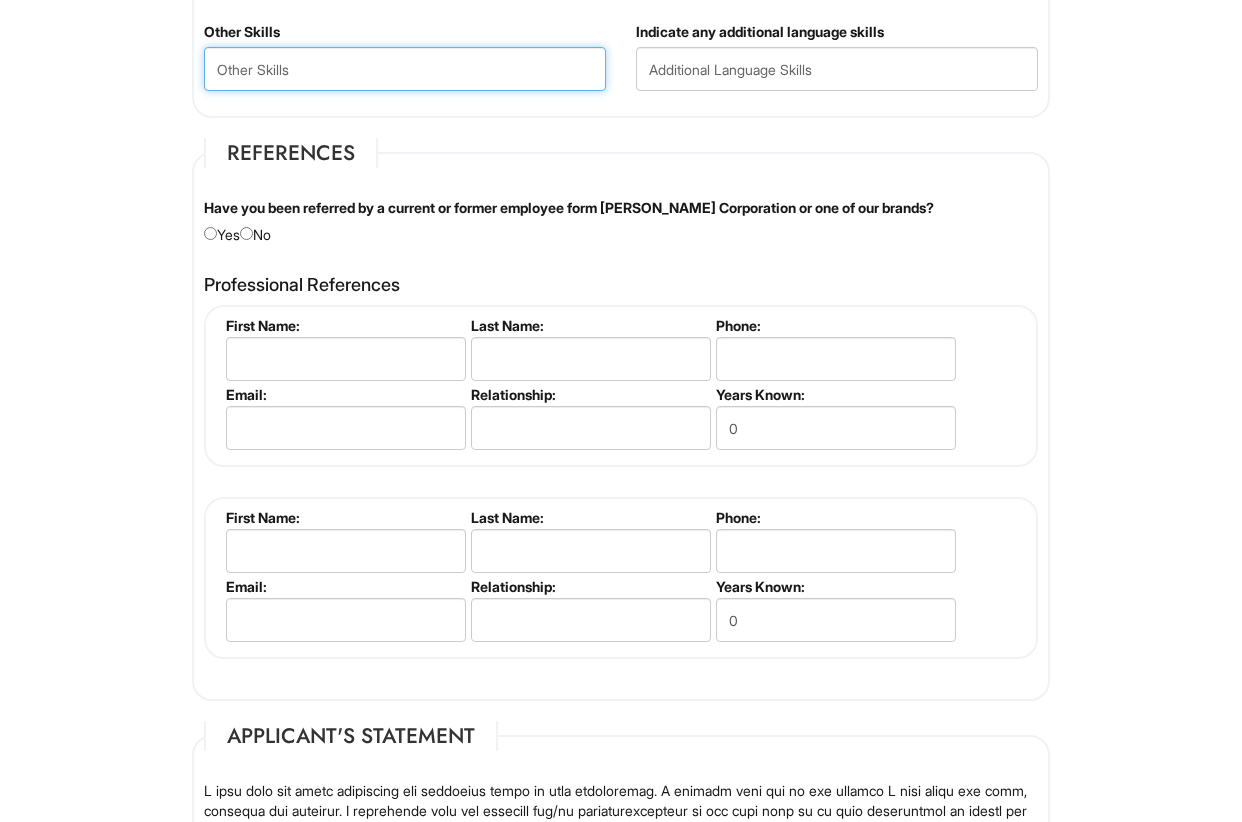 scroll, scrollTop: 2254, scrollLeft: 0, axis: vertical 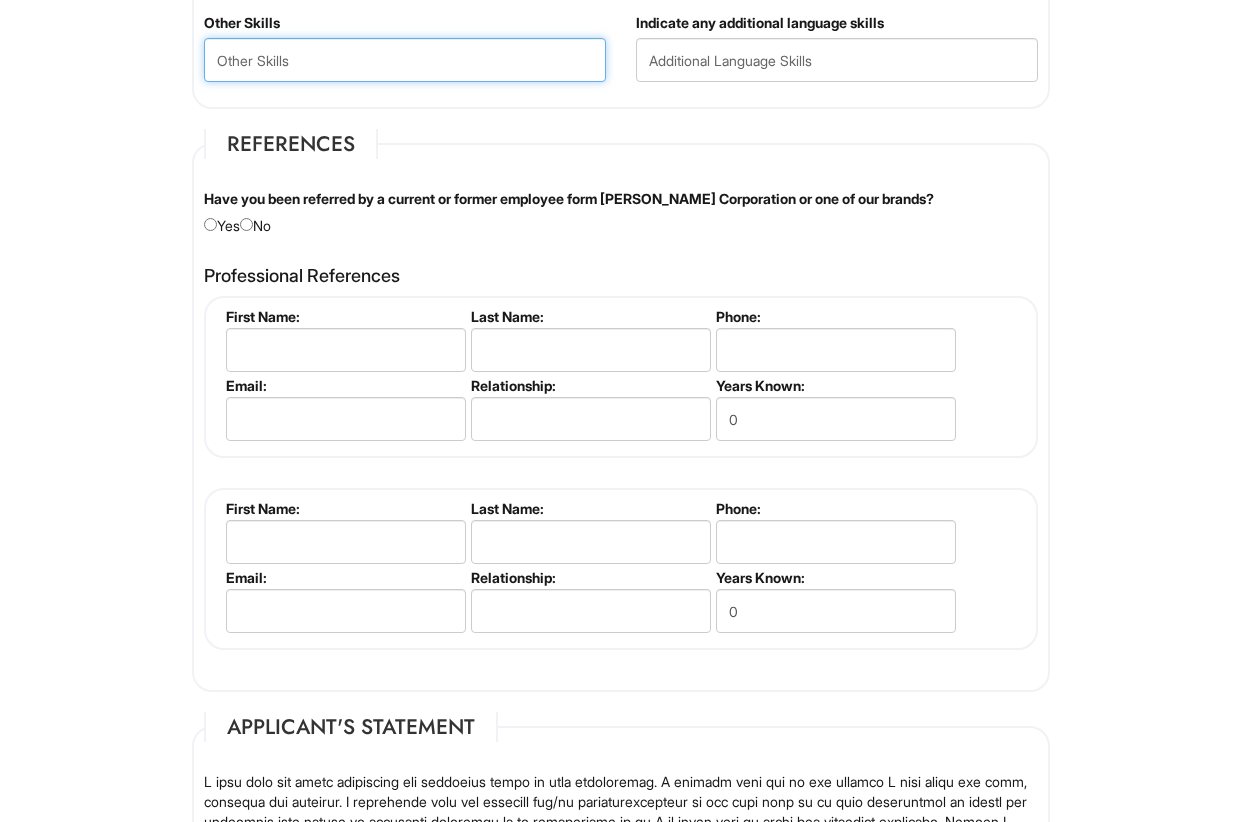 paste on "Adobe Creative Suite (Photoshop, InDesign, Illustrator) Shopify POS & E-Commerce Social Media Strategy & Content Creation Microsoft Office (Word, Excel, PowerPoint) Fashion Event Support & Coordination Visual Merchandising & Retail Operations" 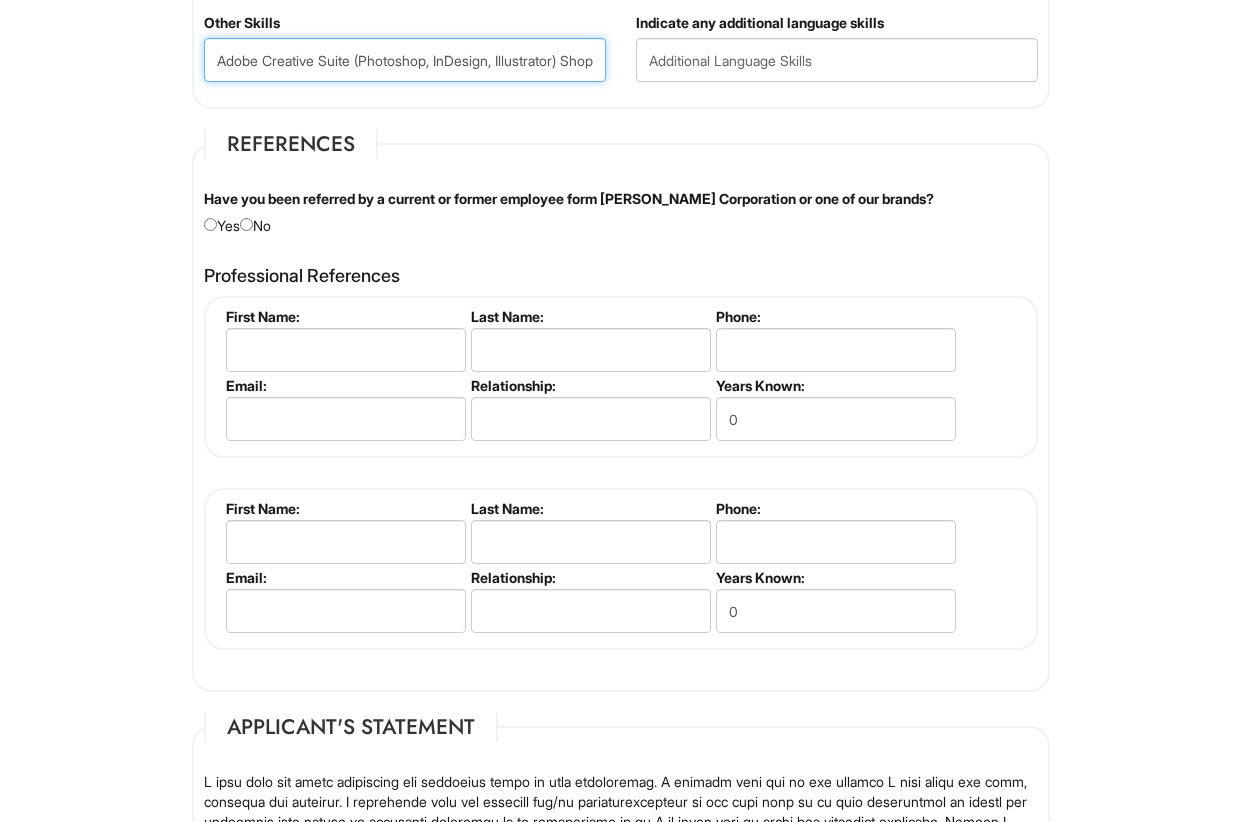 scroll, scrollTop: 0, scrollLeft: 1270, axis: horizontal 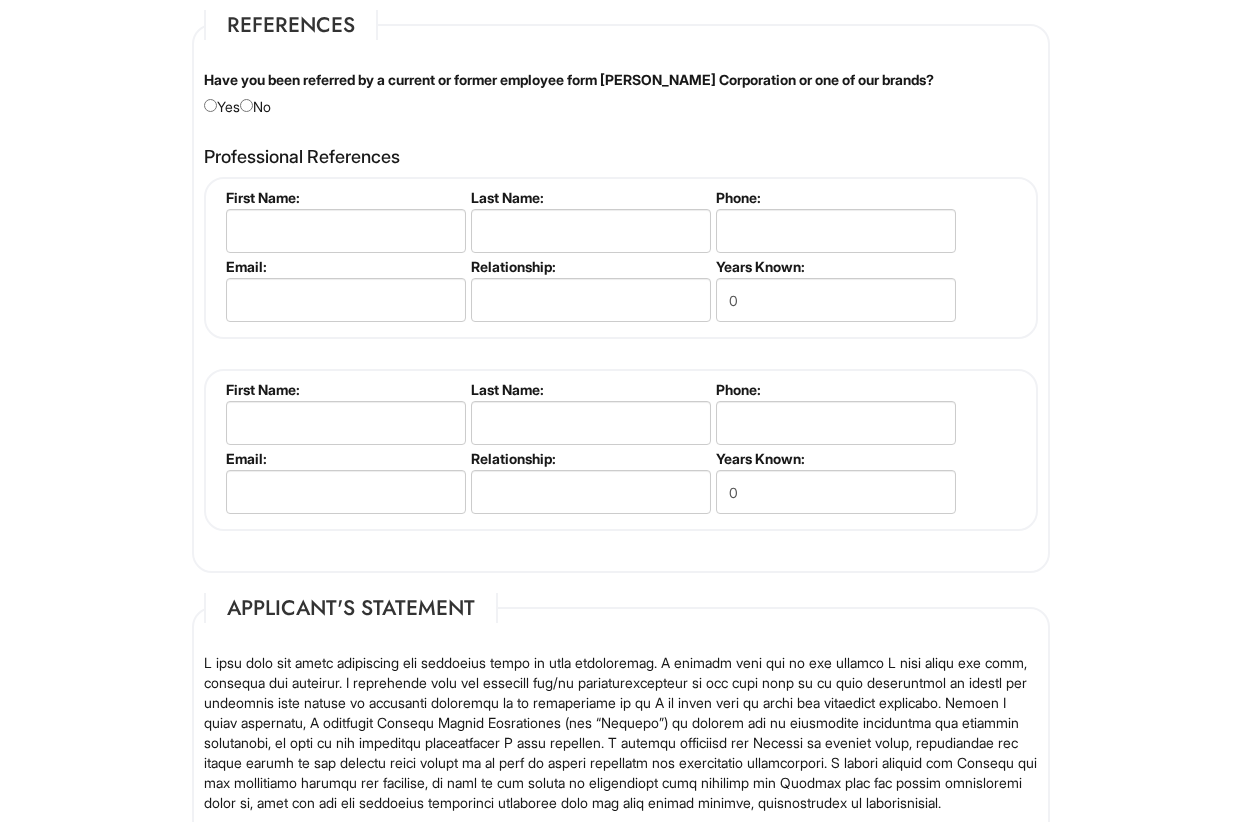 type on "Adobe Creative Suite (Photoshop, InDesign, Illustrator) Shopify POS & E-Commerce Social Media Strategy & Content Creation Microsoft Office (Word, Excel, PowerPoint) Fashion Event Support & Coordination Visual Merchandising & Retail Operations" 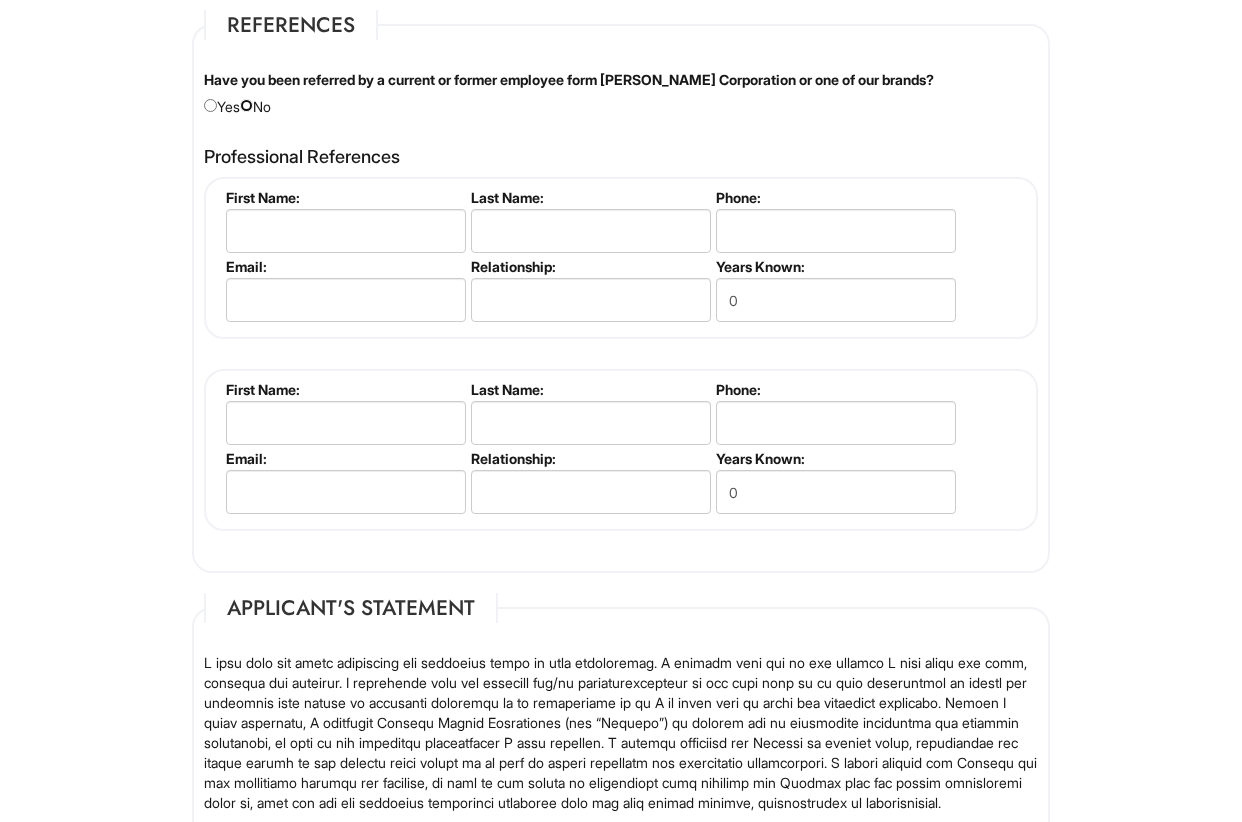 click at bounding box center (246, 105) 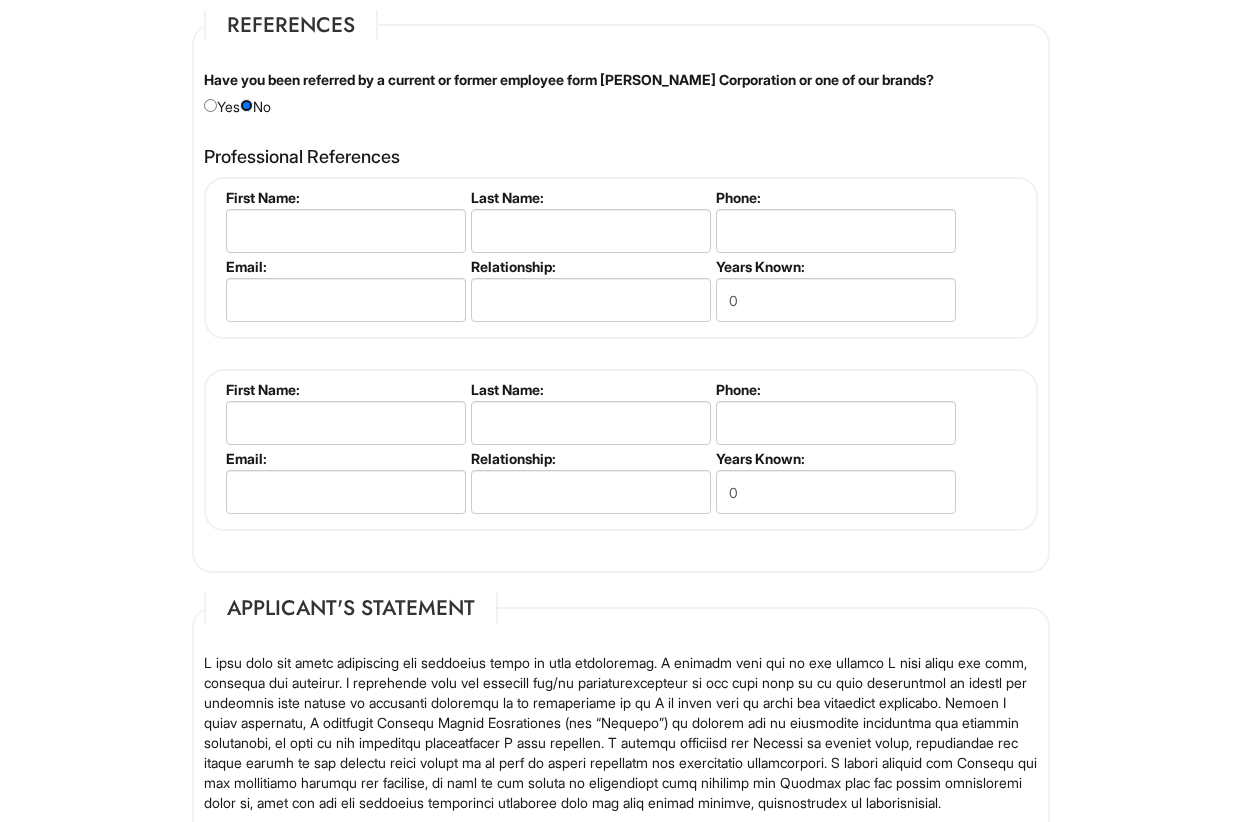 scroll, scrollTop: 0, scrollLeft: 0, axis: both 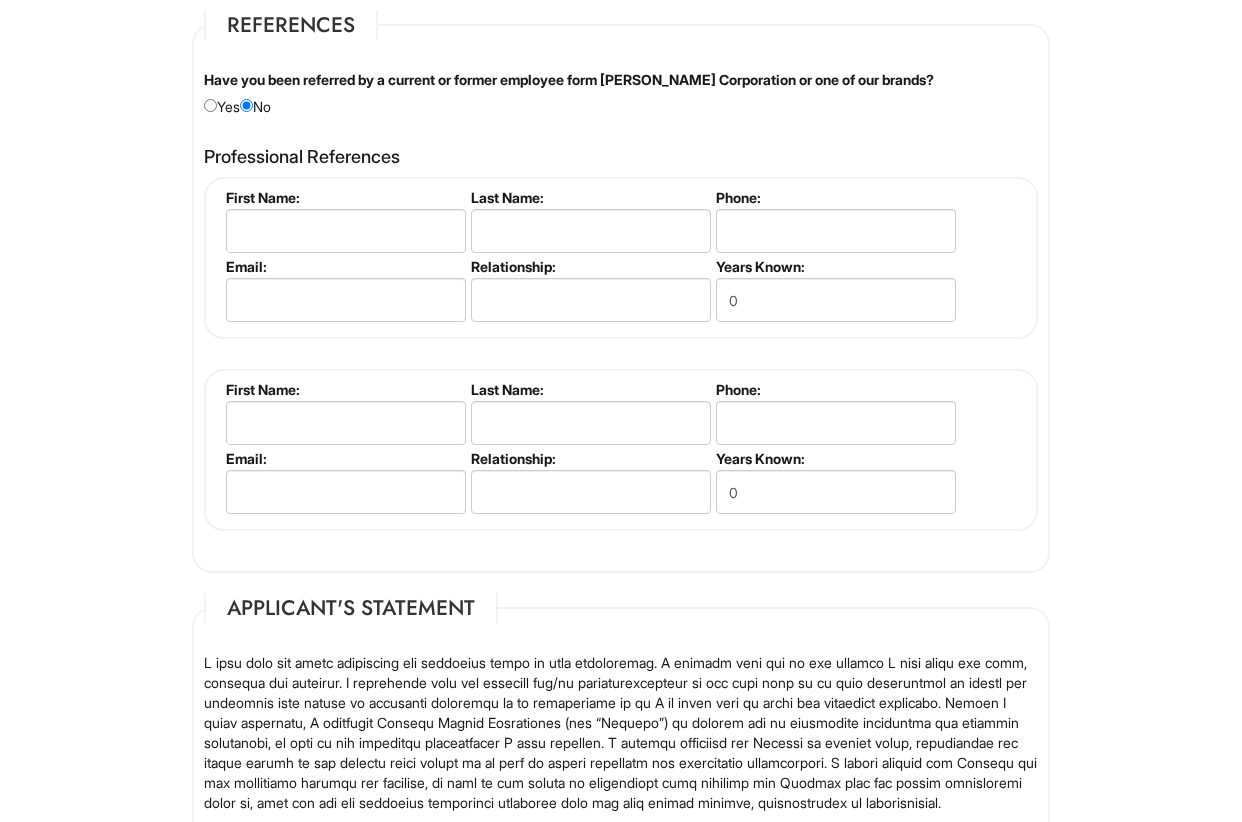 click on "First Name:" at bounding box center (344, 197) 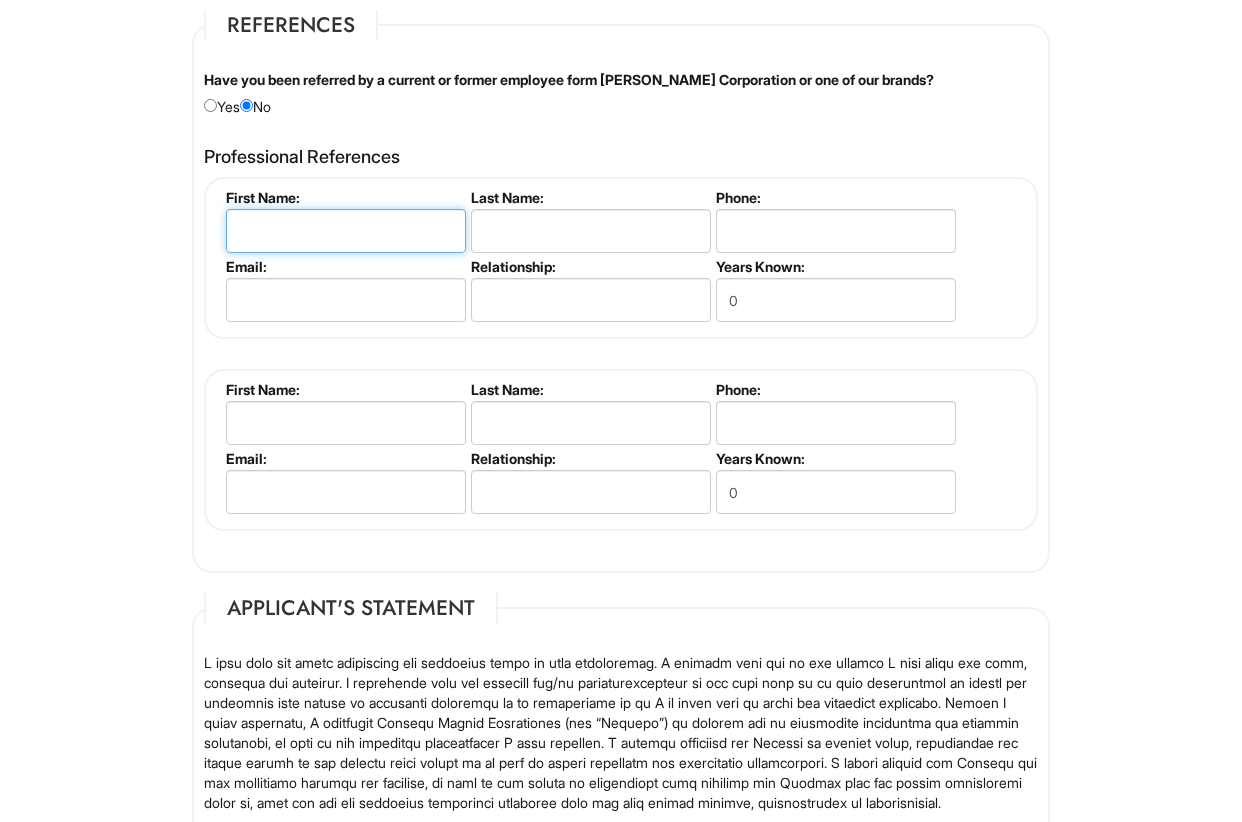click at bounding box center (346, 231) 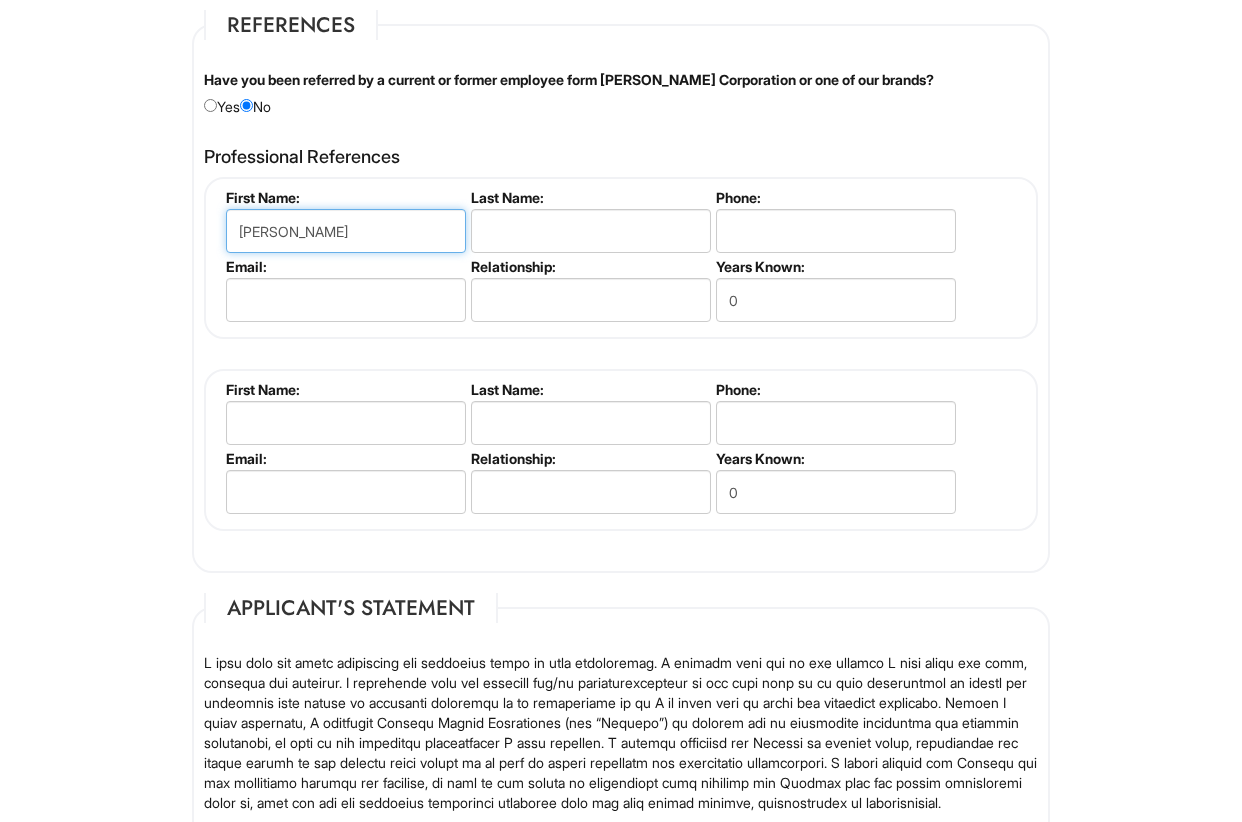 type on "Michele Iacoveli" 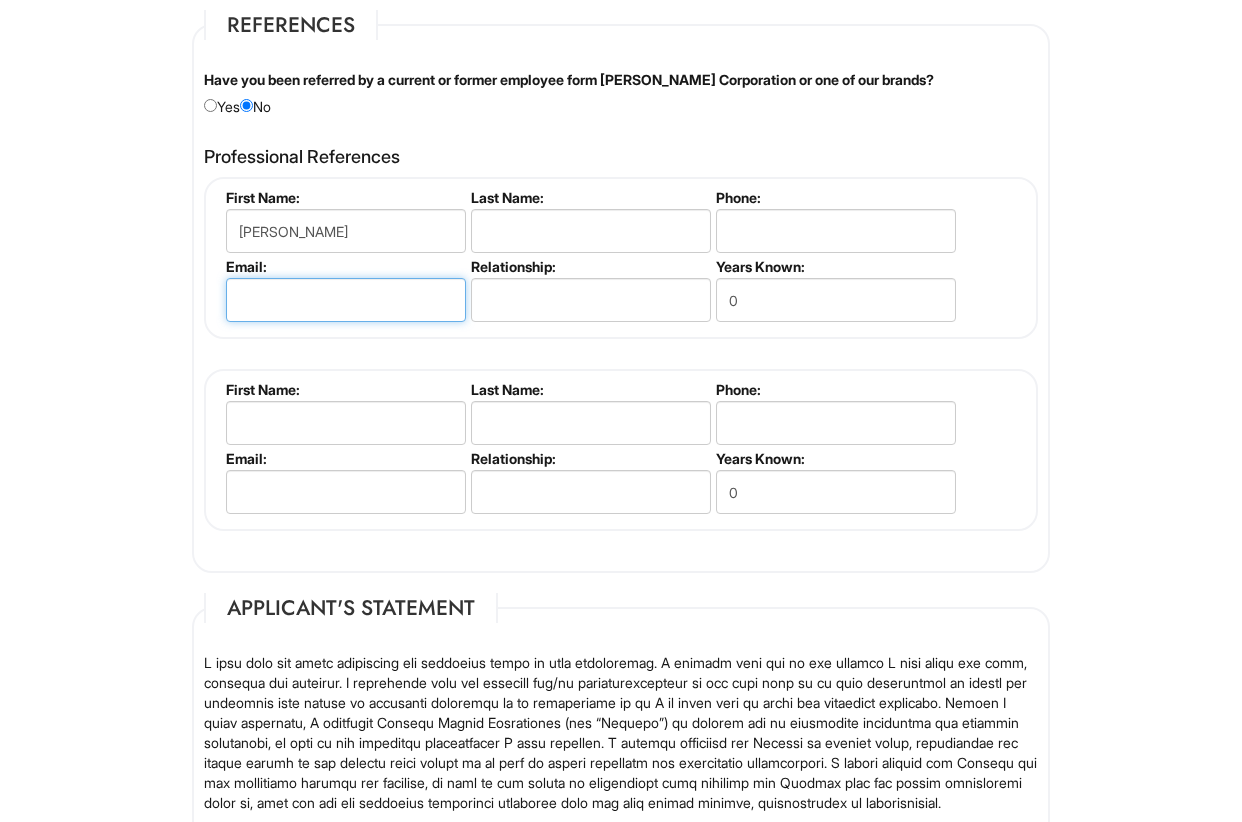 click at bounding box center [346, 300] 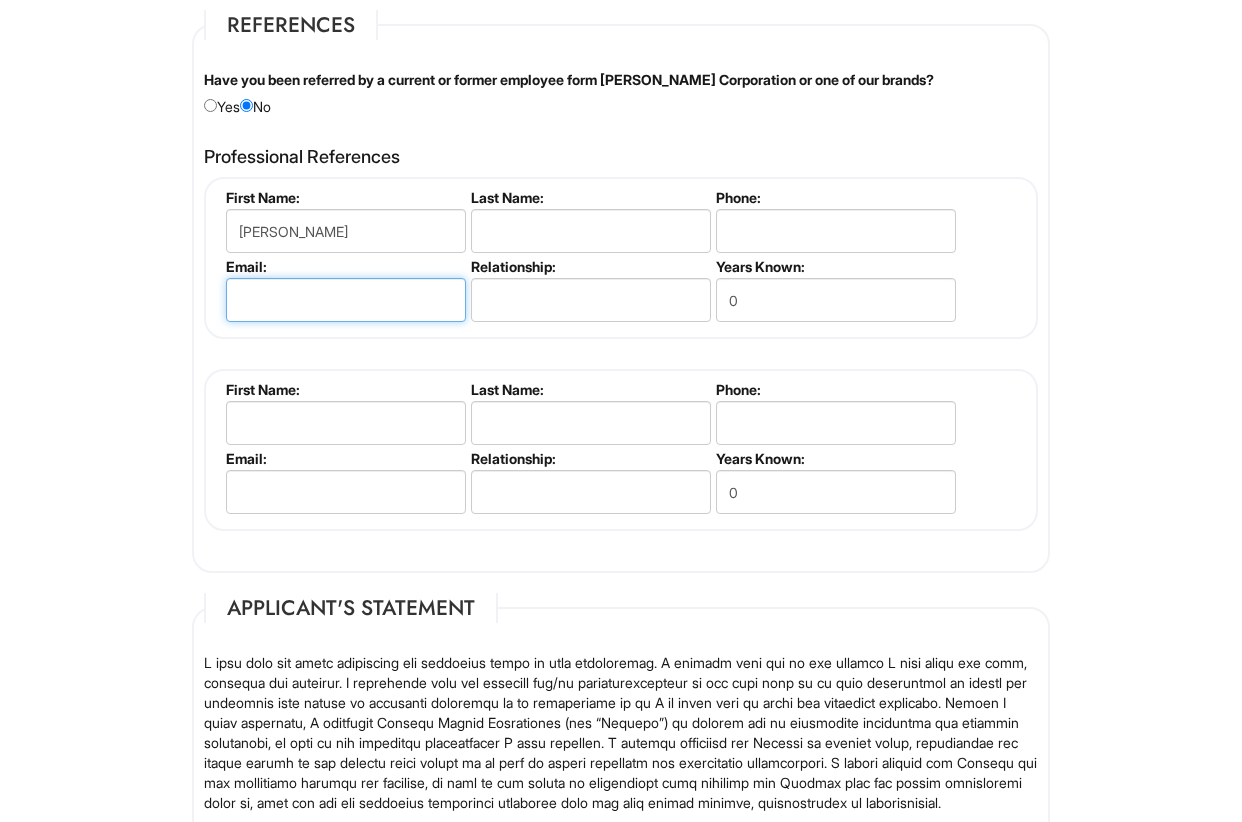paste on "michele@atelierpr.com" 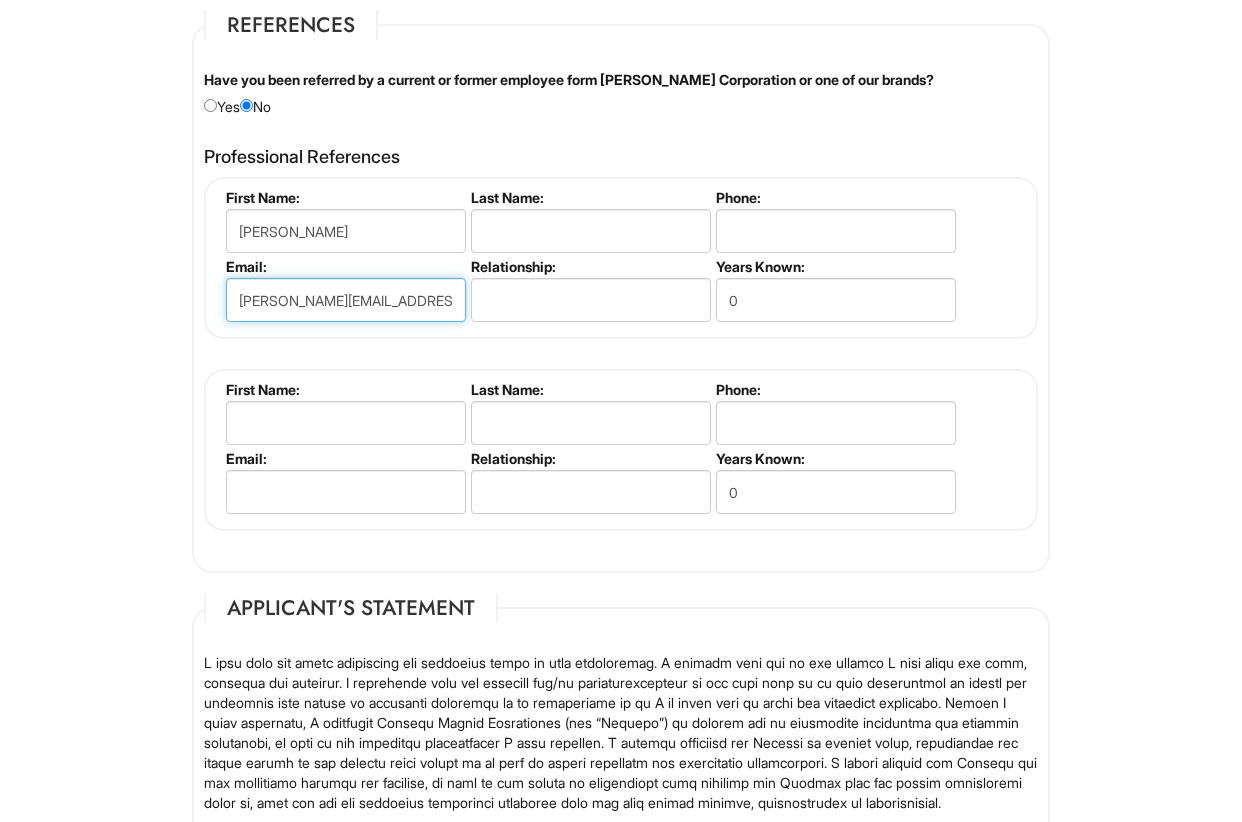 type on "michele@atelierpr.com" 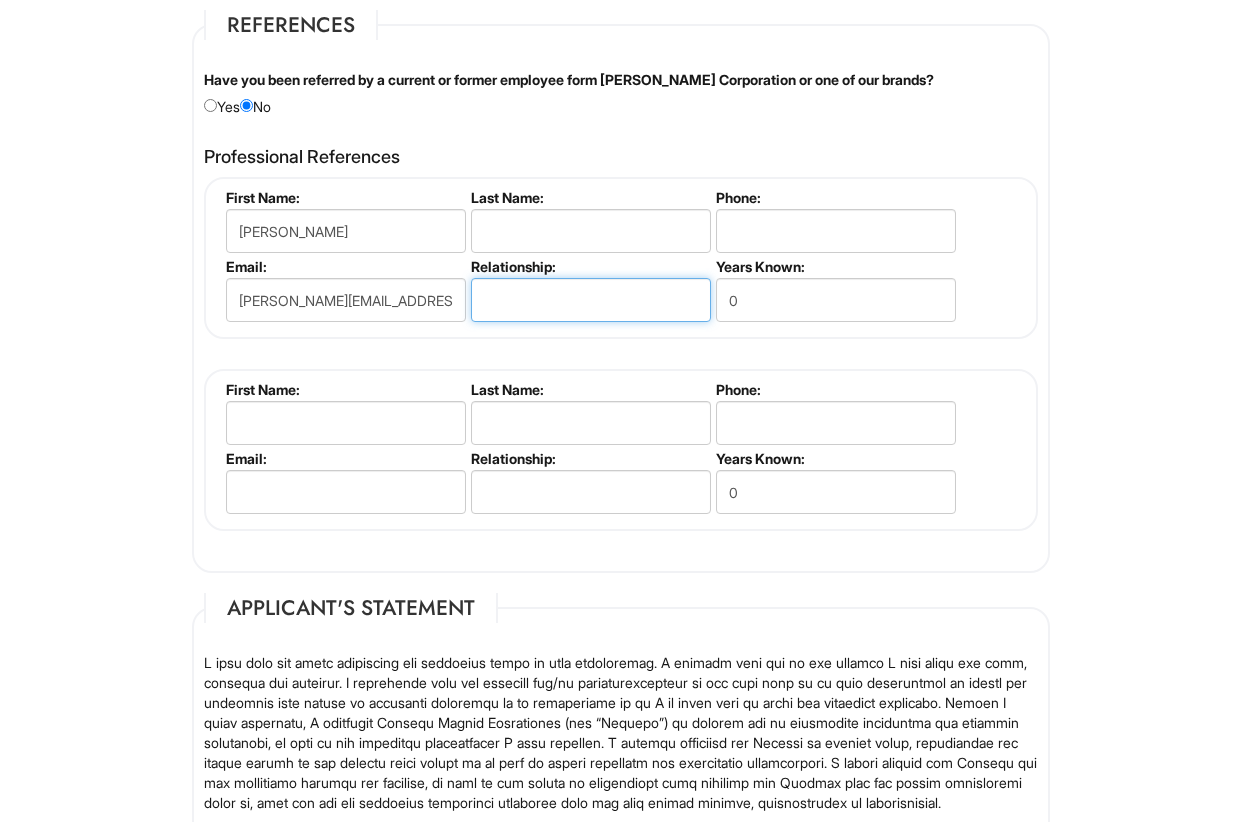 click at bounding box center (591, 300) 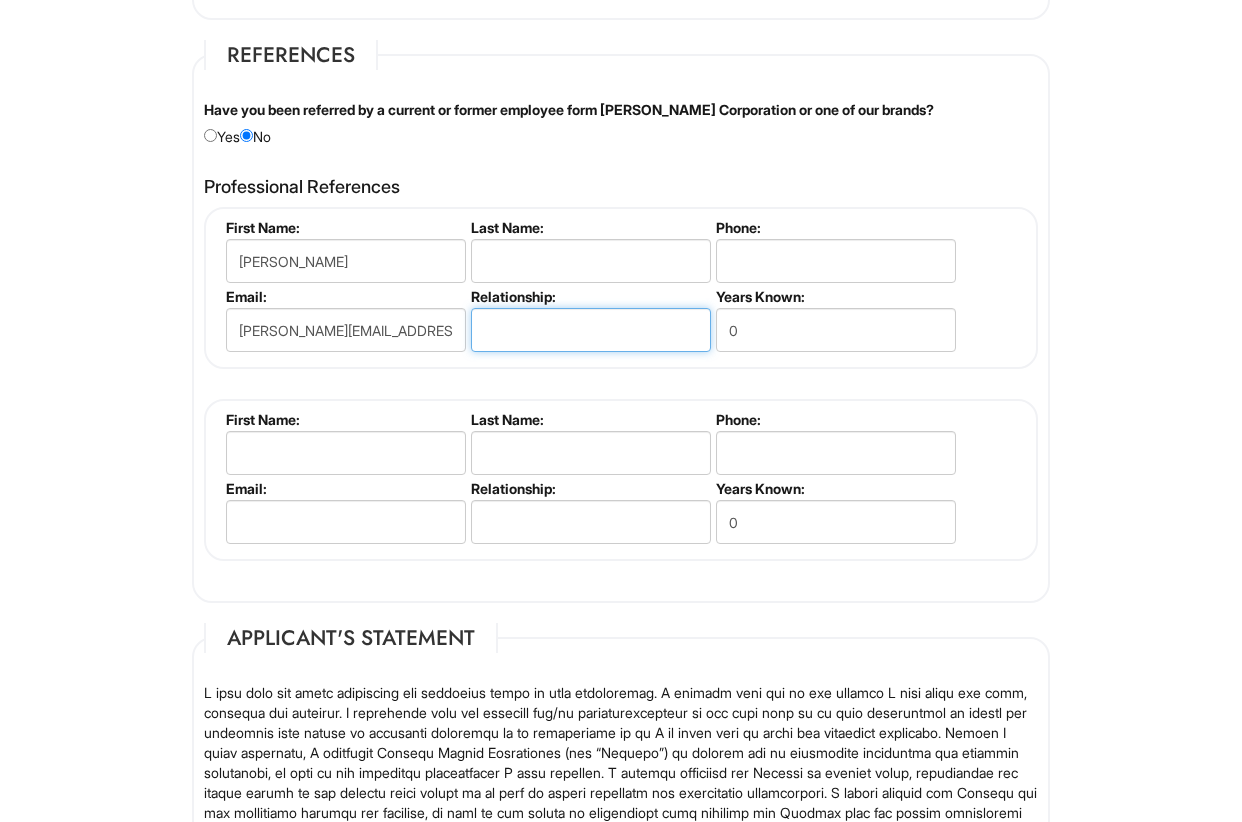 scroll, scrollTop: 2392, scrollLeft: 0, axis: vertical 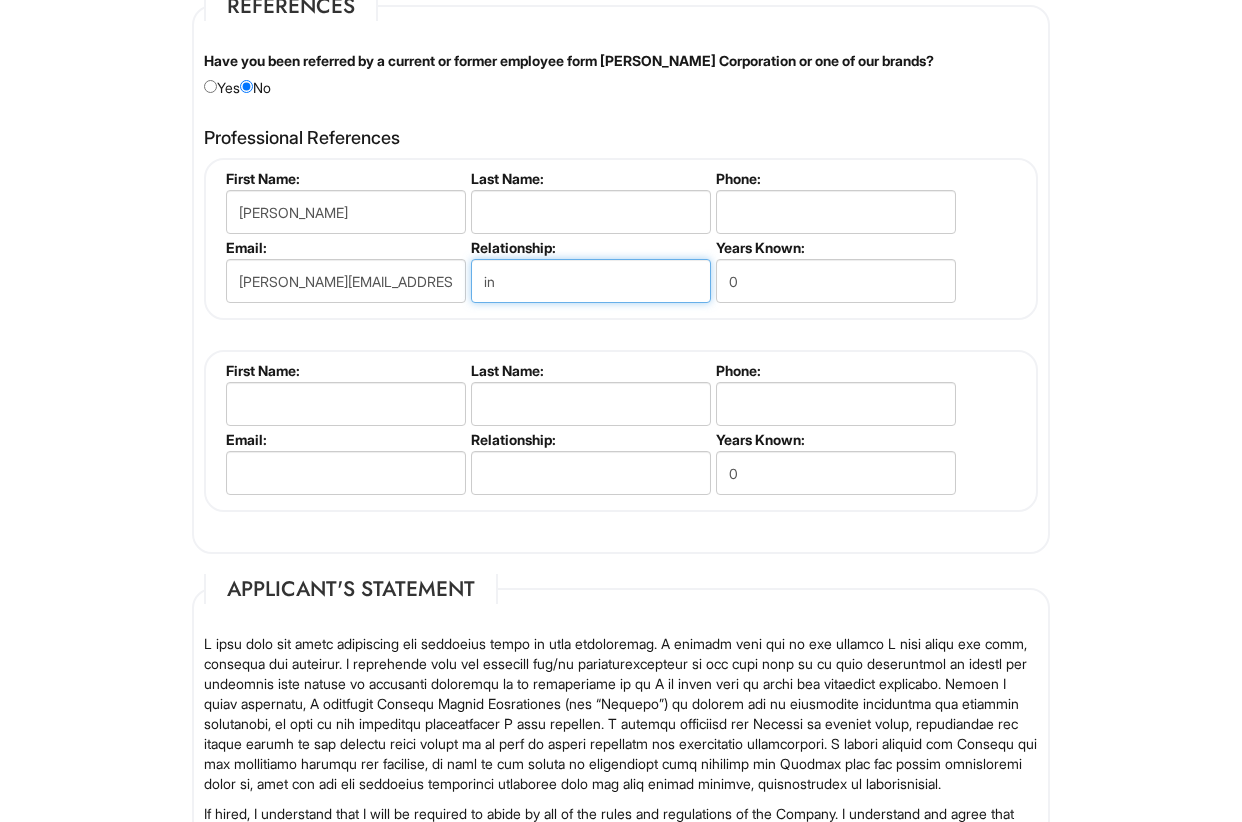 type on "i" 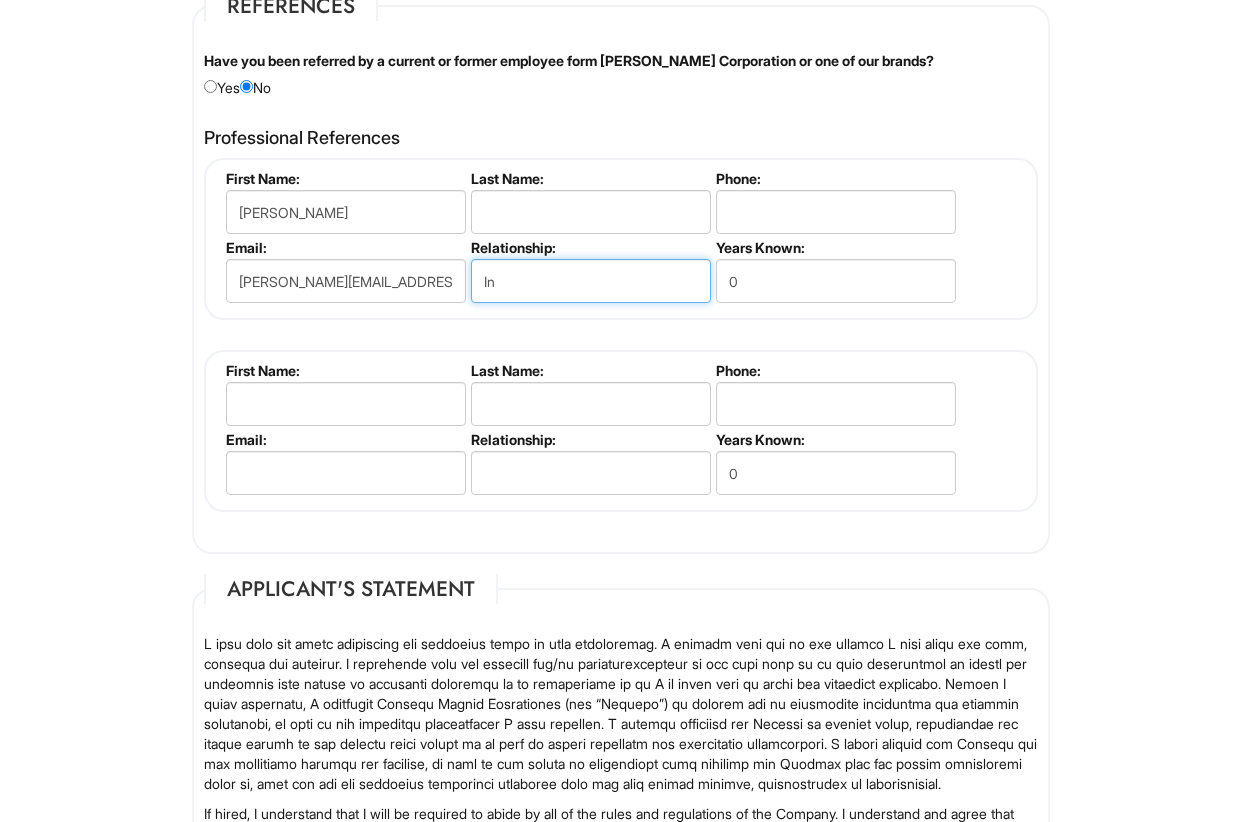 type on "I" 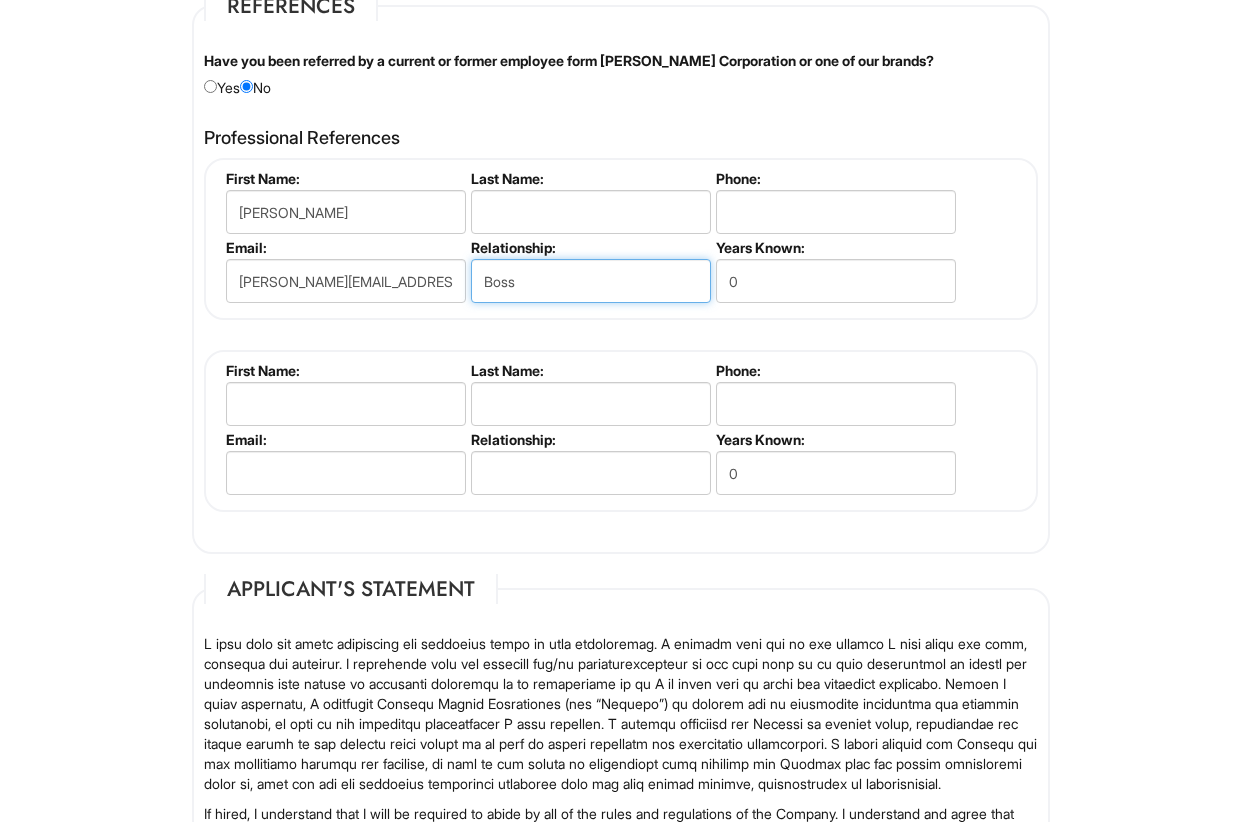 type on "Boss" 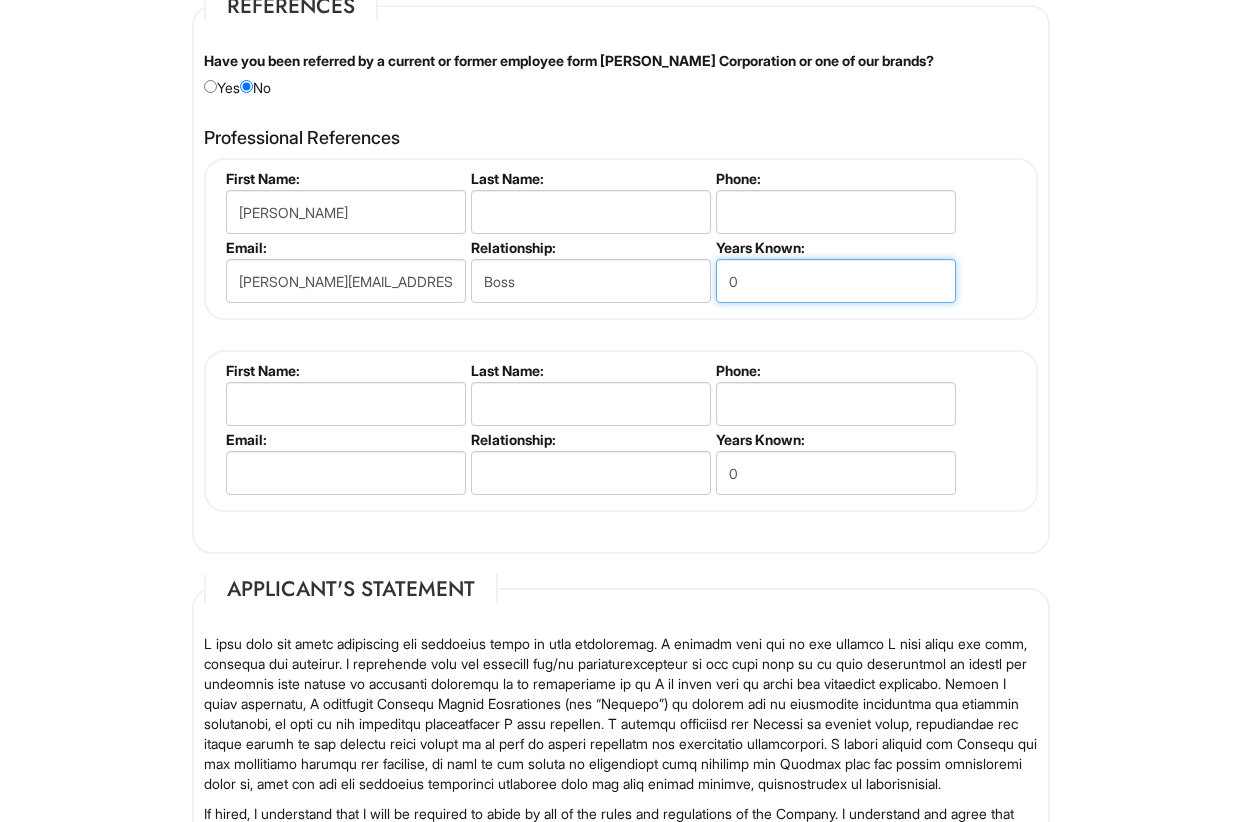 click on "0" at bounding box center [836, 281] 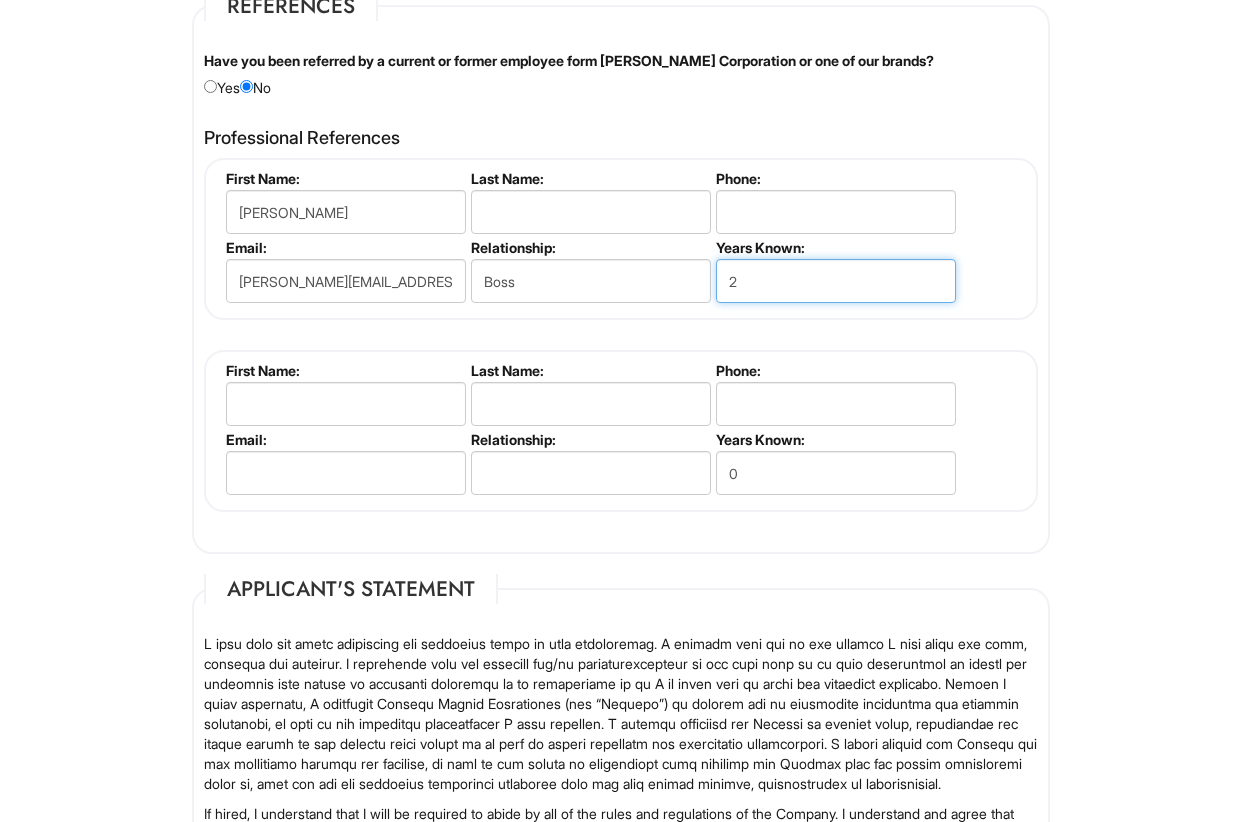type on "2" 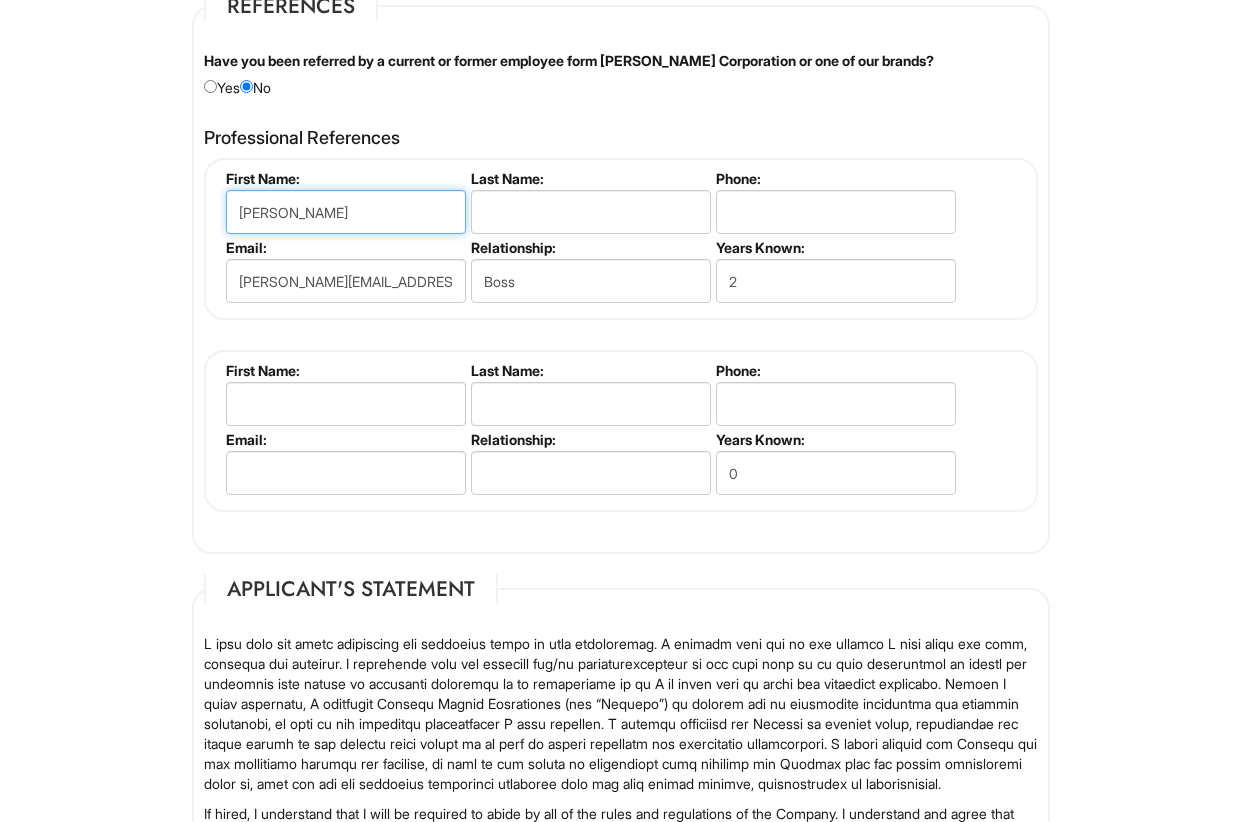 drag, startPoint x: 372, startPoint y: 213, endPoint x: 296, endPoint y: 212, distance: 76.00658 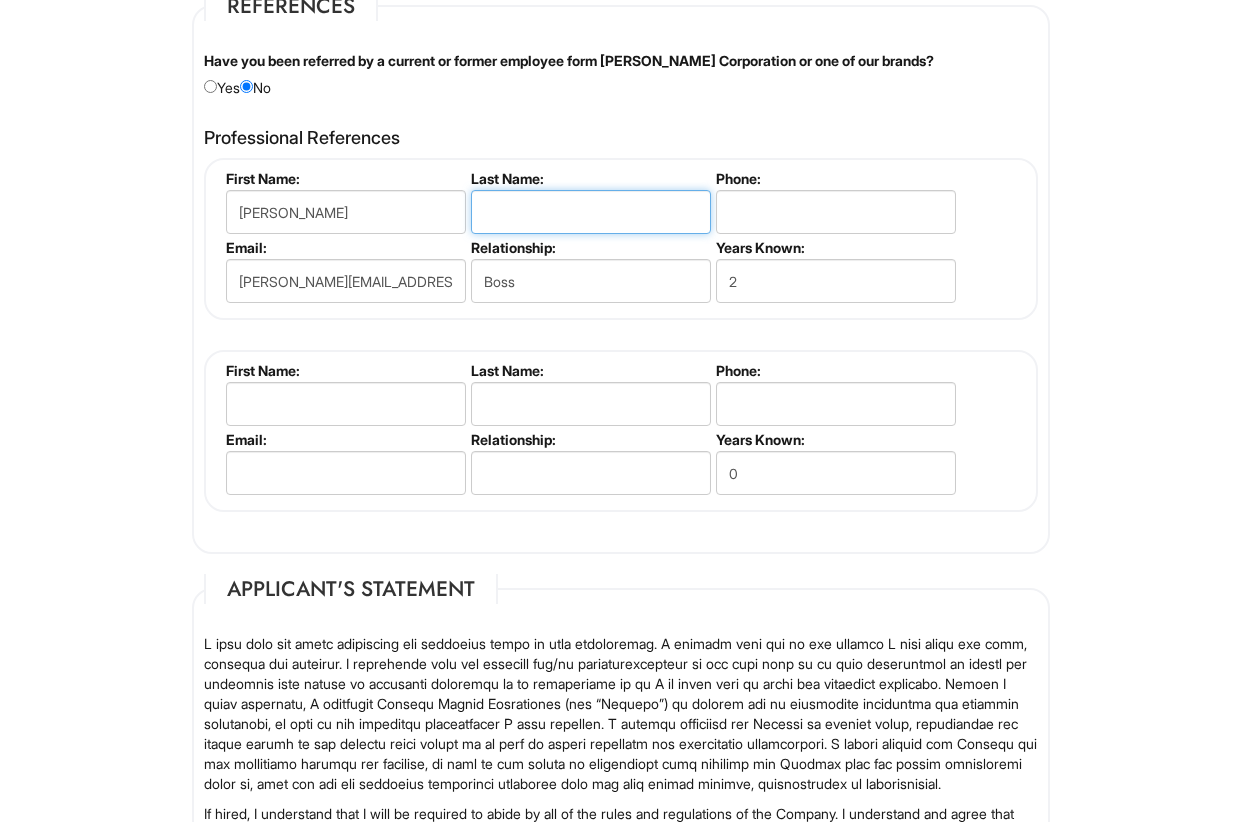 click at bounding box center [591, 212] 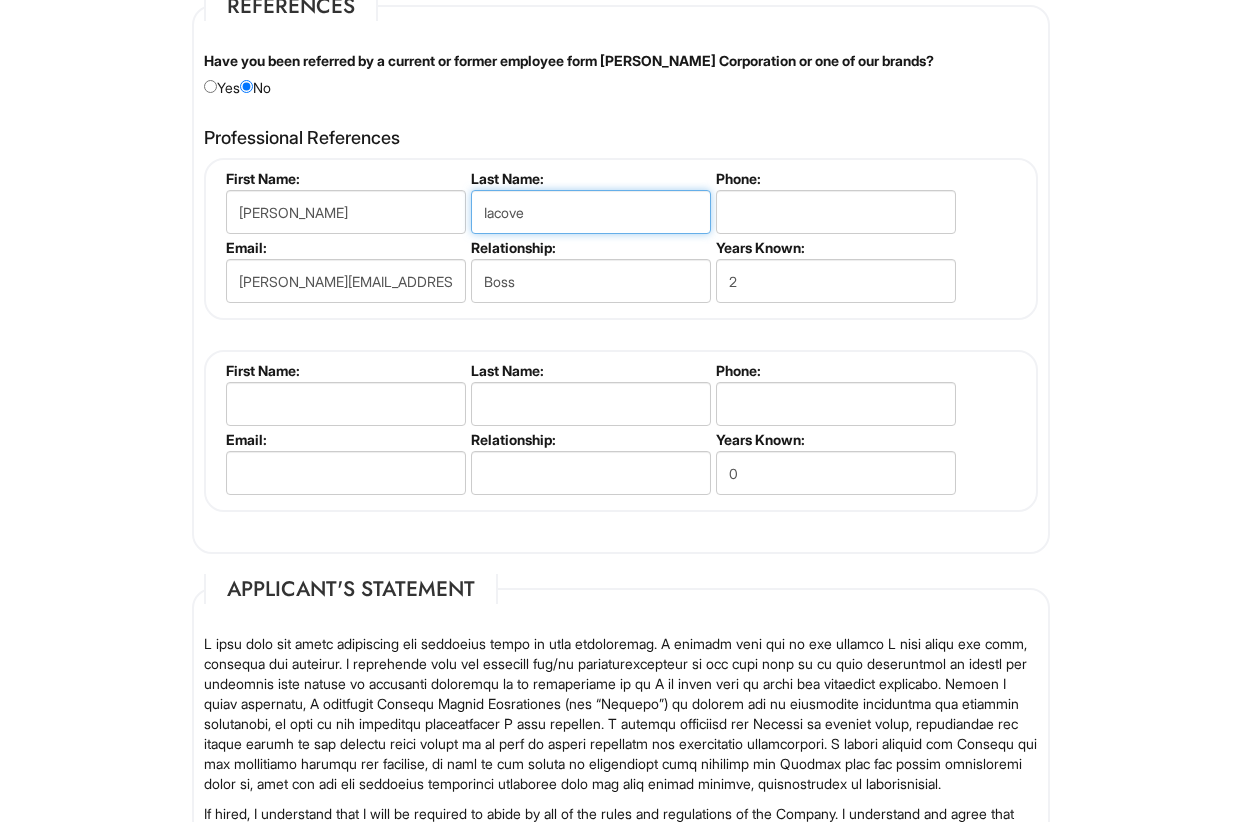 type on "Iacovelli" 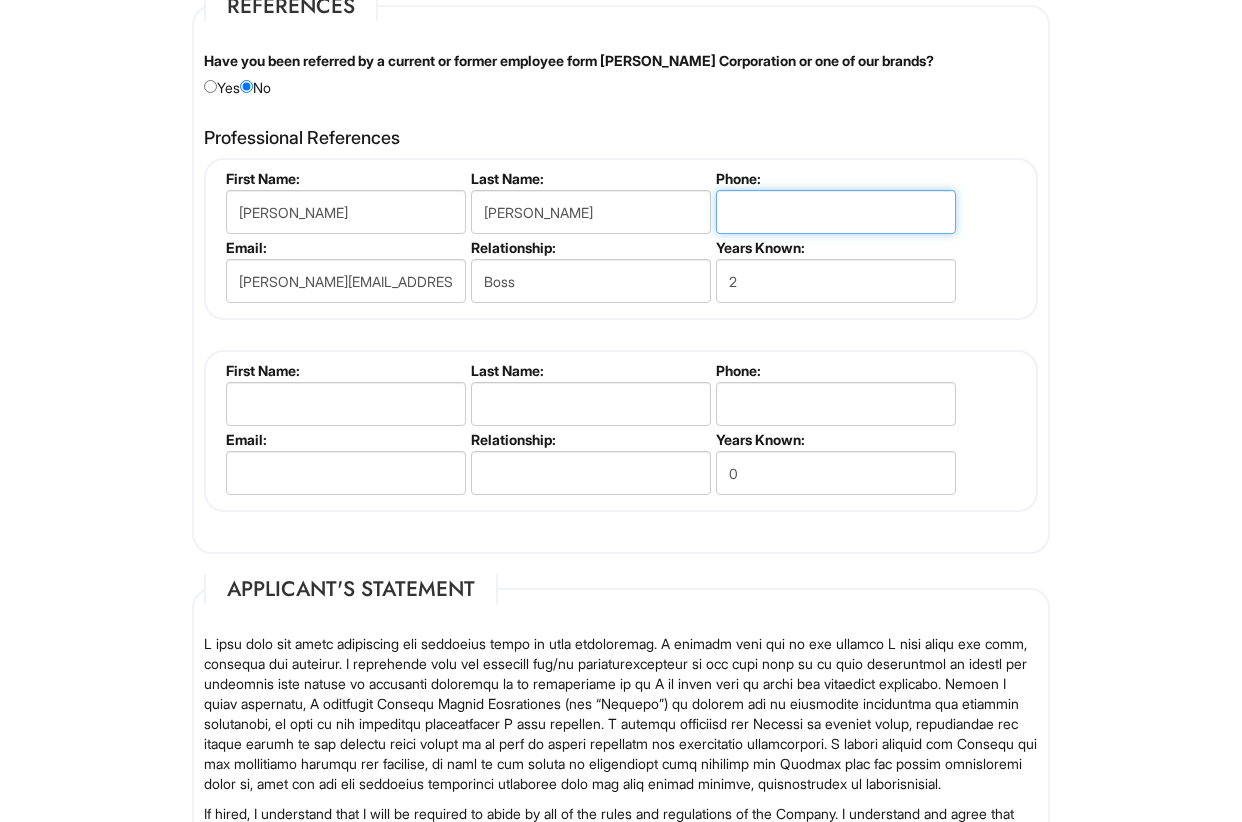 click at bounding box center (836, 212) 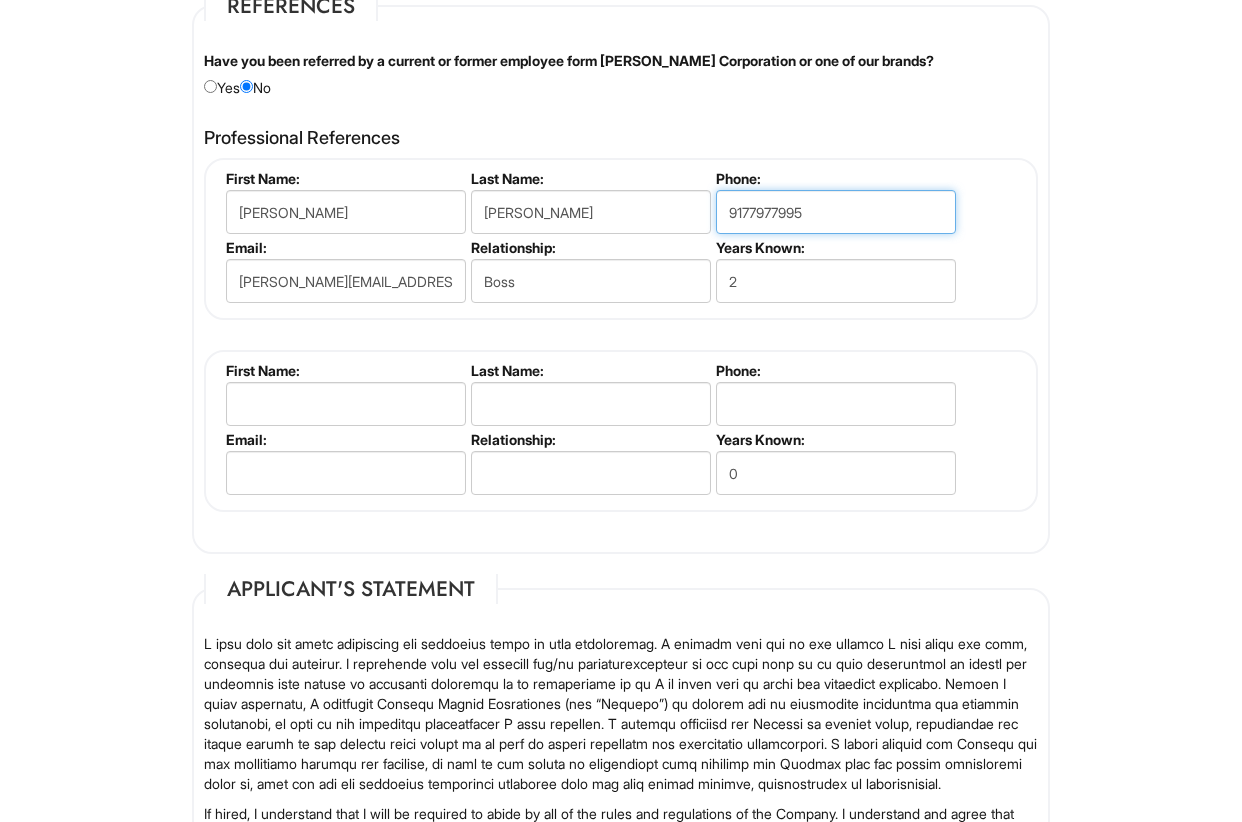 type on "9177977995" 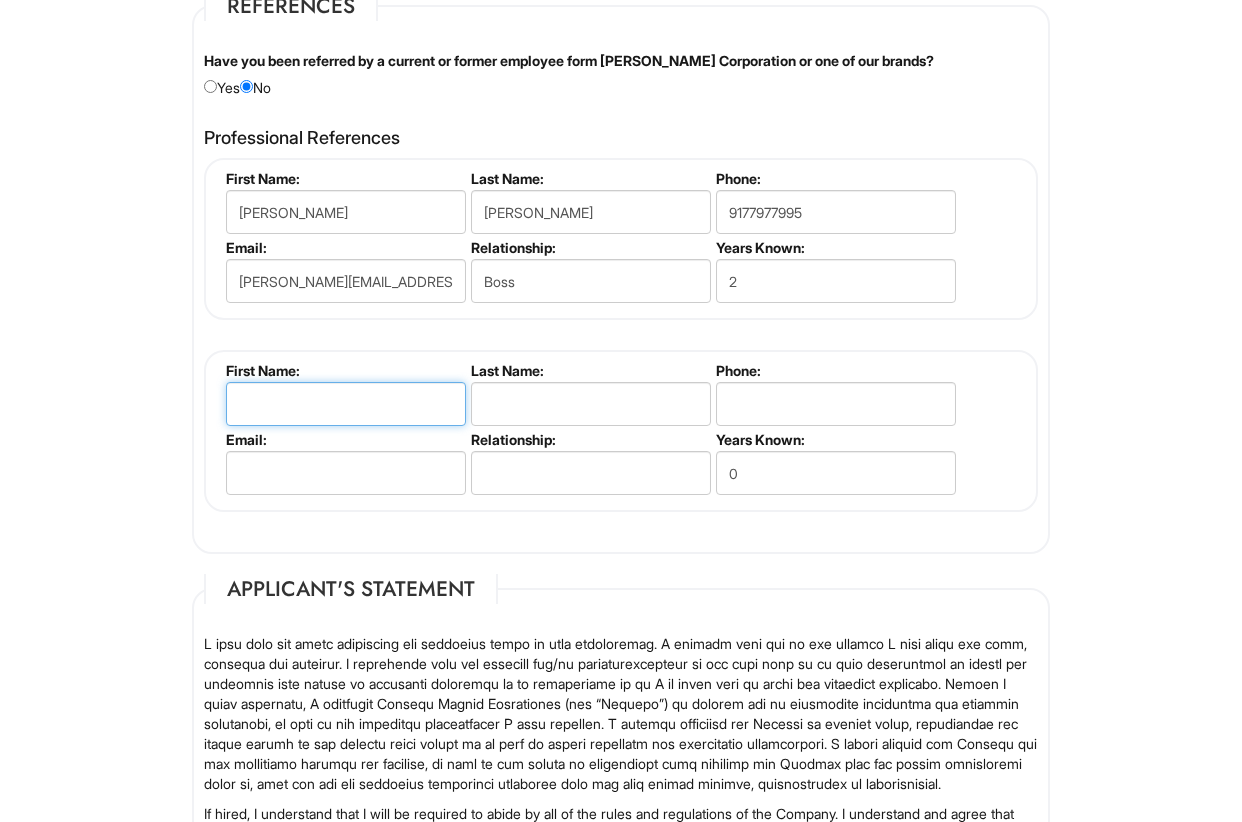 click at bounding box center [346, 404] 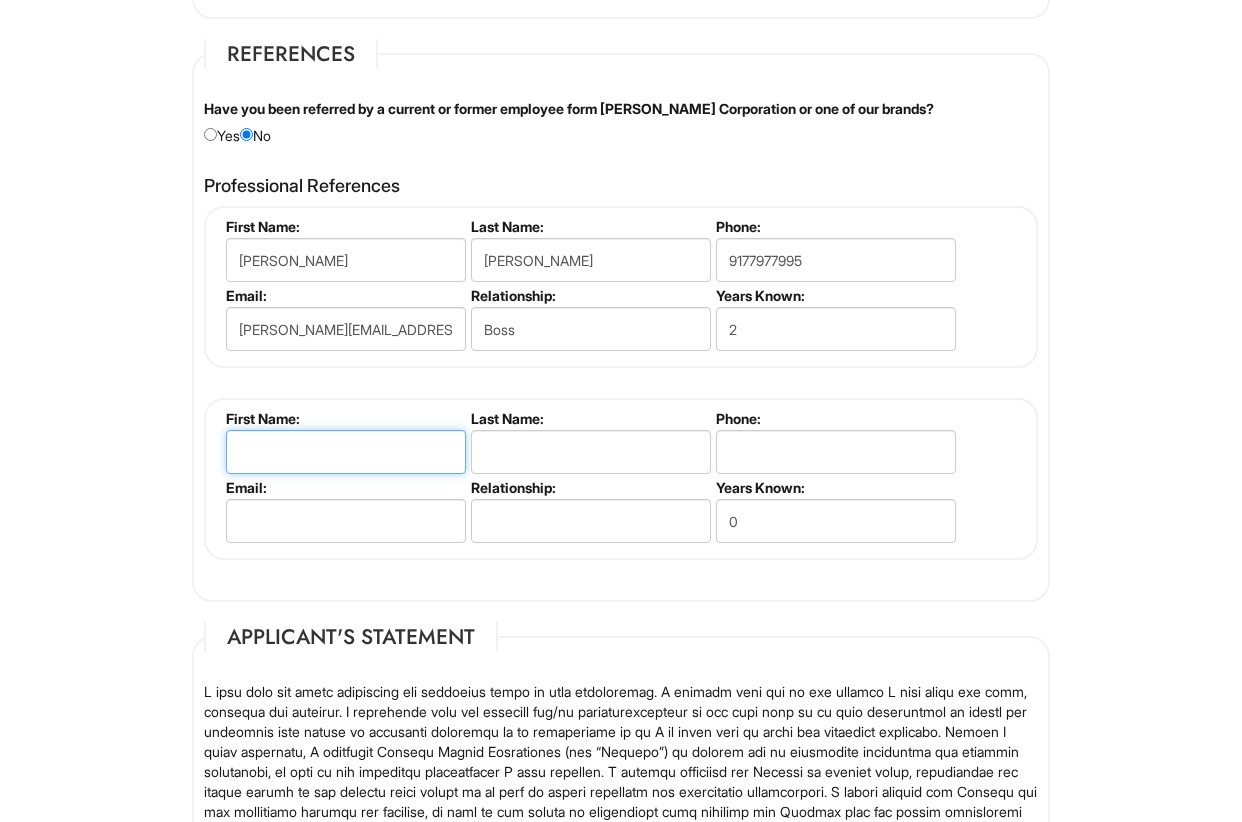 scroll, scrollTop: 2360, scrollLeft: 0, axis: vertical 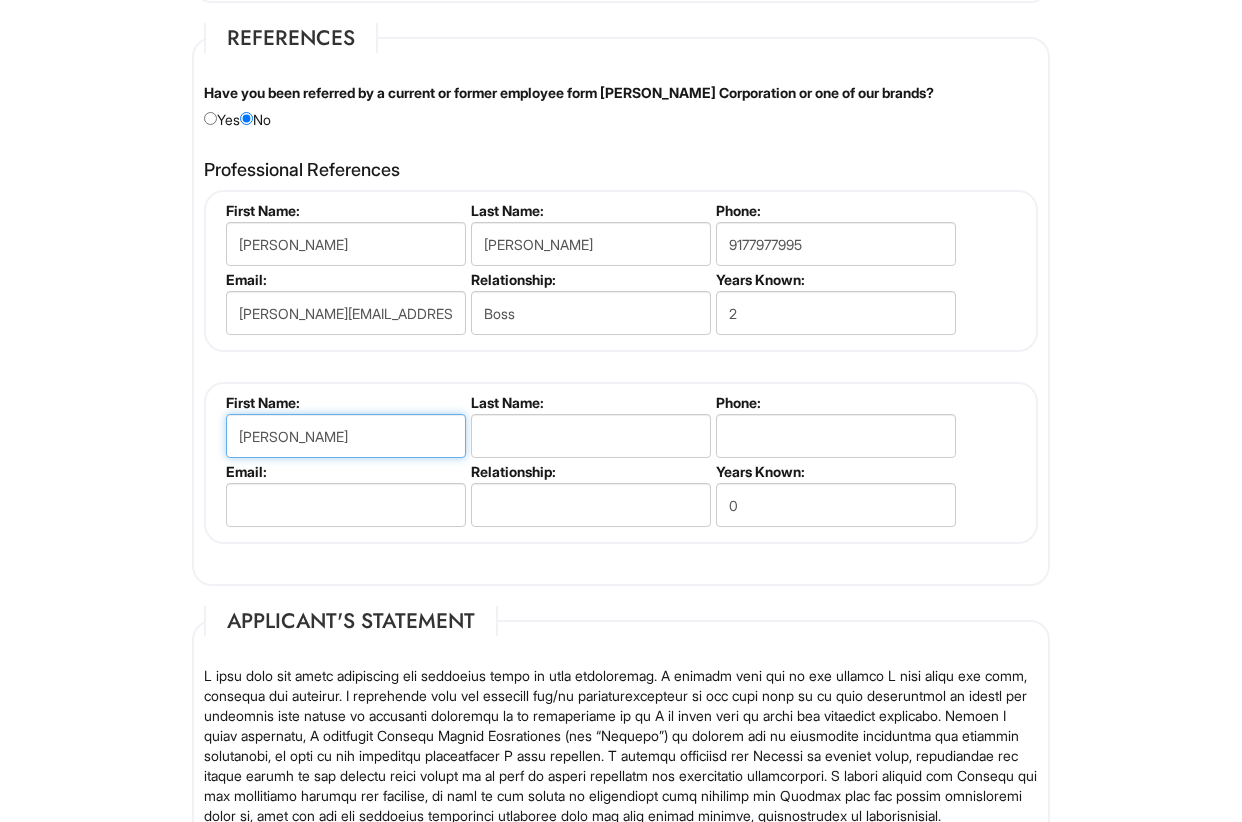type on "Silvia" 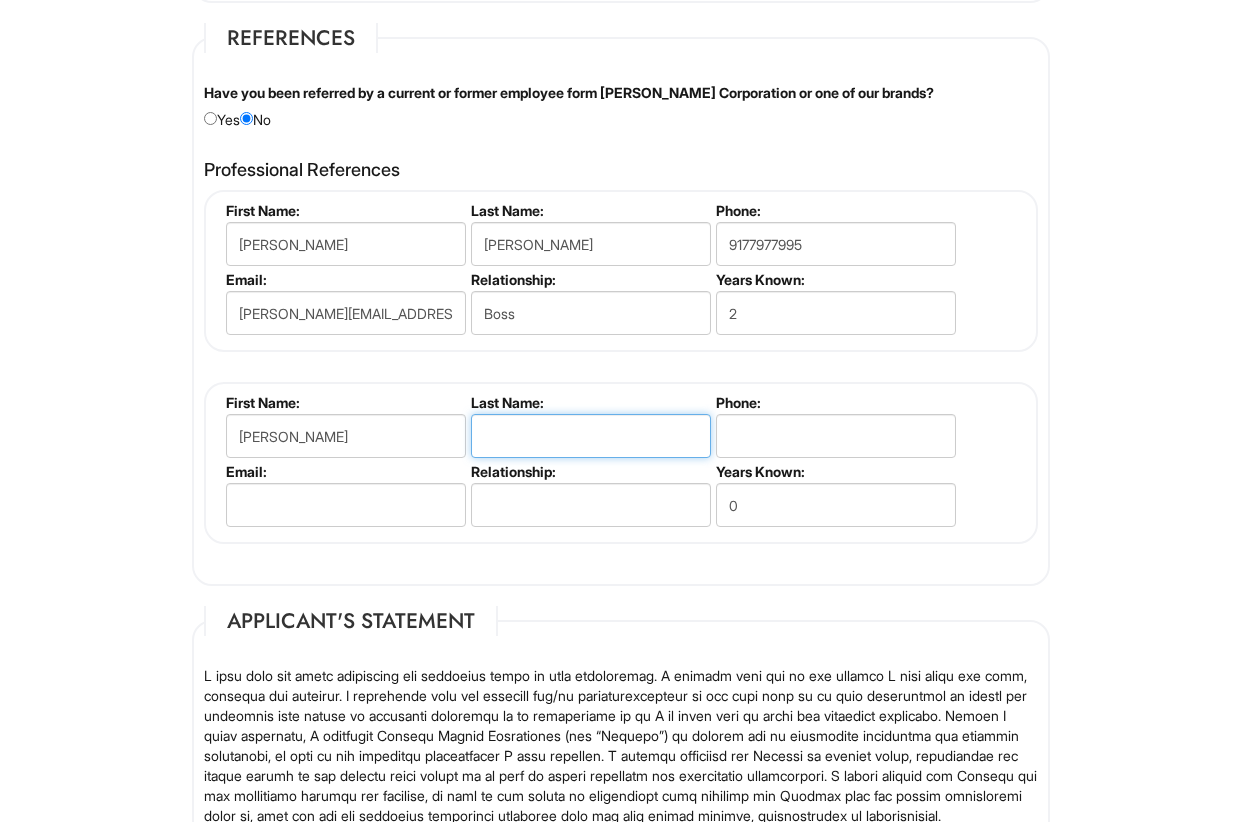 click at bounding box center [591, 436] 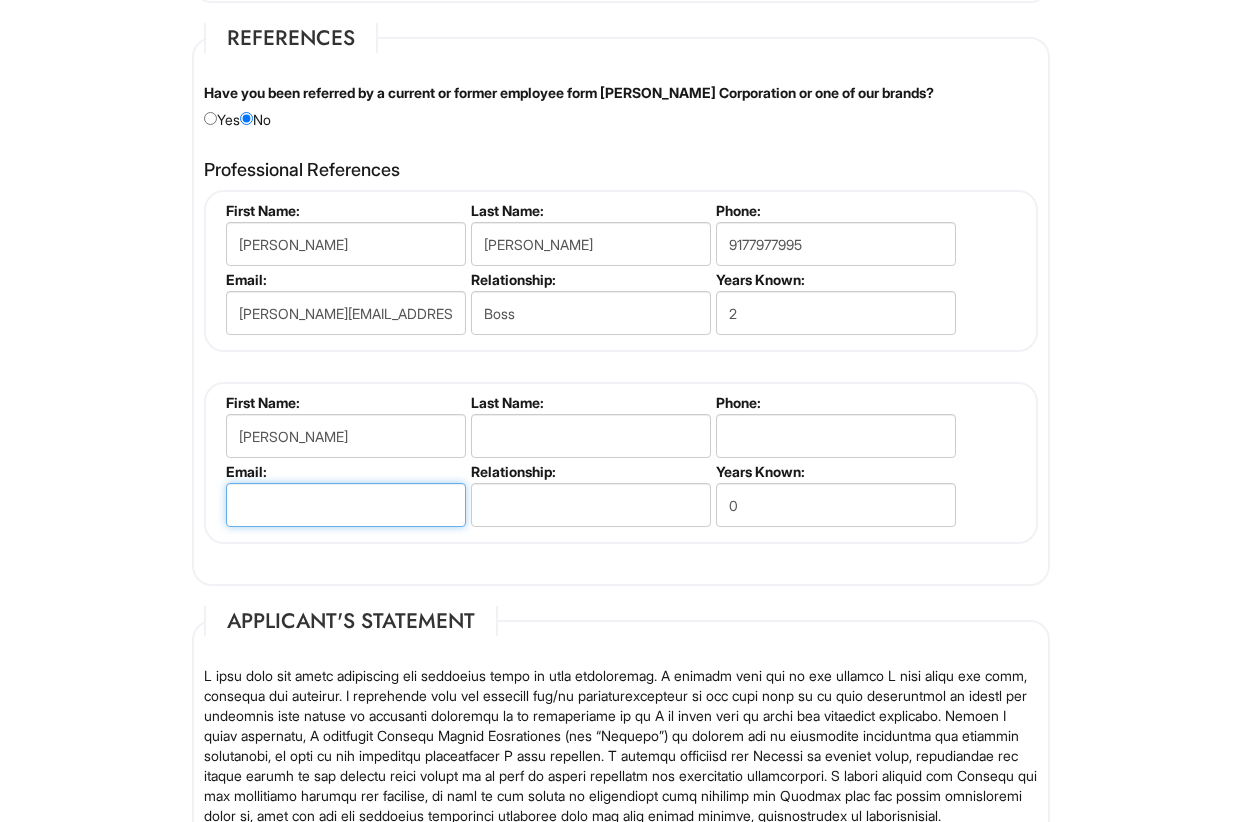click at bounding box center [346, 505] 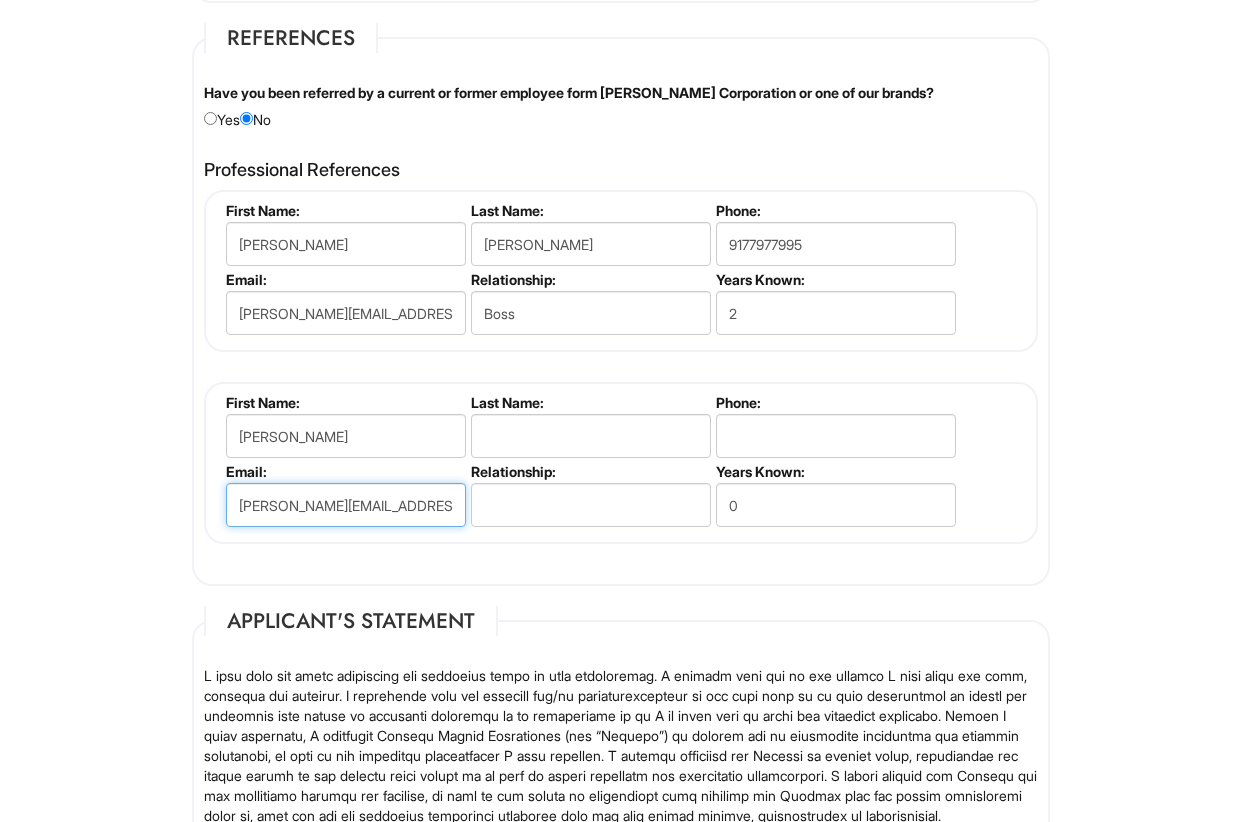 type on "silvia@graymattersnyc.com" 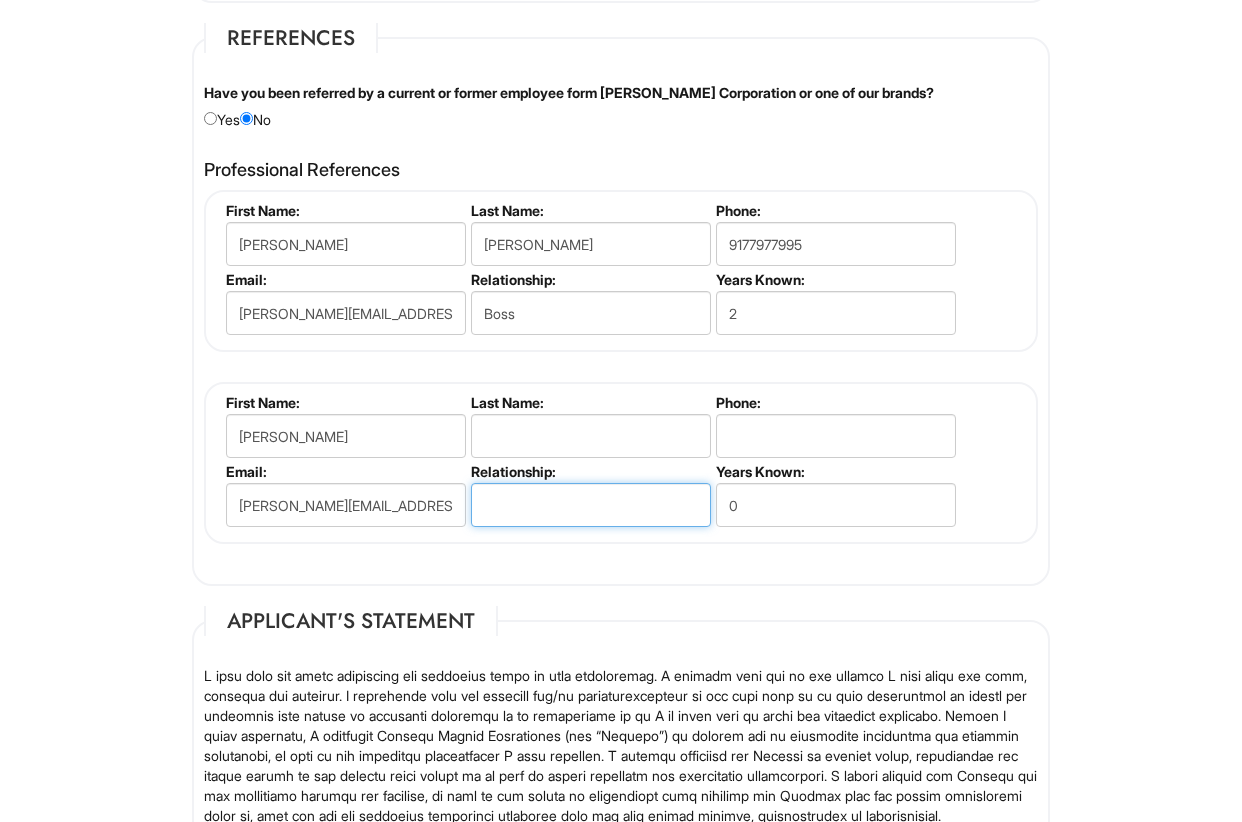 click at bounding box center [591, 505] 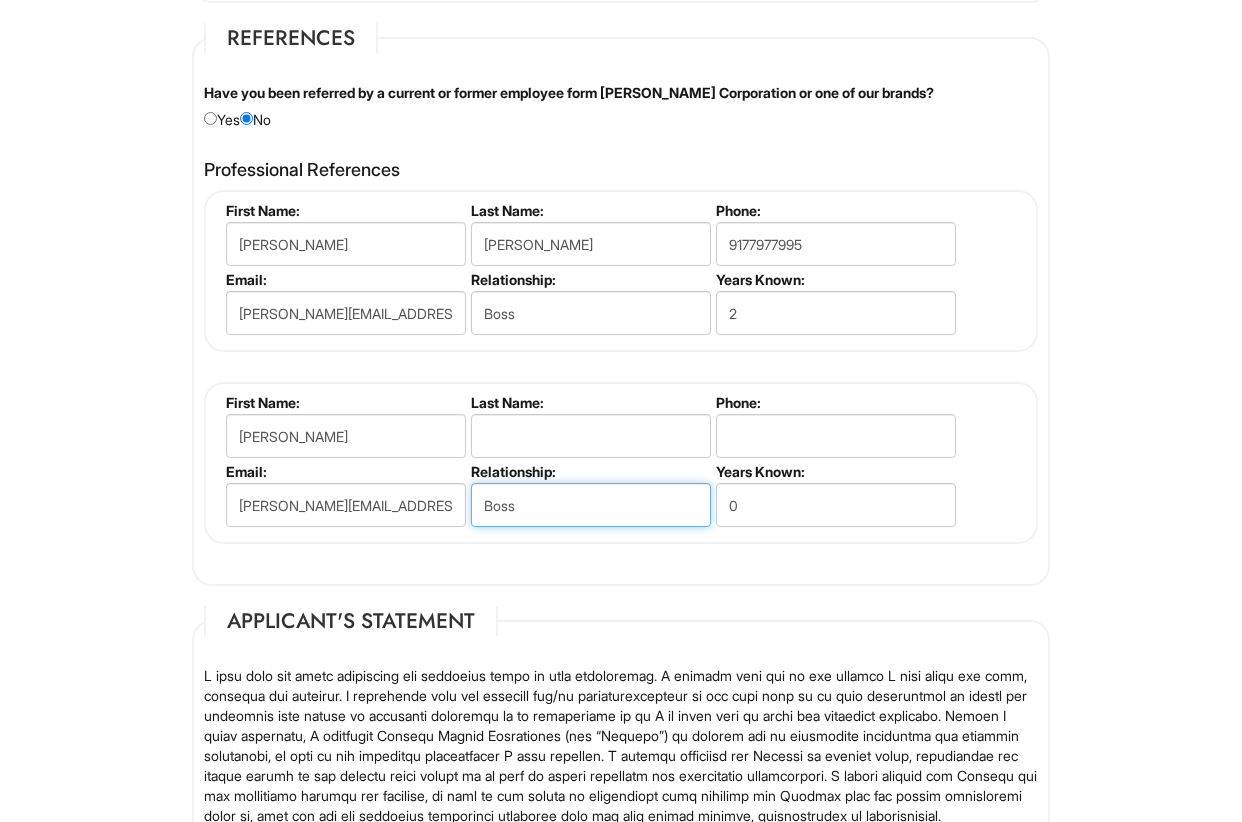 type on "Boss" 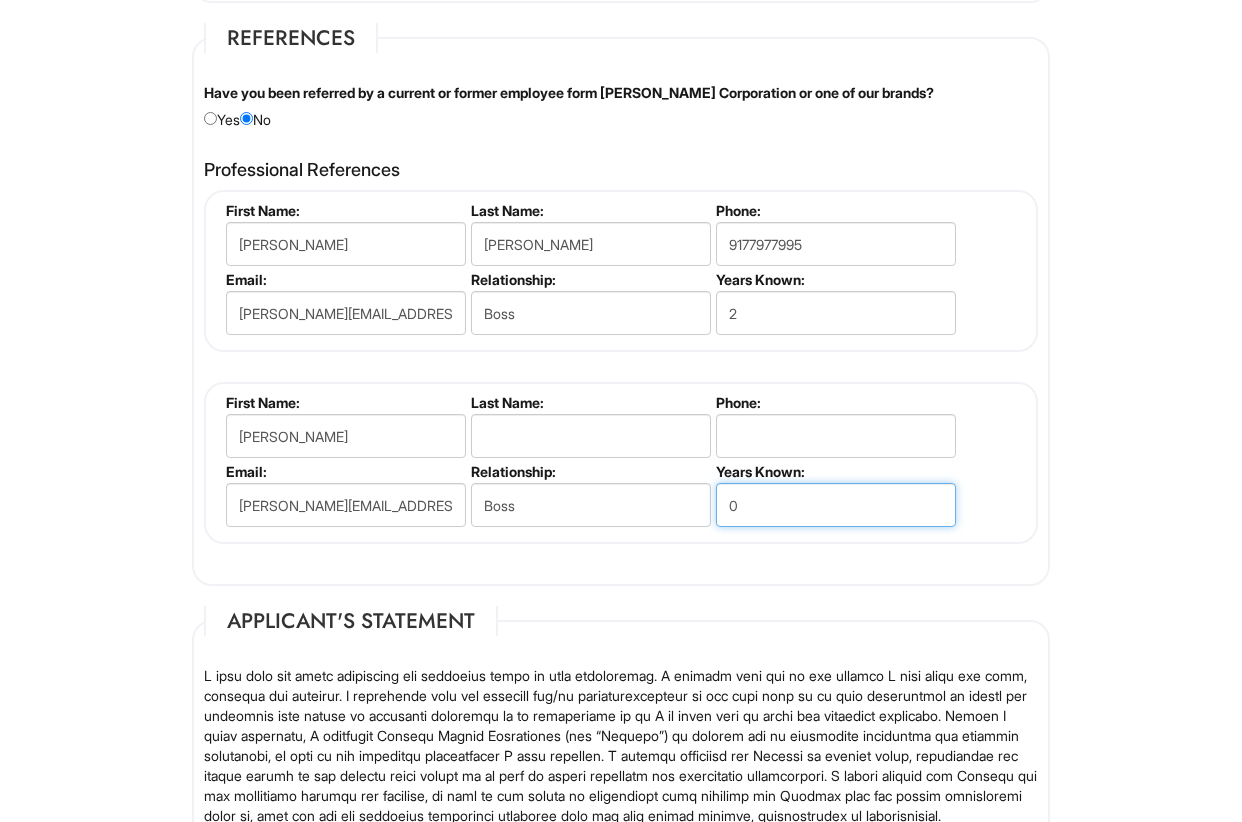 click on "0" at bounding box center [836, 505] 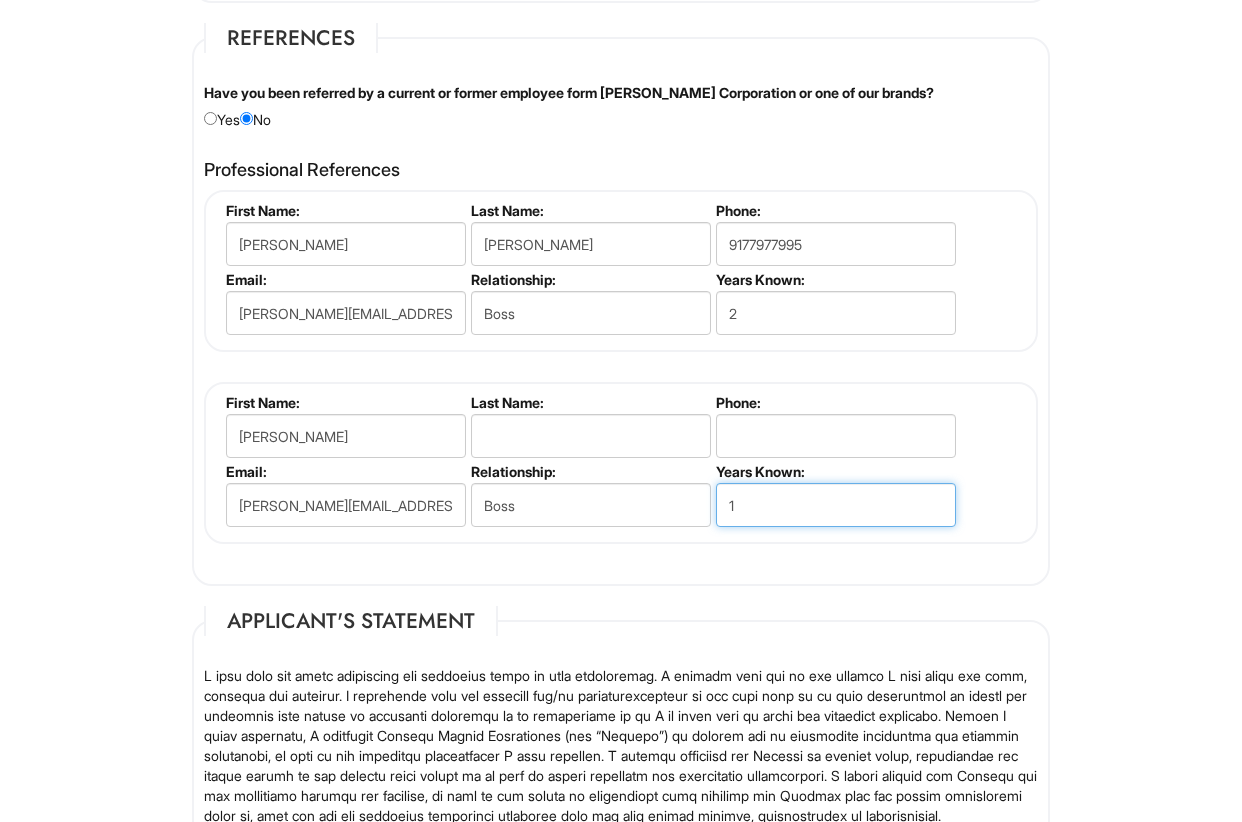 type on "1" 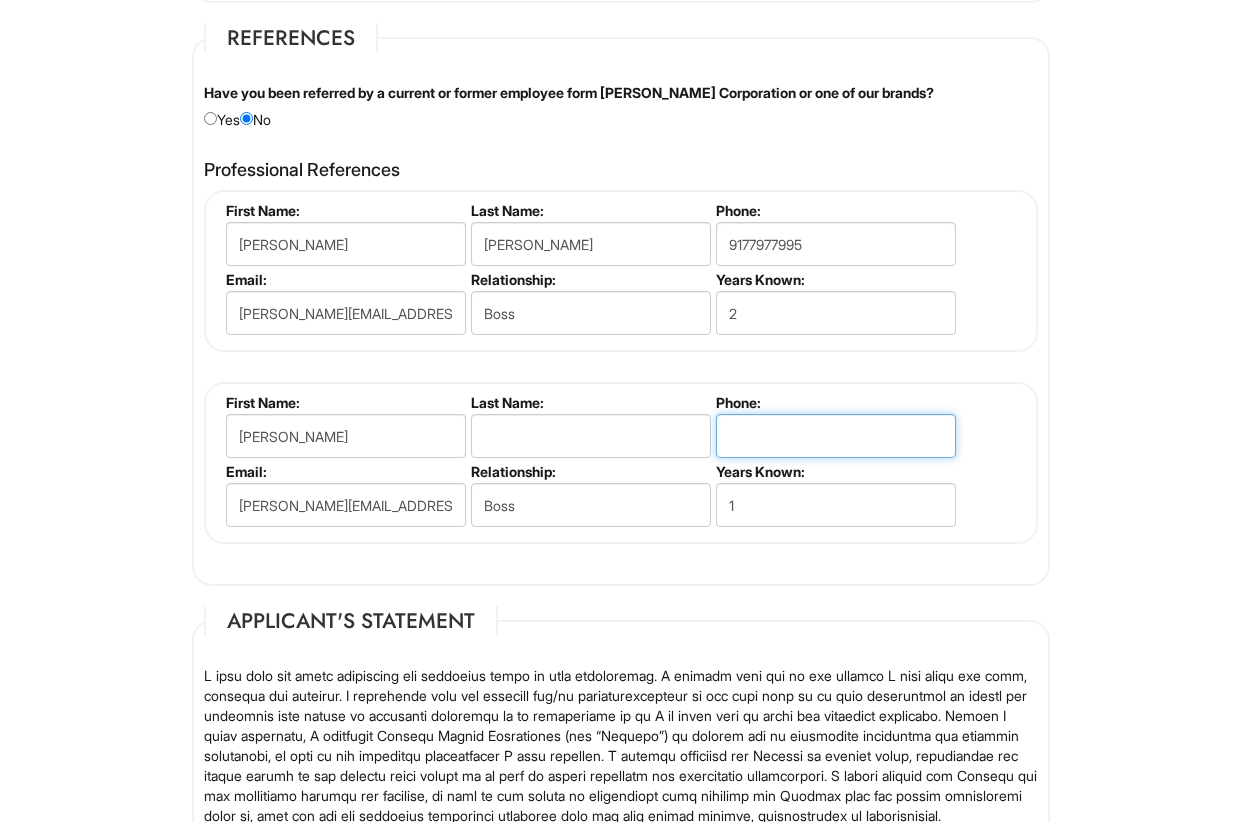 click at bounding box center (836, 436) 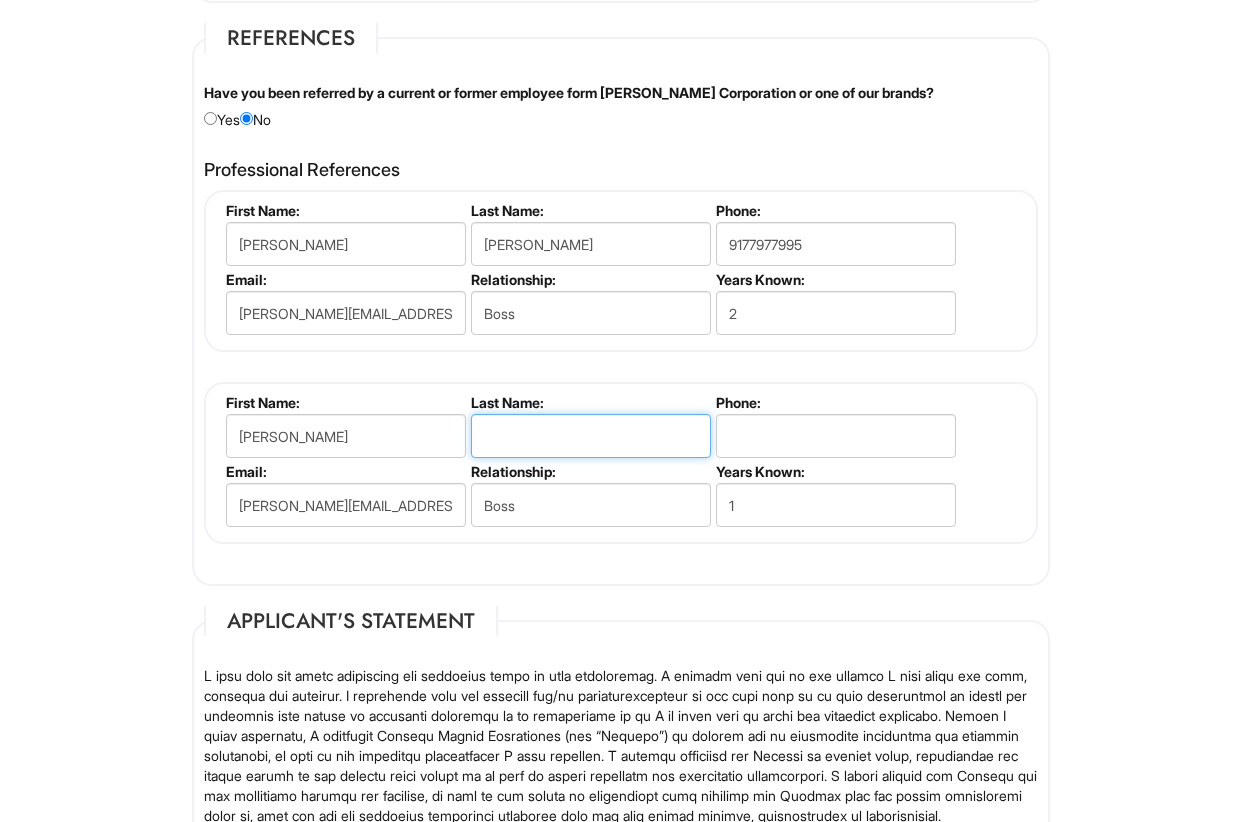 click at bounding box center [591, 436] 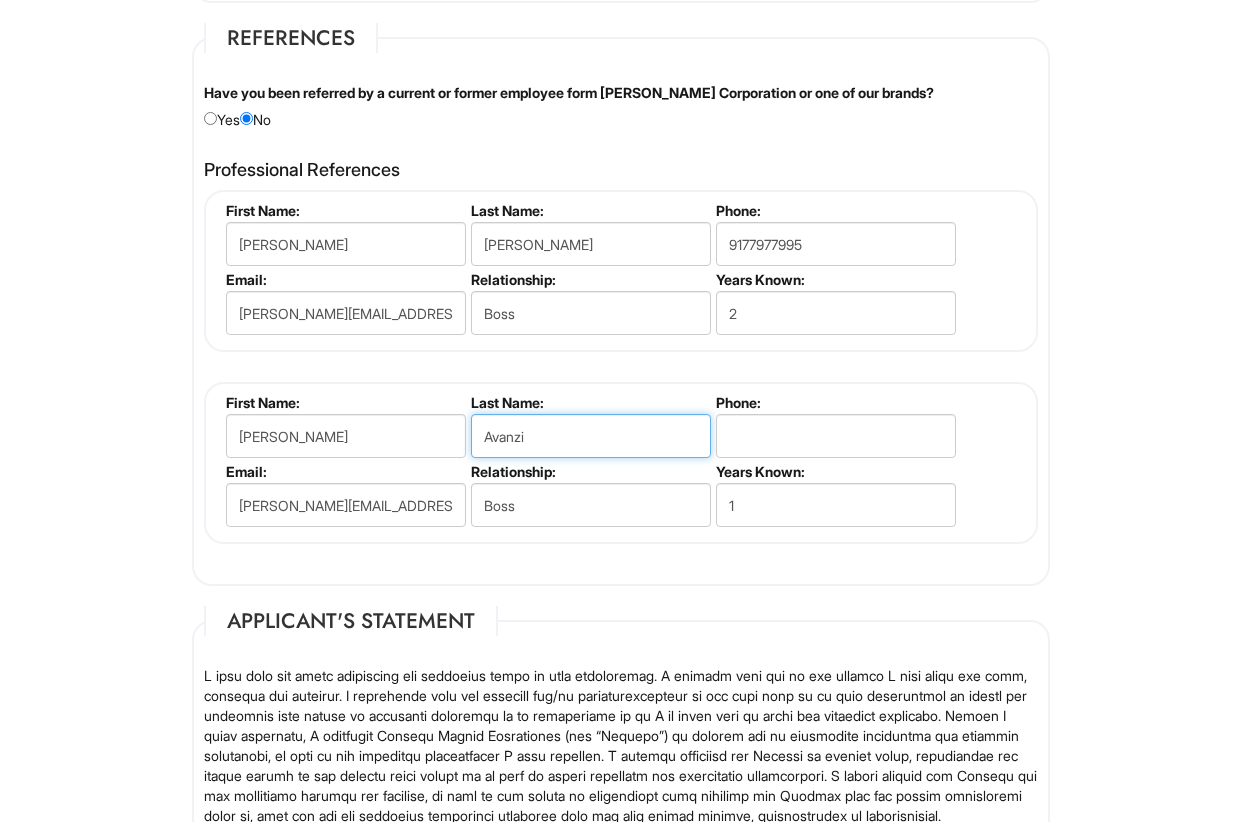 type on "Avanzi" 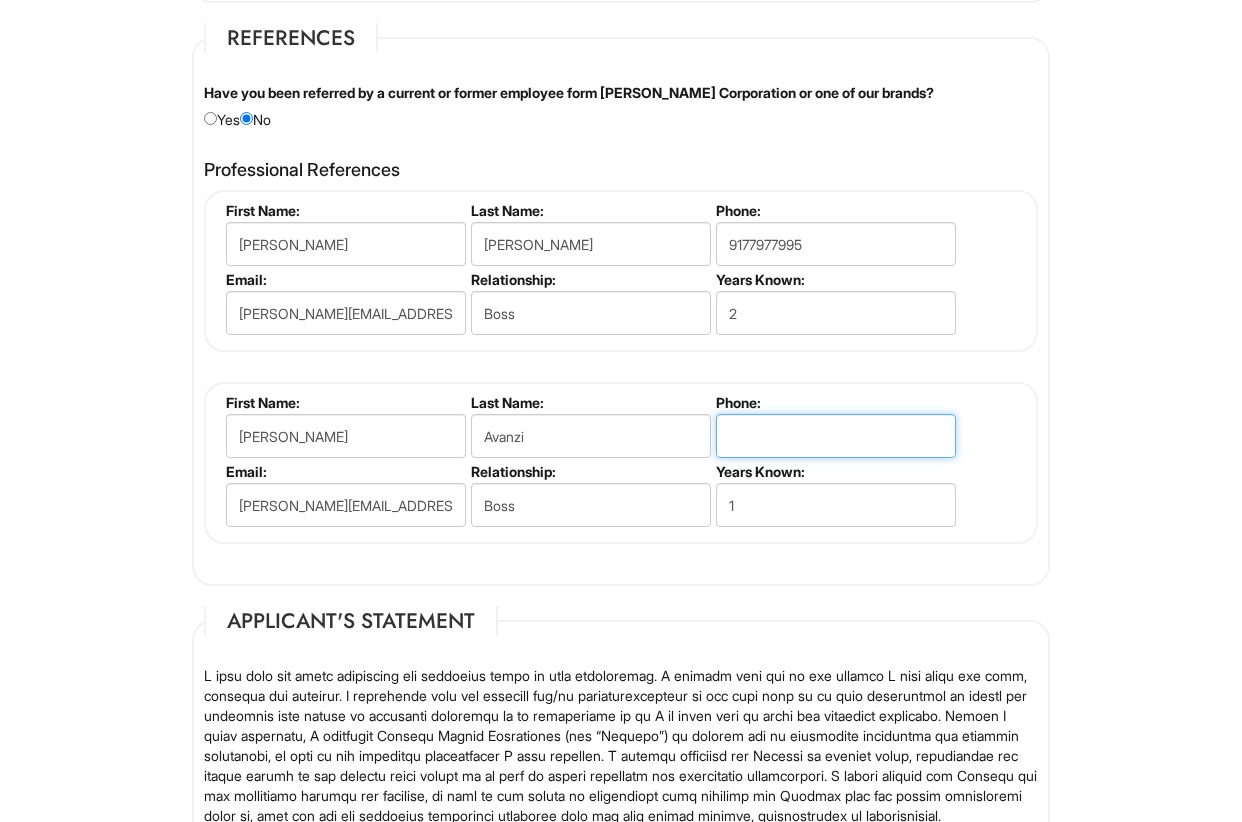 click at bounding box center (836, 436) 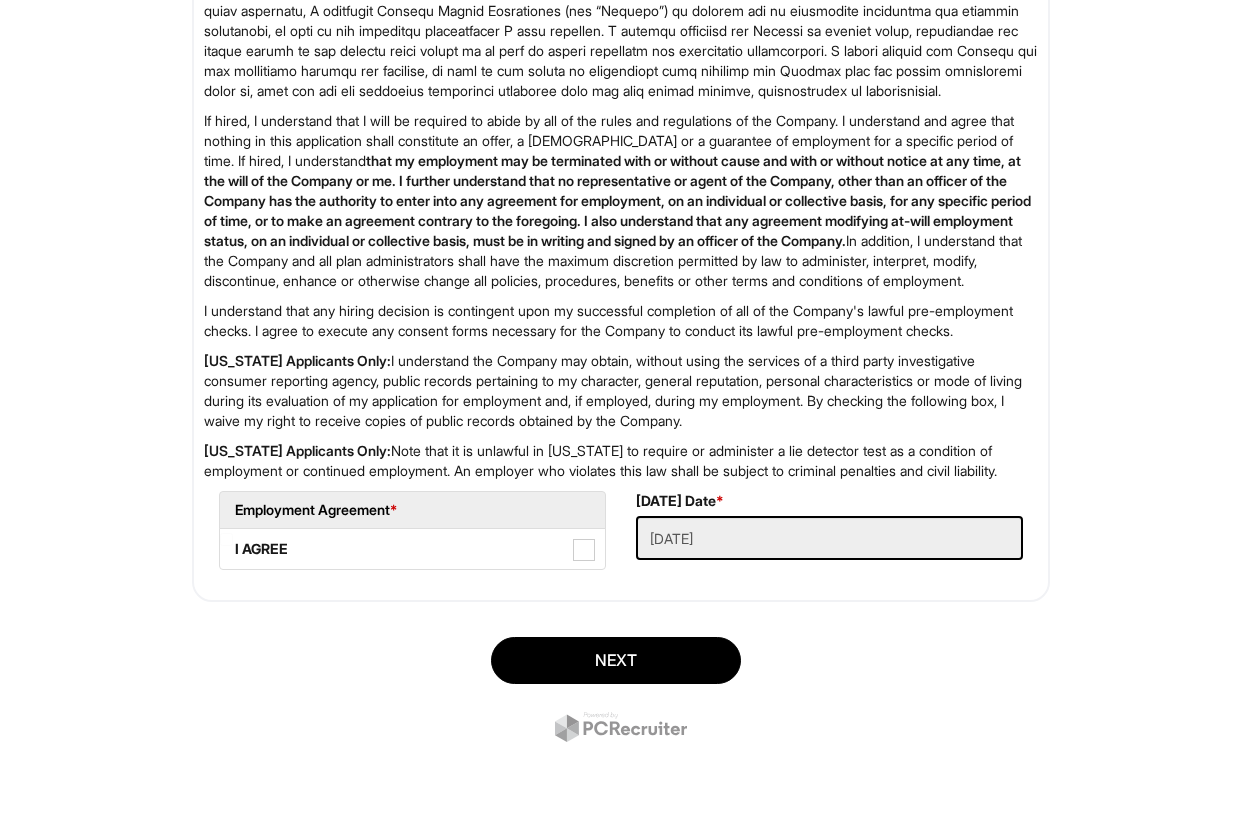 scroll, scrollTop: 3164, scrollLeft: 0, axis: vertical 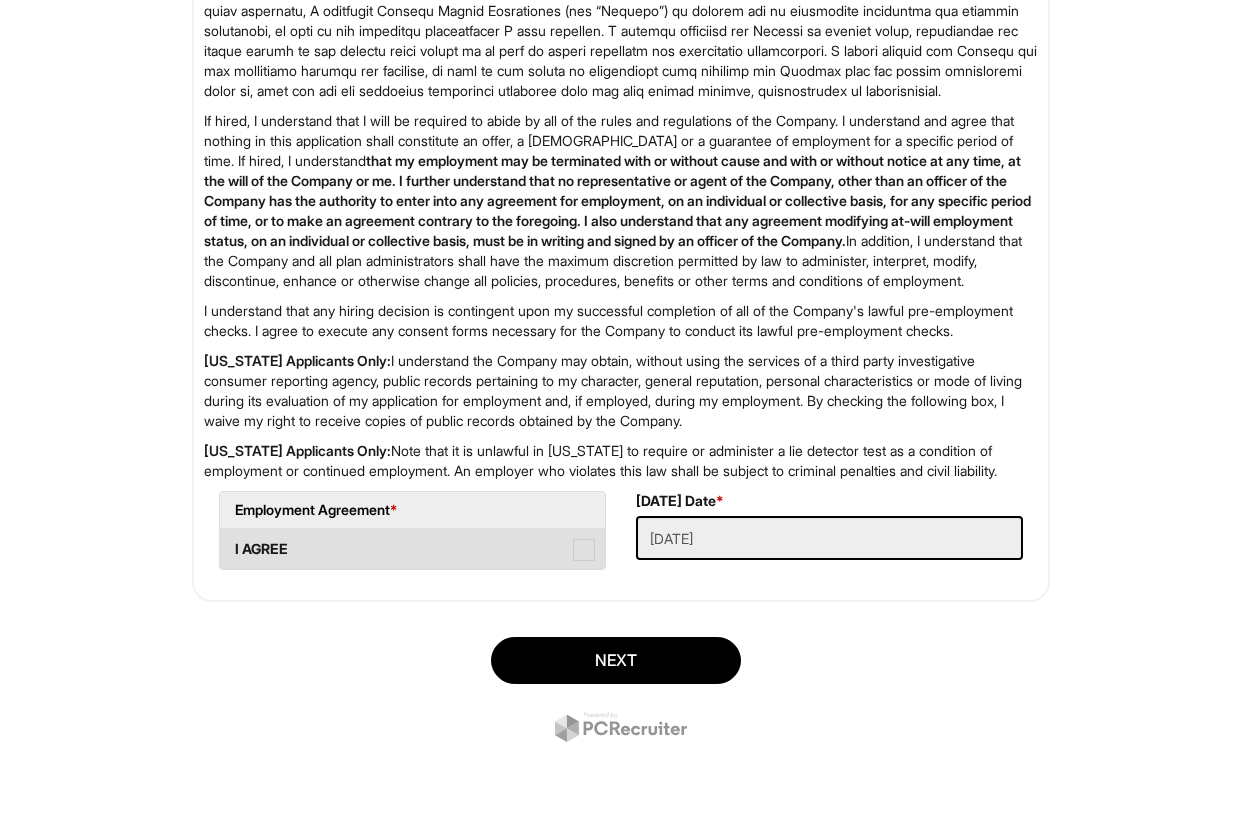 type on "9175281404" 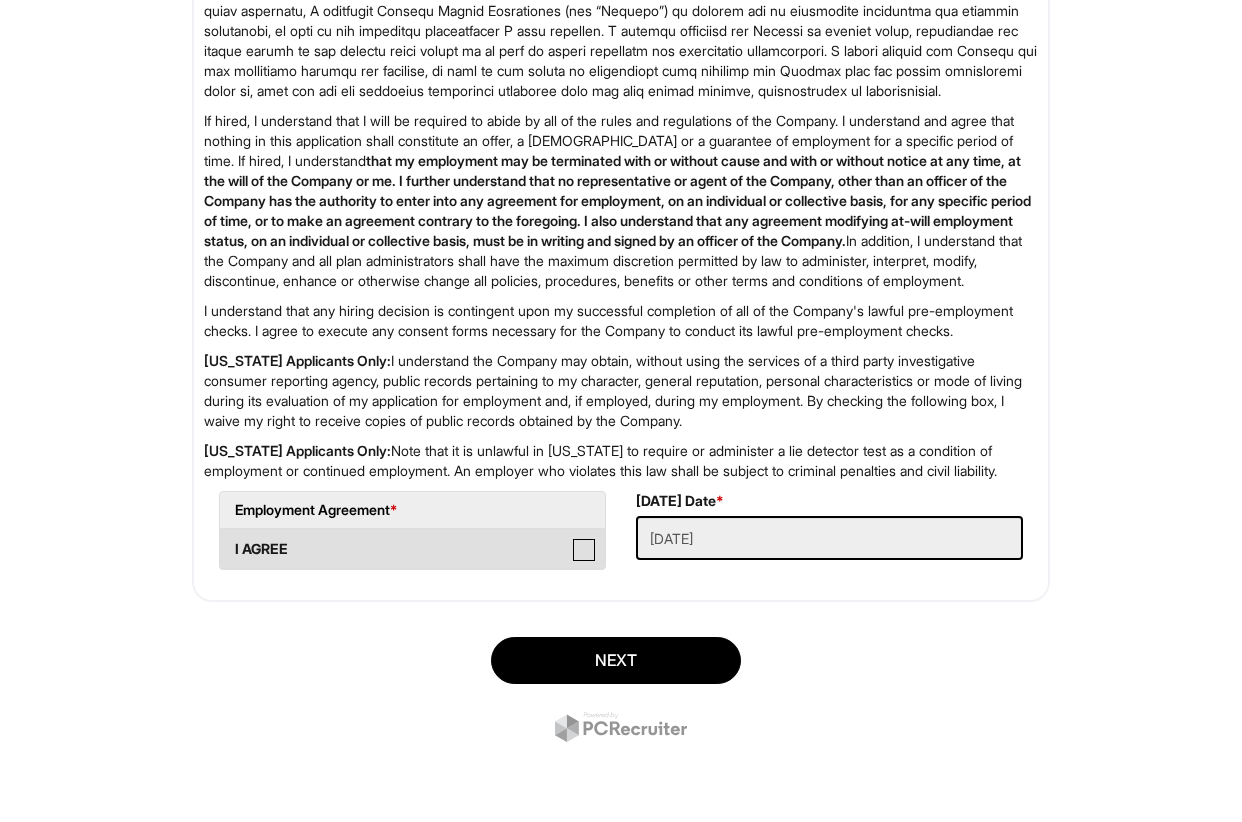 click on "I AGREE" at bounding box center [226, 539] 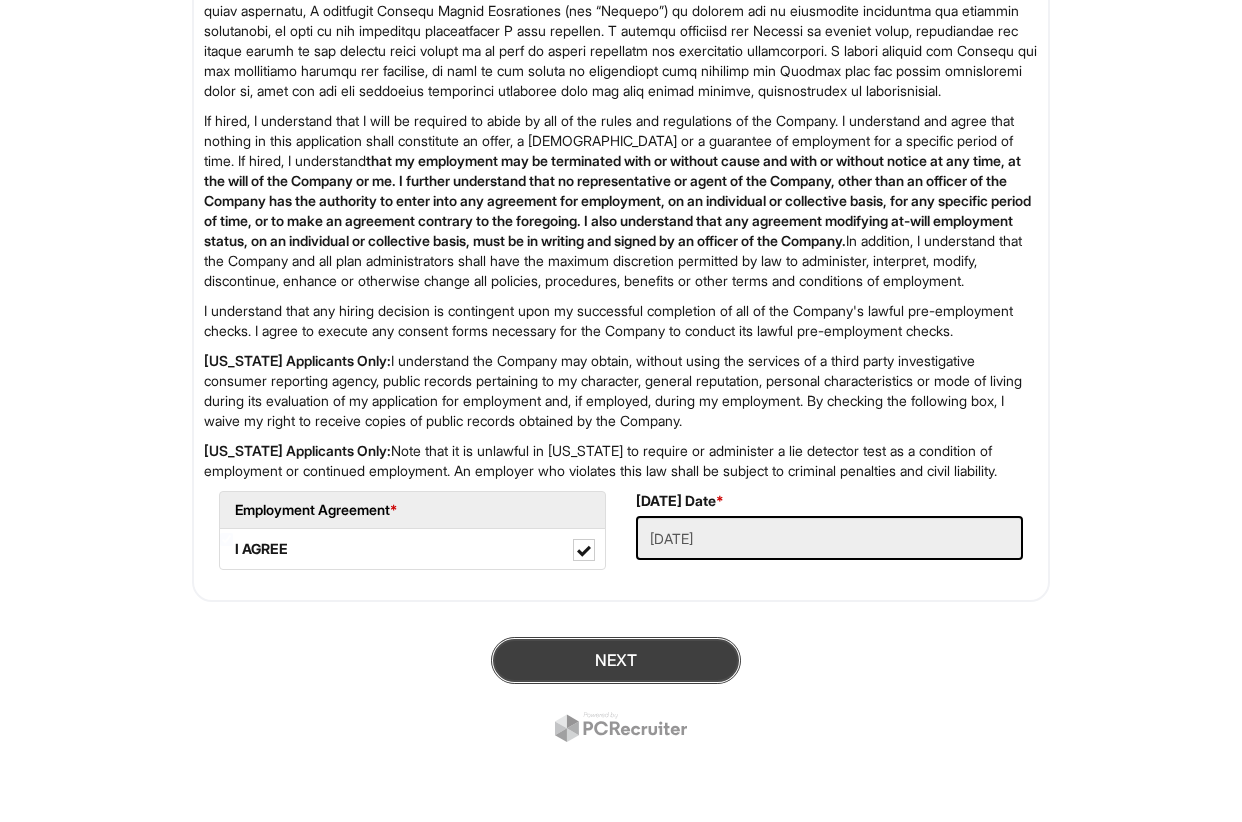 click on "Next" at bounding box center [616, 660] 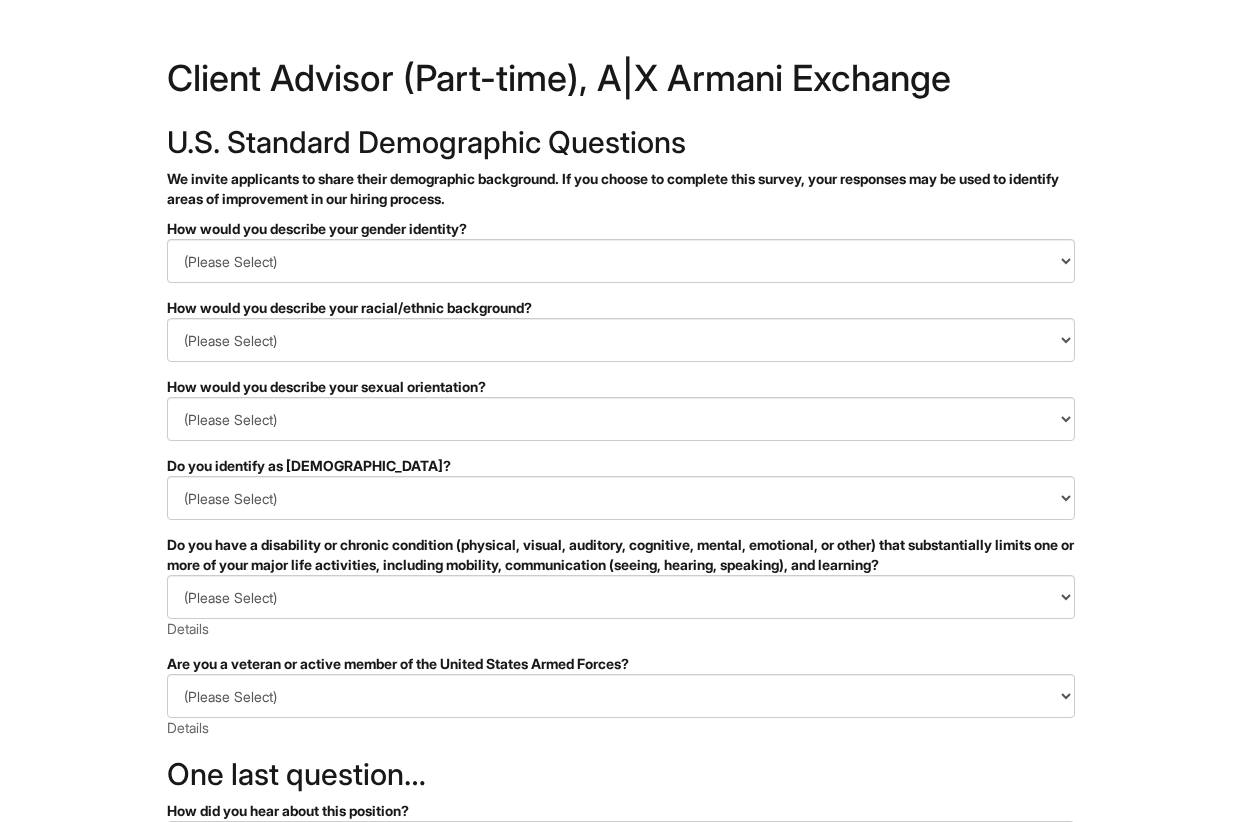 scroll, scrollTop: 0, scrollLeft: 0, axis: both 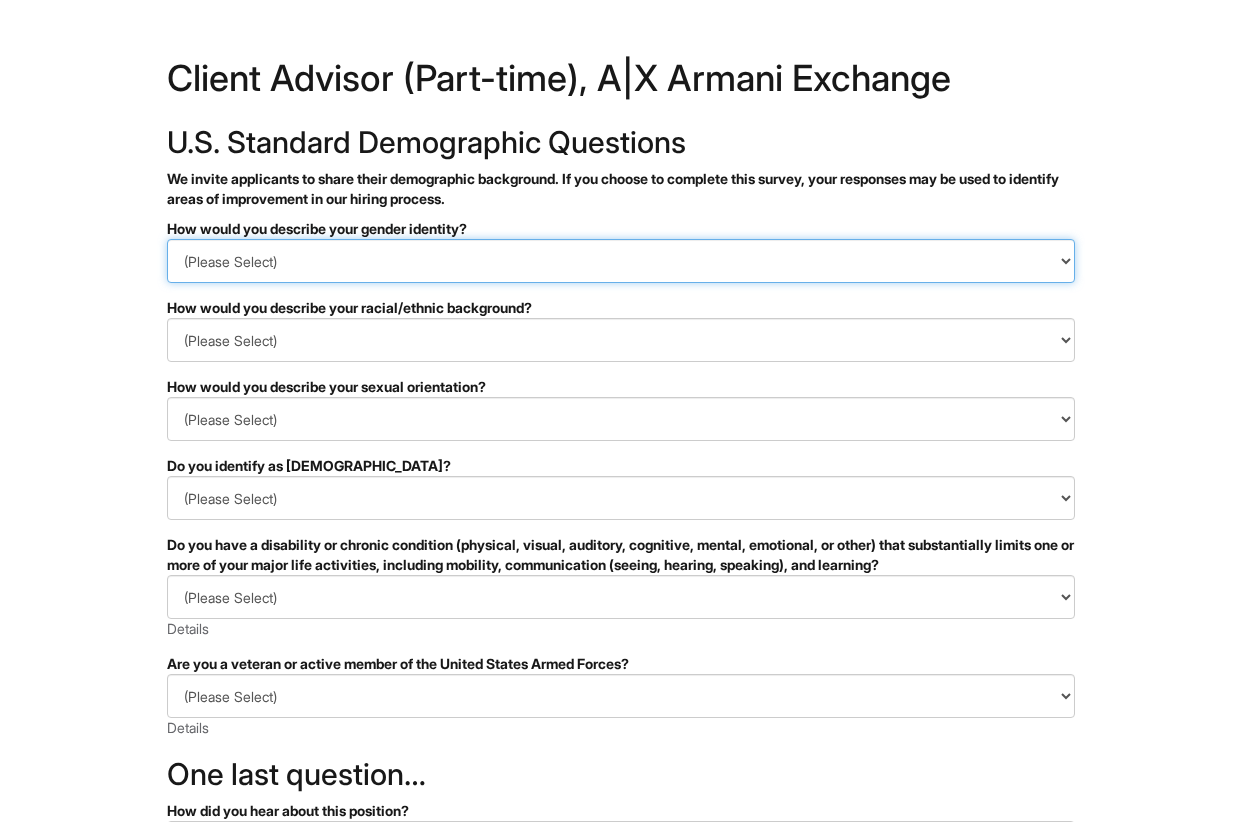 click on "(Please Select) Man Woman Non-binary I prefer to self-describe I don't wish to answer" at bounding box center (621, 261) 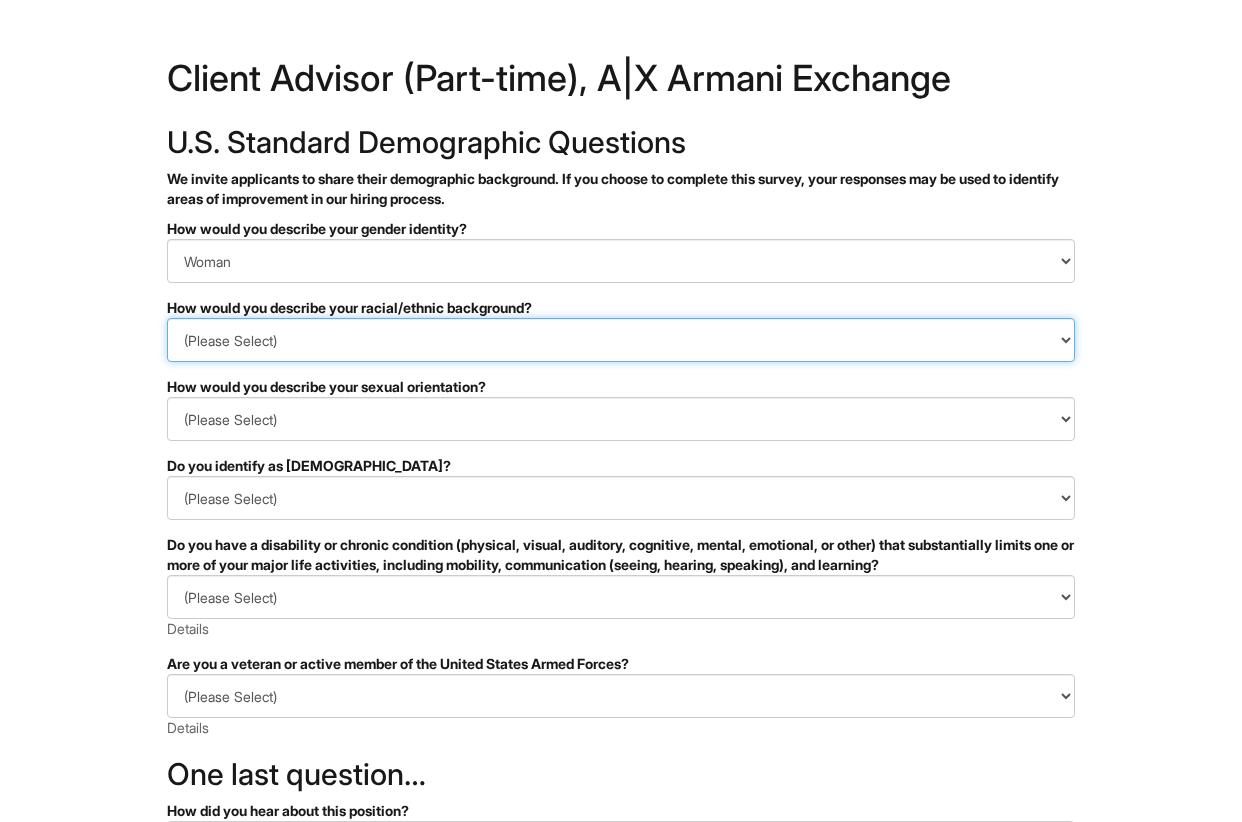 click on "(Please Select) Black or of African descent    East Asian    Hispanic, Latinx or of Spanish Origin    Indigenous, American Indian or Alaska Native    Middle Eastern or North African    Native Hawaiian or Pacific Islander    South Asian    Southeast Asian    White or European    I prefer to self-describe    I don't wish to answer" at bounding box center (621, 340) 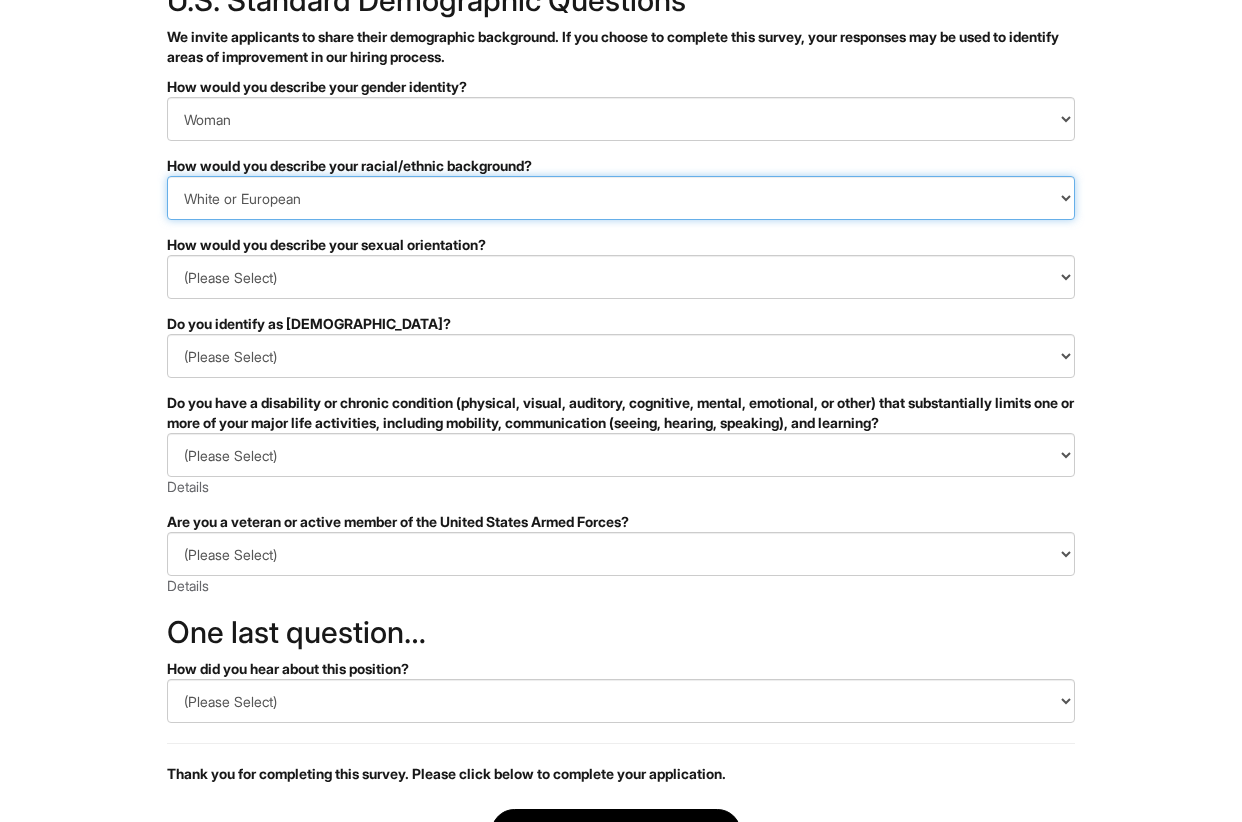 scroll, scrollTop: 185, scrollLeft: 0, axis: vertical 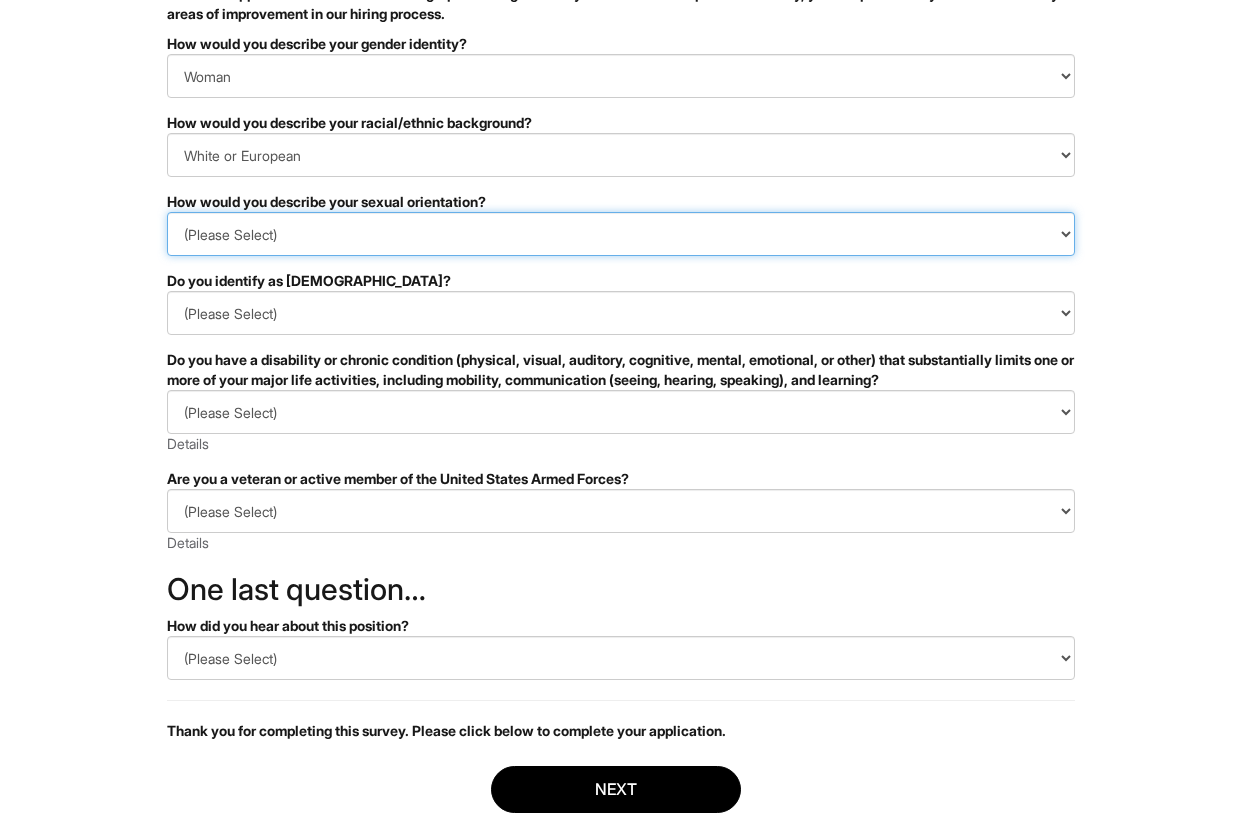 click on "(Please Select) Asexual Bisexual and/or pansexual Gay Heterosexual Lesbian Queer I prefer to self-describe I don't wish to answer" at bounding box center (621, 234) 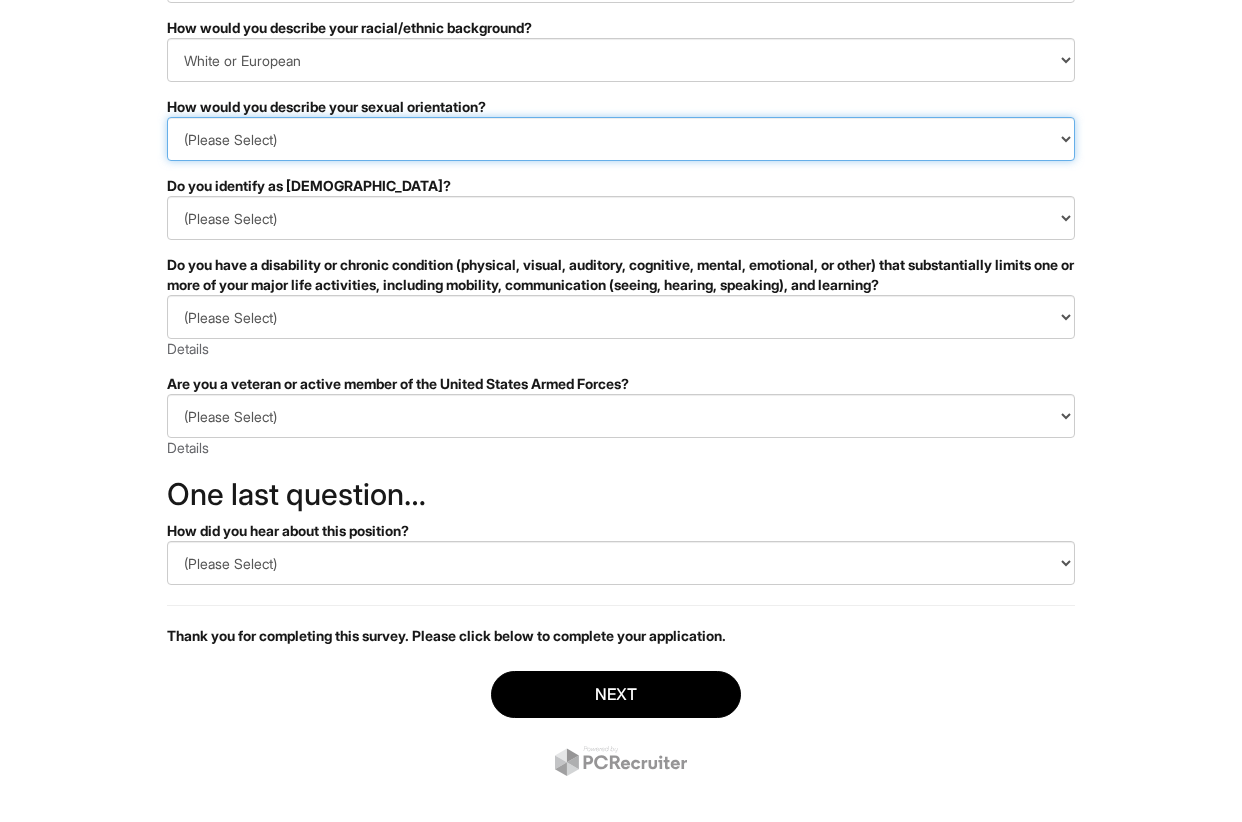 scroll, scrollTop: 304, scrollLeft: 0, axis: vertical 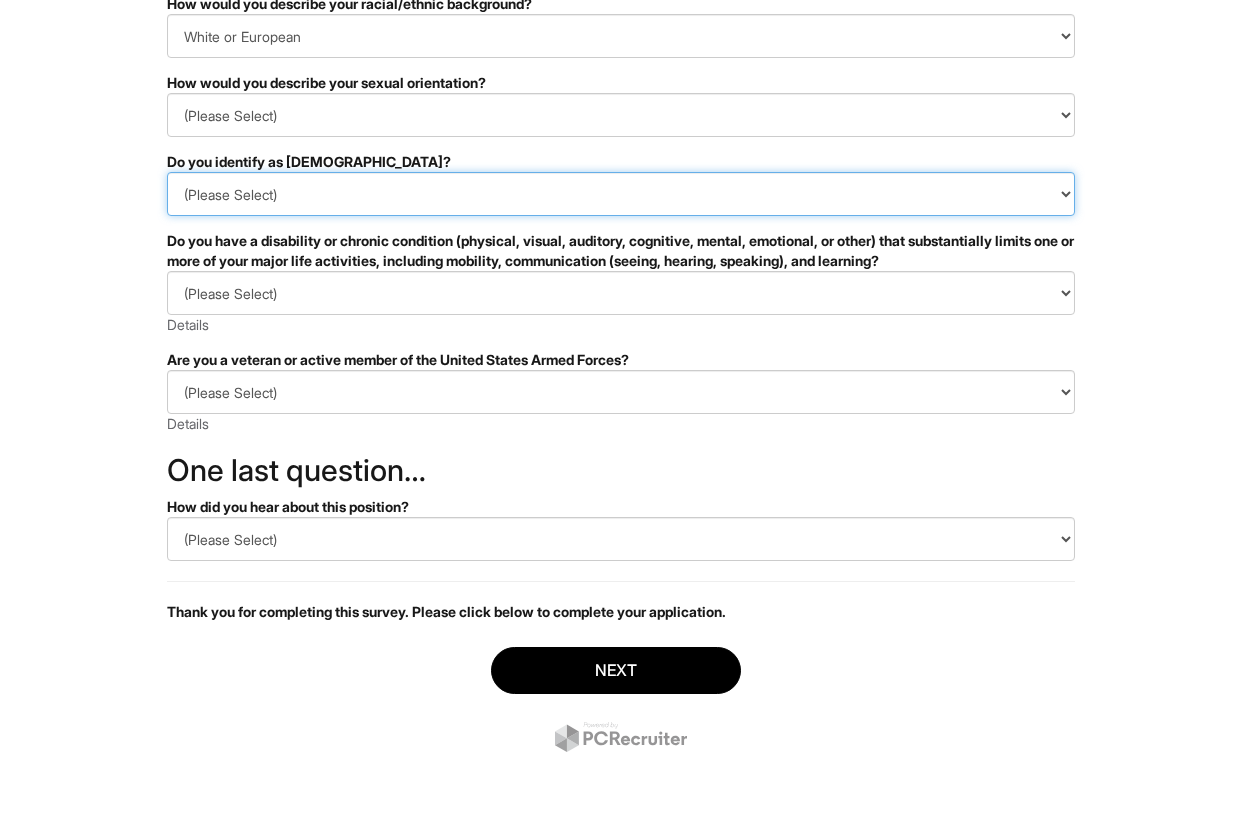 click on "(Please Select) Yes No I prefer to self-describe I don't wish to answer" at bounding box center (621, 194) 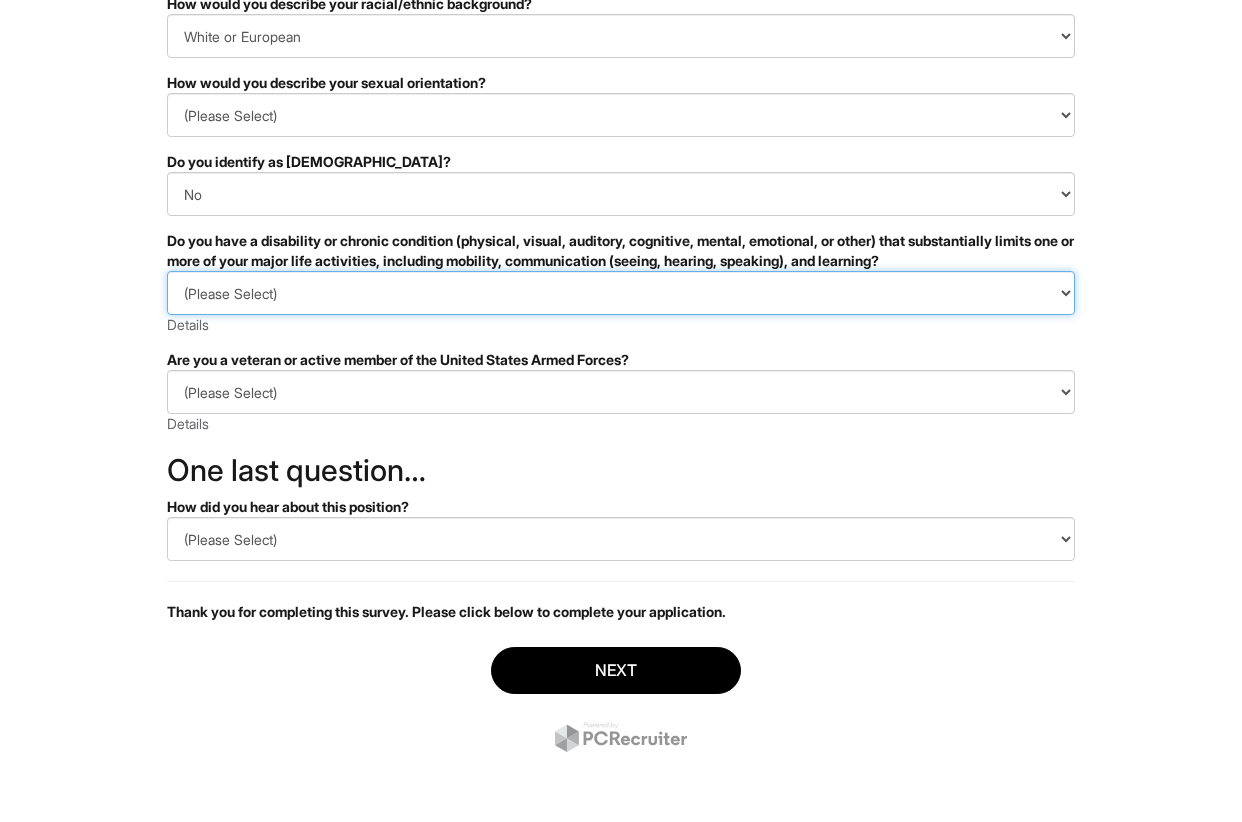 click on "(Please Select) YES, I HAVE A DISABILITY (or previously had a disability) NO, I DON'T HAVE A DISABILITY I DON'T WISH TO ANSWER" at bounding box center [621, 293] 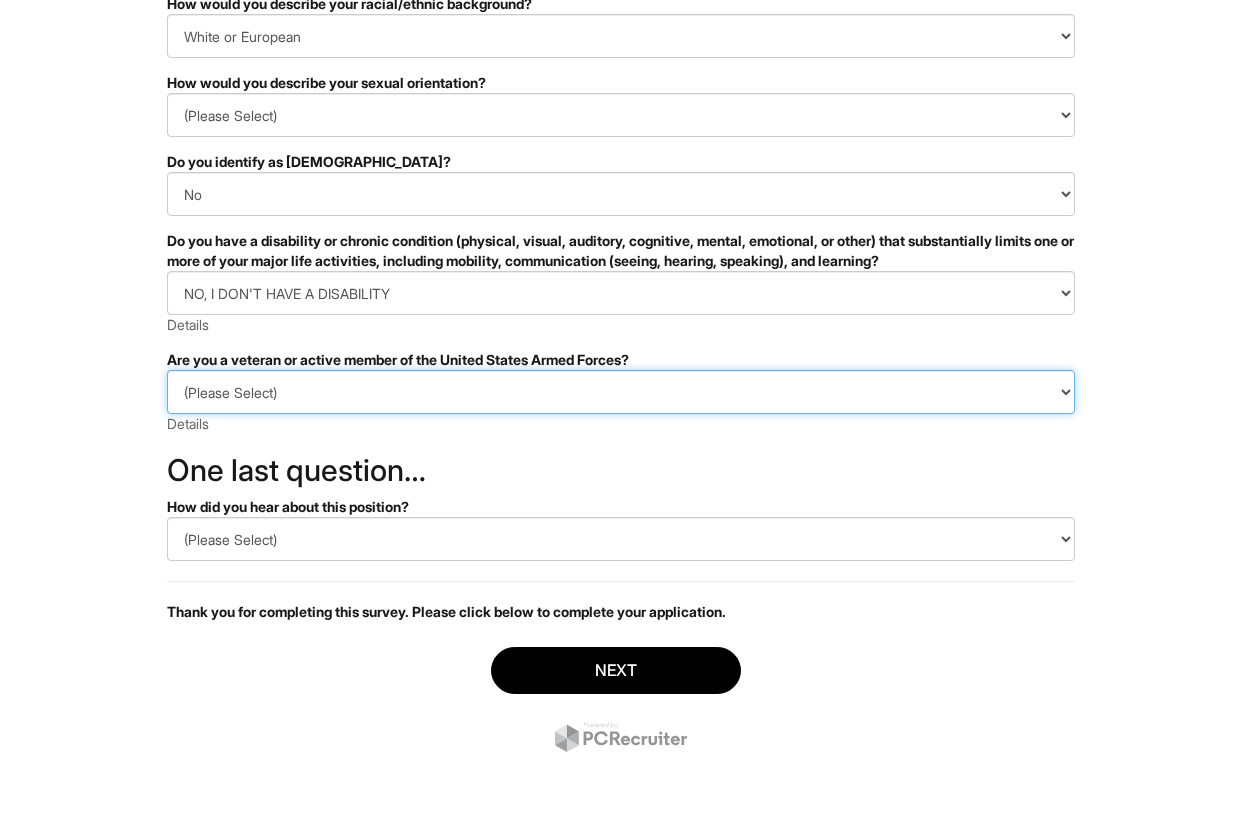 click on "(Please Select) I IDENTIFY AS ONE OR MORE OF THE CLASSIFICATIONS OF PROTECTED VETERANS LISTED I AM NOT A PROTECTED VETERAN I PREFER NOT TO ANSWER" at bounding box center [621, 392] 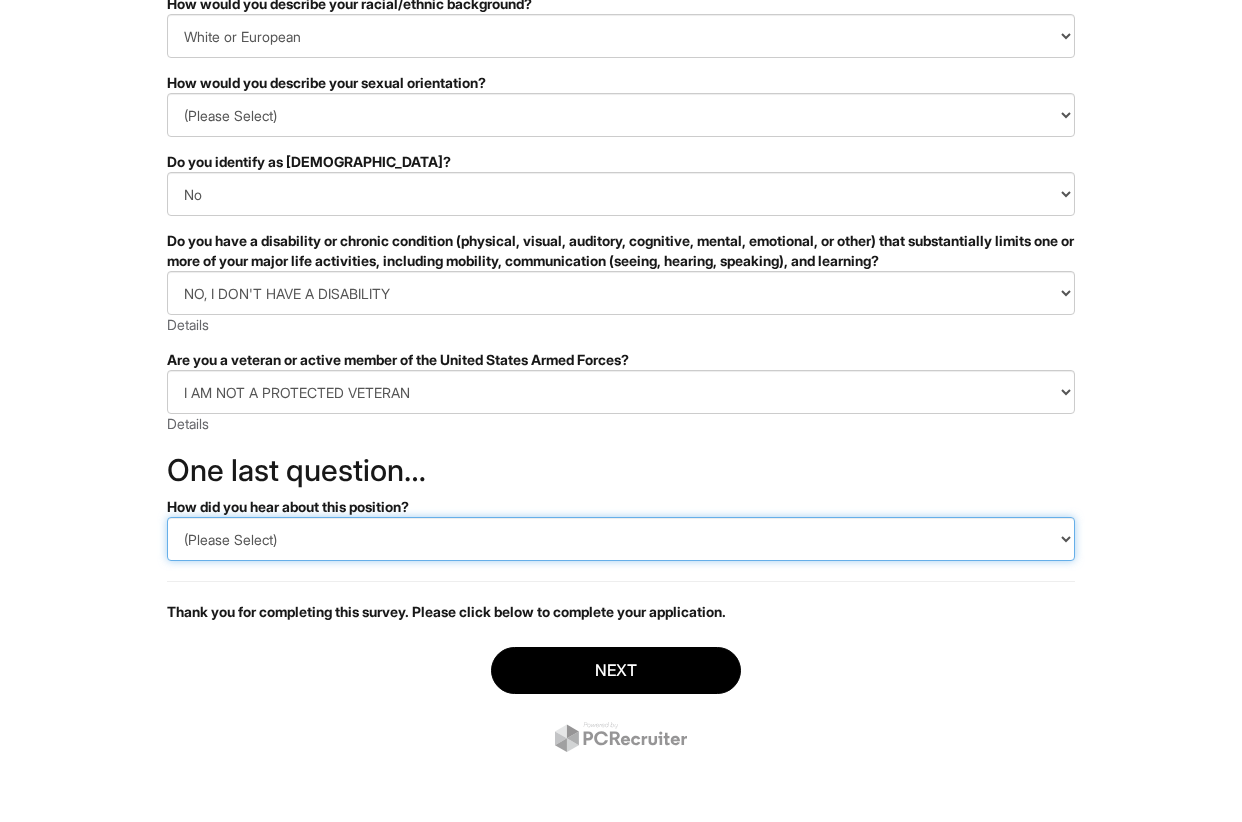 click on "(Please Select) CareerBuilder Indeed LinkedIn Monster Referral Other" at bounding box center (621, 539) 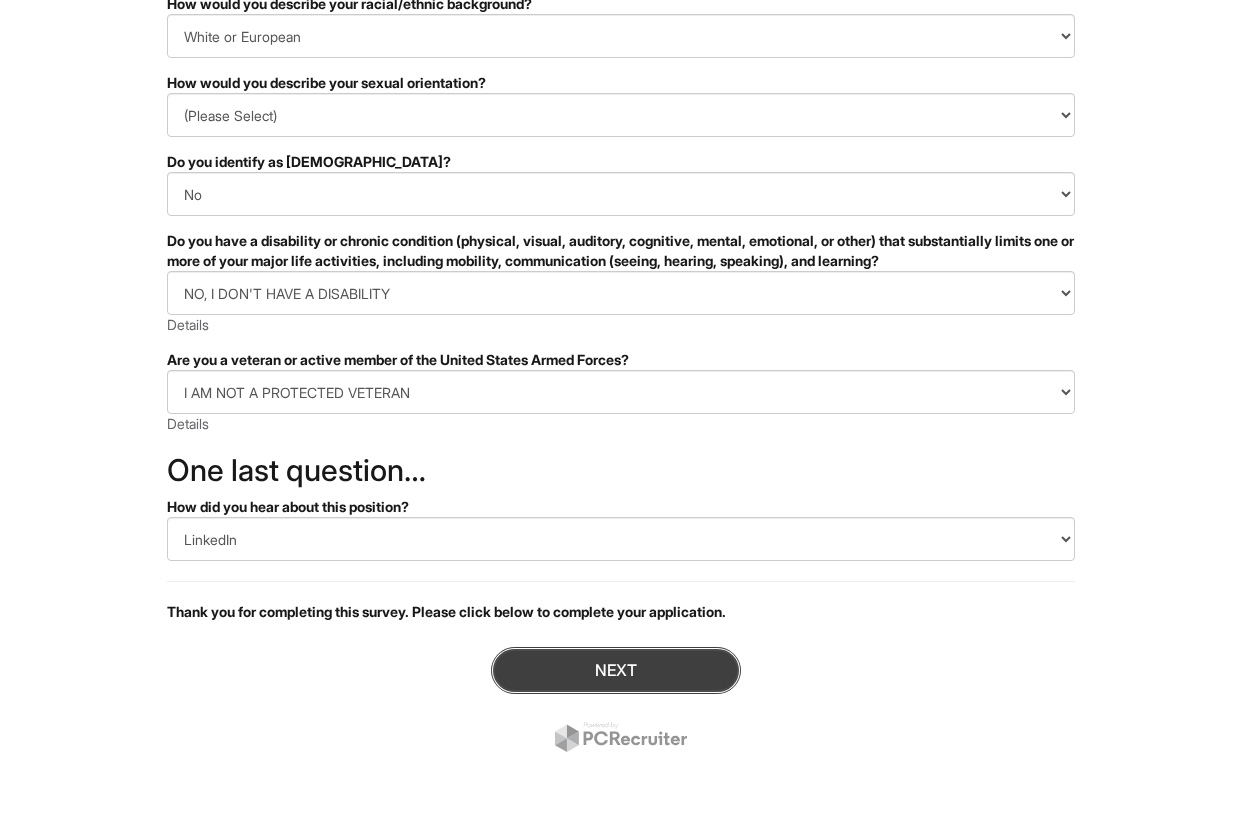 click on "Next" at bounding box center (616, 670) 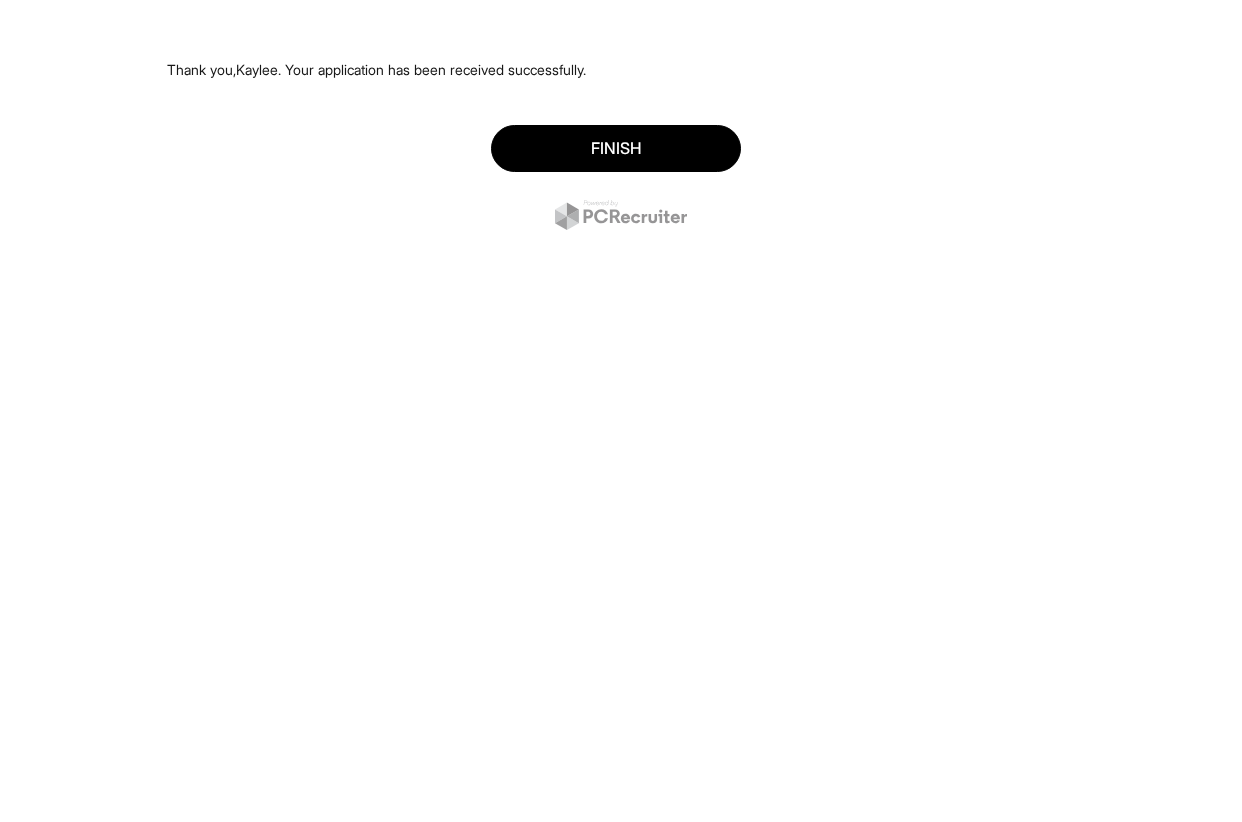 scroll, scrollTop: 0, scrollLeft: 0, axis: both 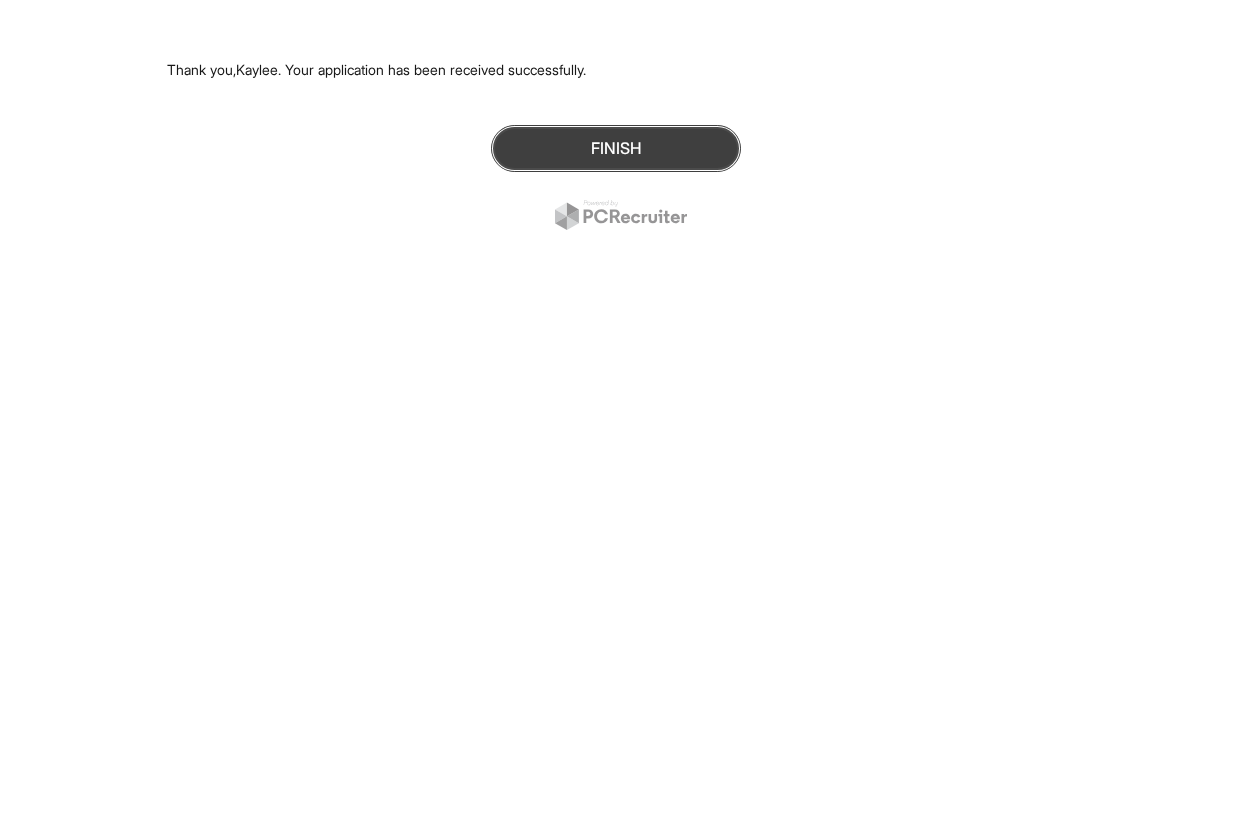 click on "Finish" at bounding box center [616, 148] 